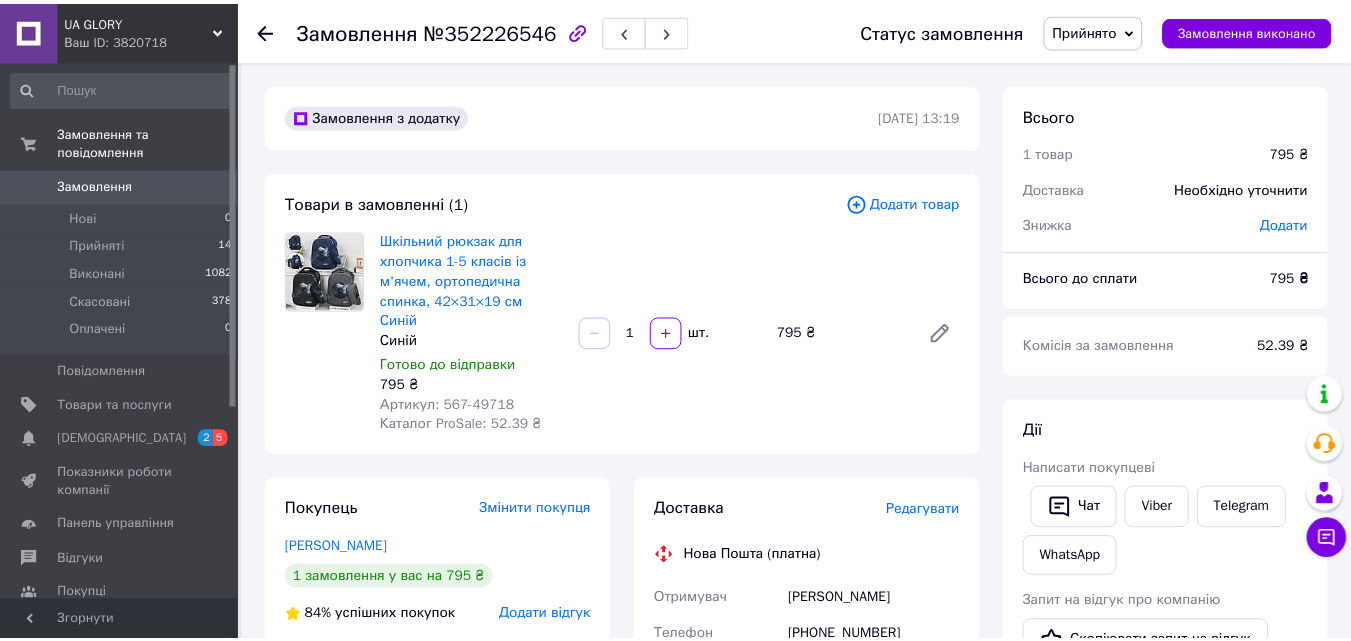 scroll, scrollTop: 0, scrollLeft: 0, axis: both 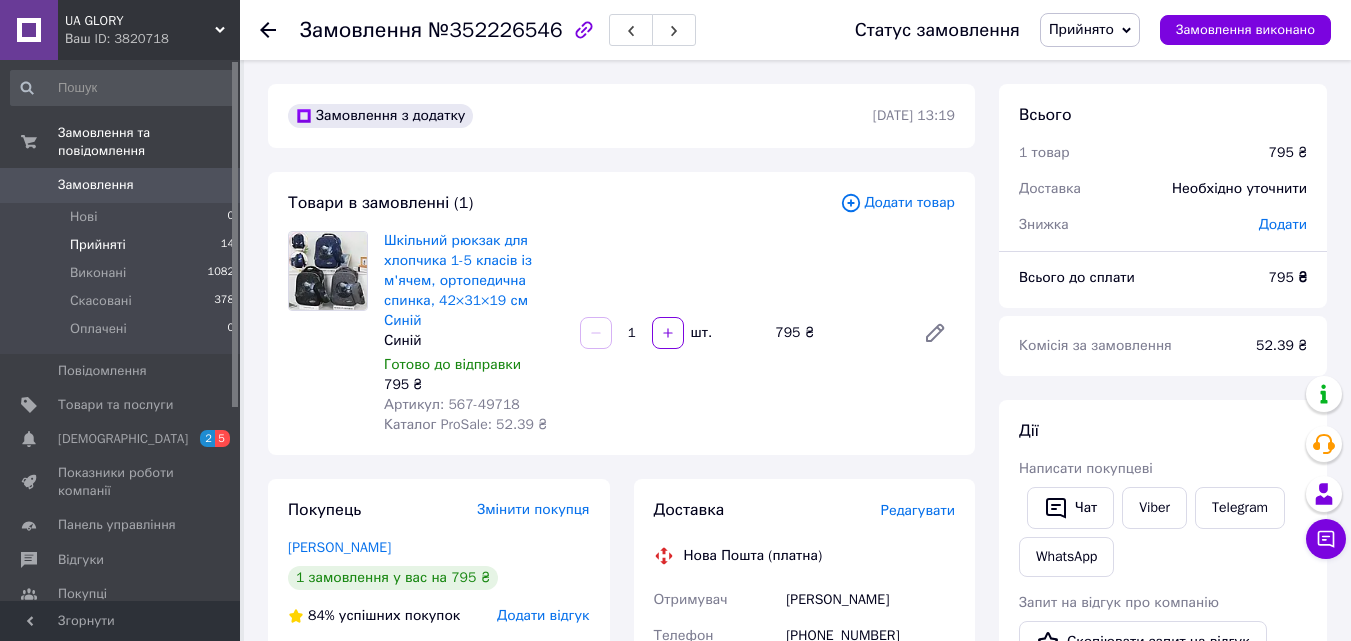 click on "Прийняті" at bounding box center [98, 245] 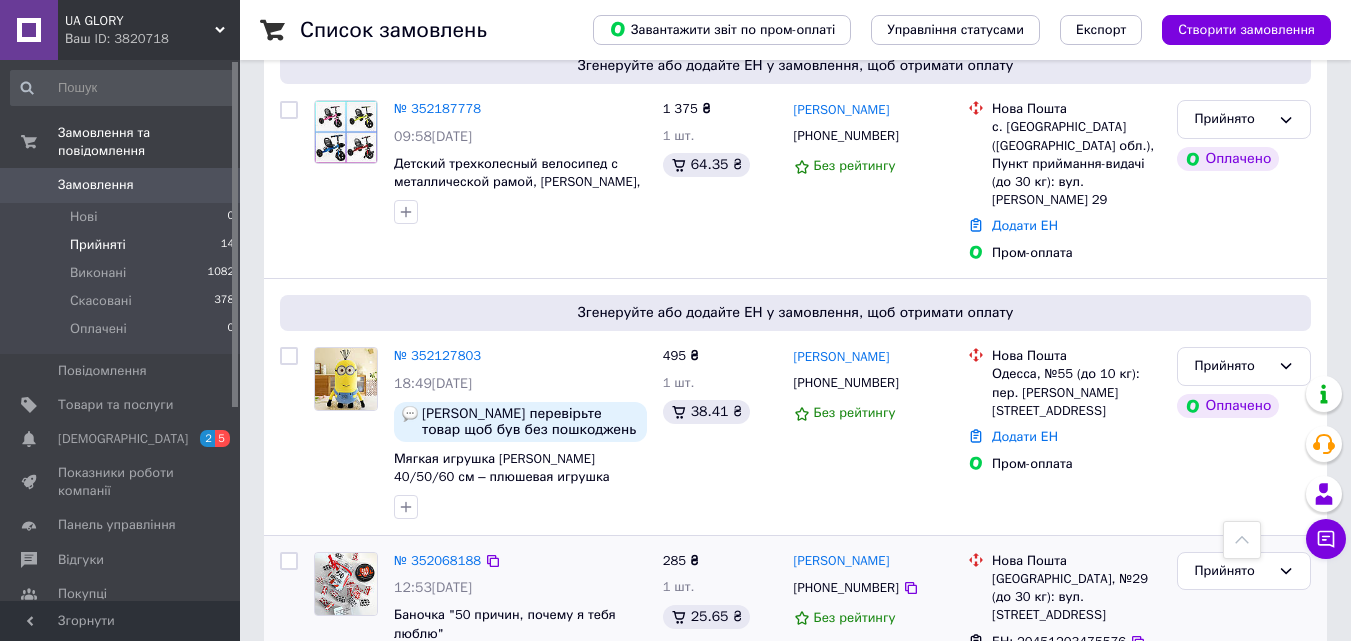 scroll, scrollTop: 1671, scrollLeft: 0, axis: vertical 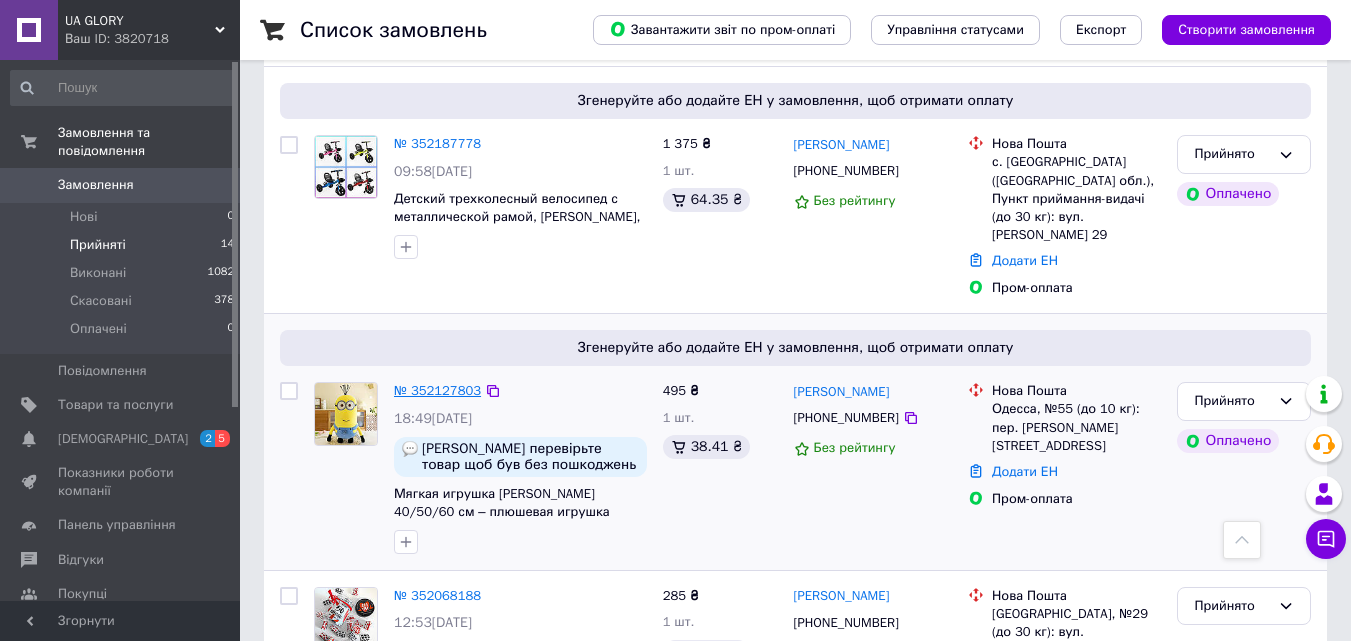 click on "№ 352127803" at bounding box center (437, 390) 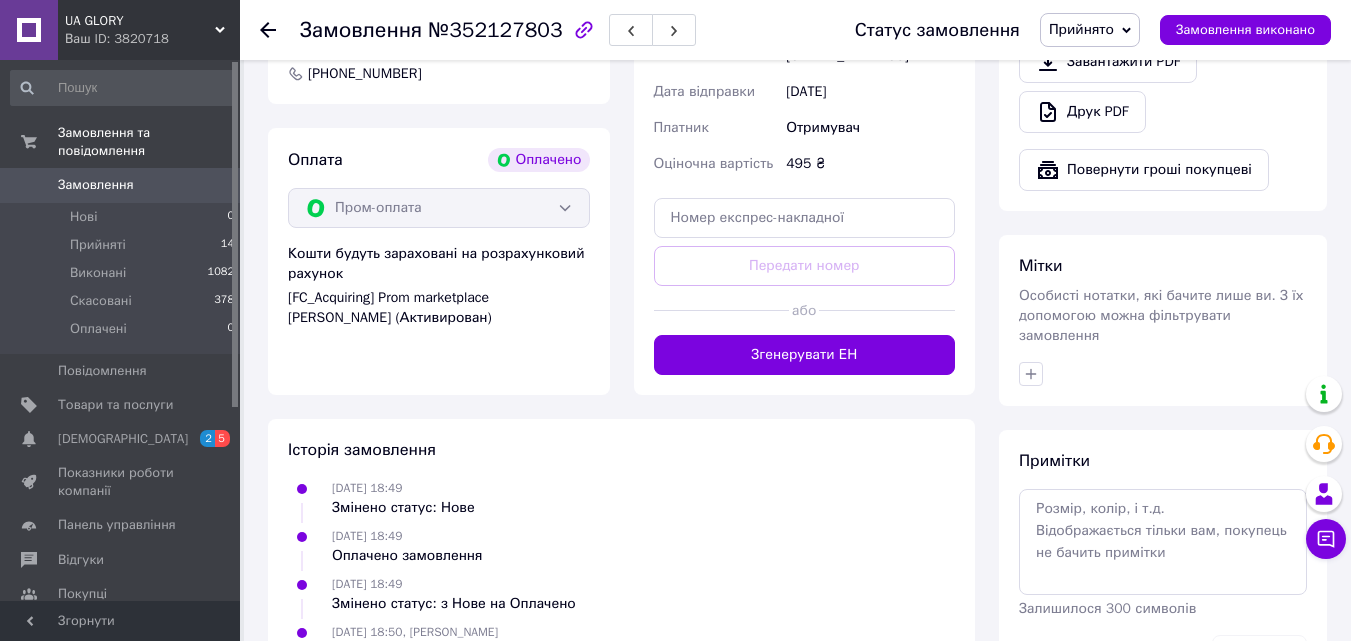 scroll, scrollTop: 785, scrollLeft: 0, axis: vertical 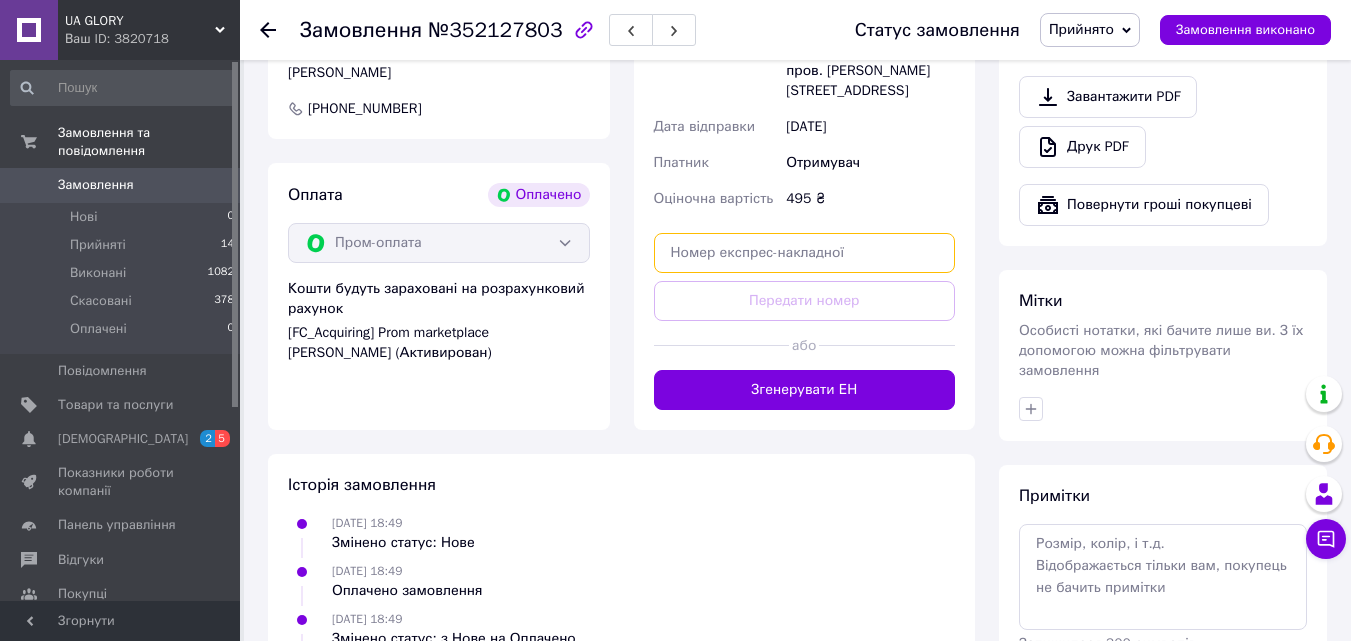 paste on "20451203455709" 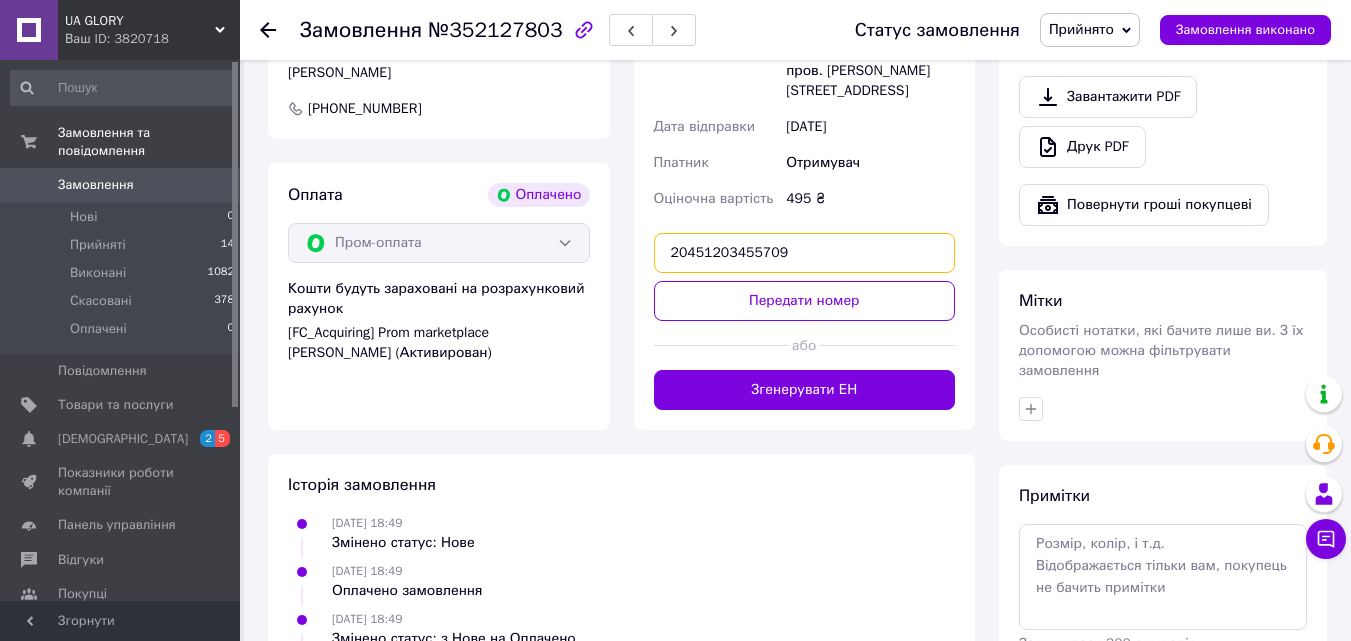type on "20451203455709" 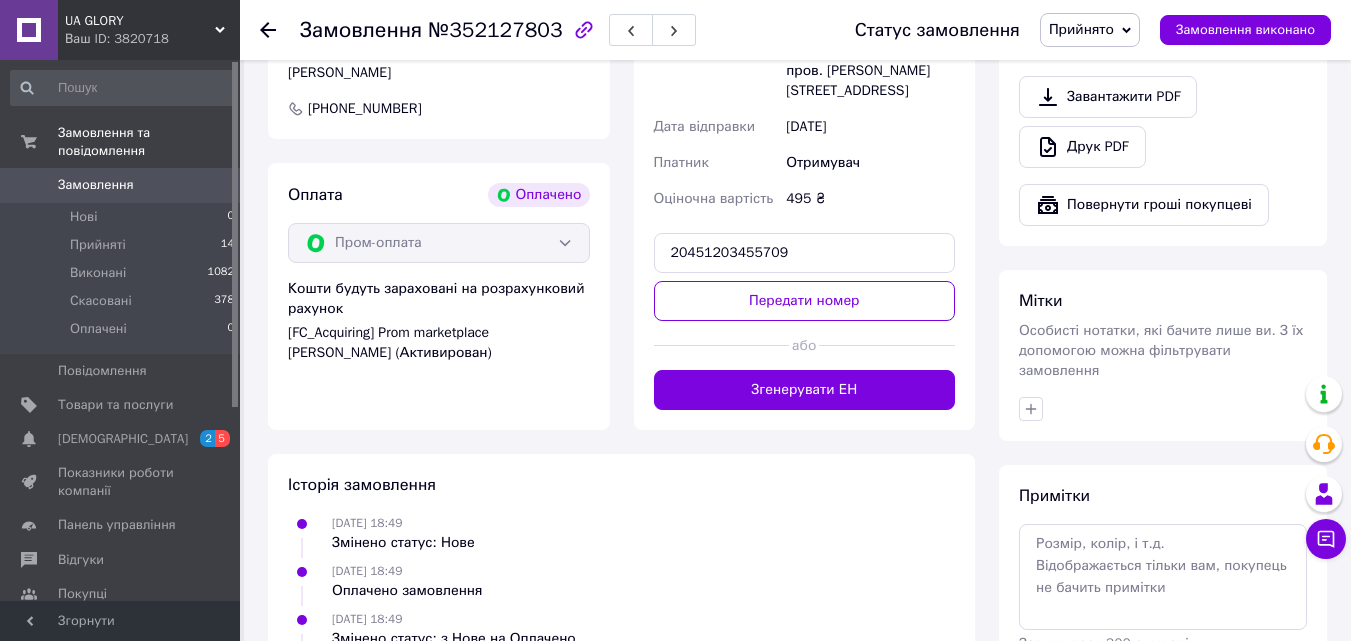click on "Передати номер" at bounding box center [805, 301] 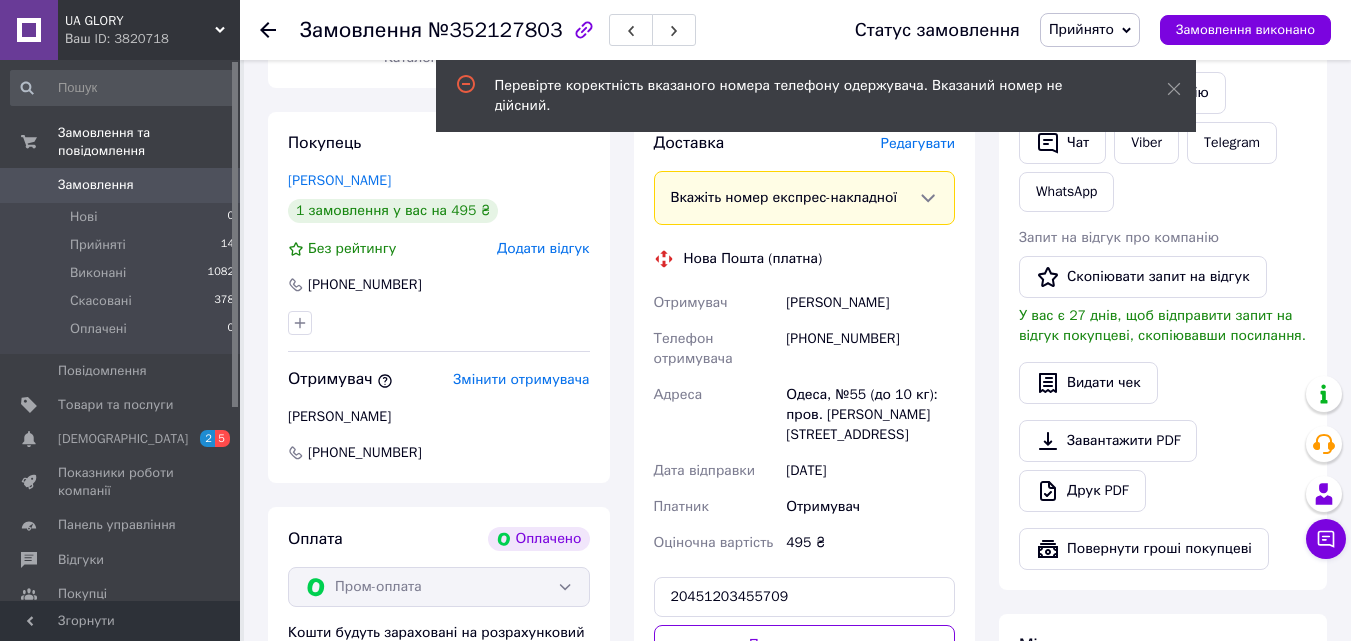 scroll, scrollTop: 485, scrollLeft: 0, axis: vertical 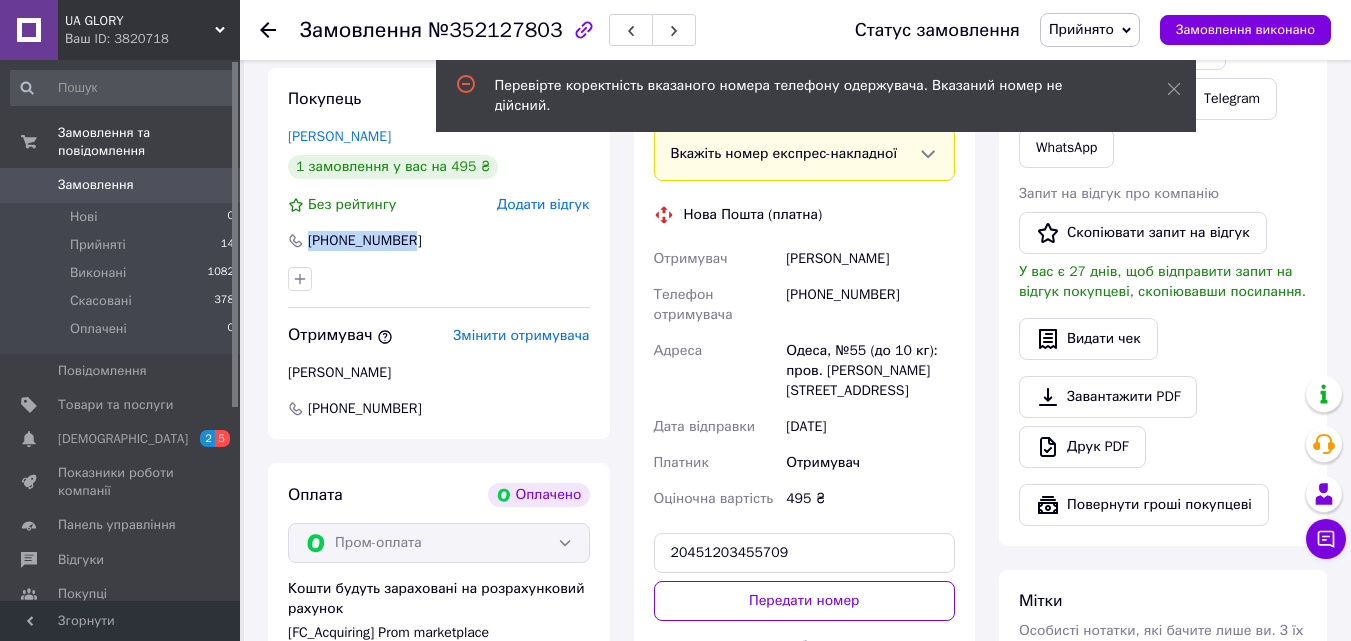 drag, startPoint x: 418, startPoint y: 235, endPoint x: 324, endPoint y: 242, distance: 94.26028 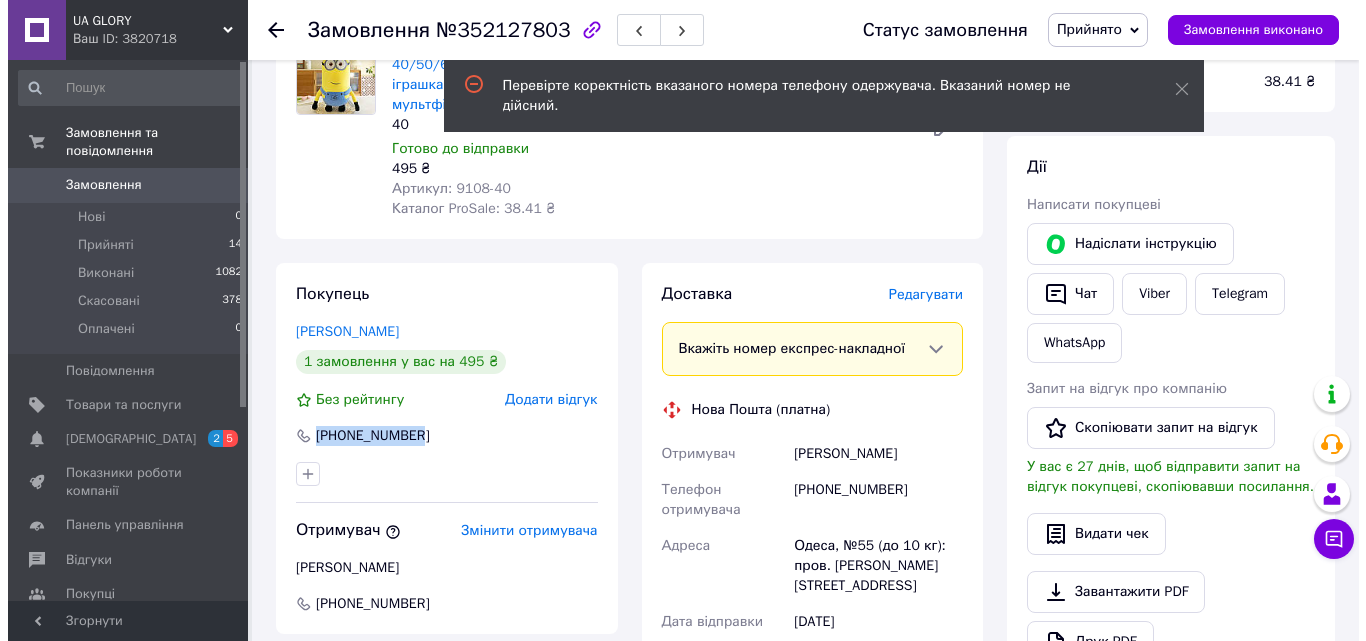 scroll, scrollTop: 285, scrollLeft: 0, axis: vertical 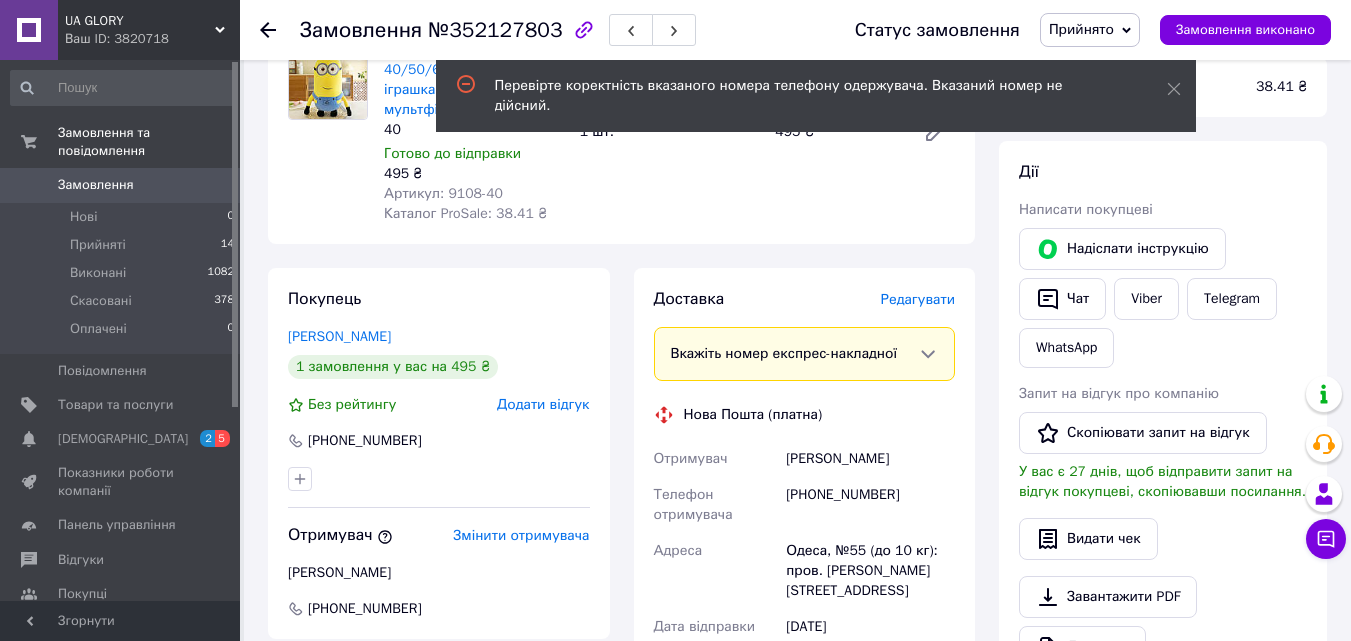 click on "Редагувати" at bounding box center [918, 299] 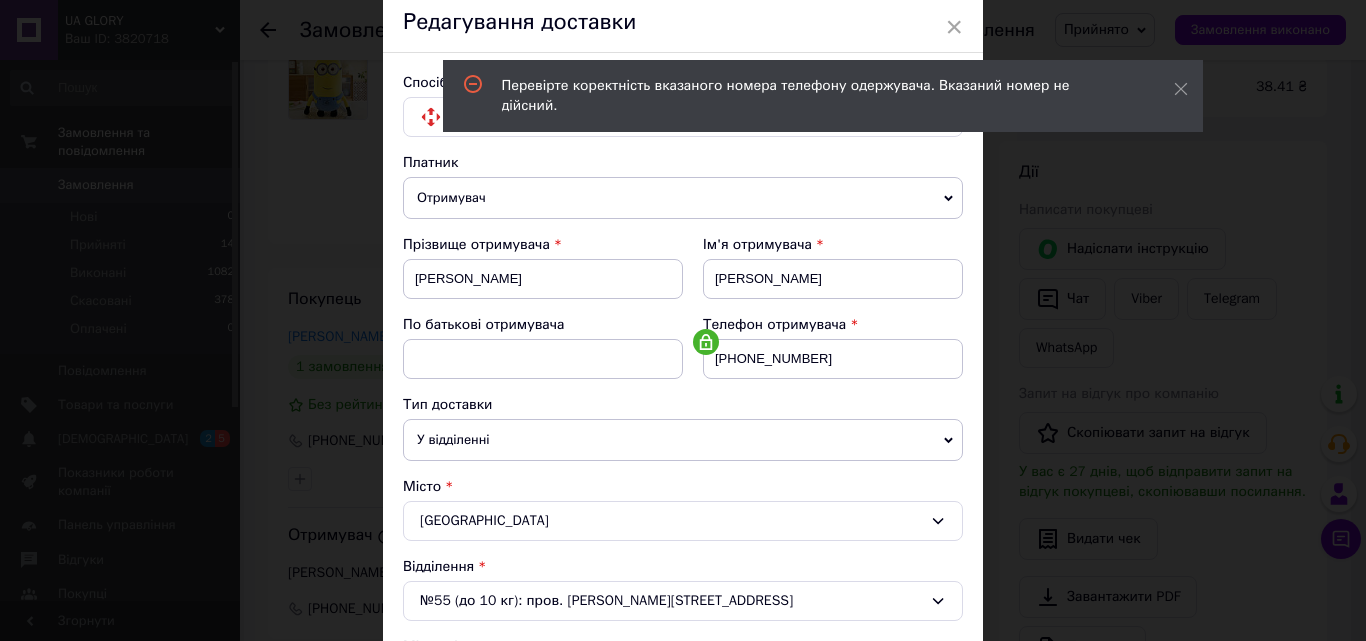scroll, scrollTop: 200, scrollLeft: 0, axis: vertical 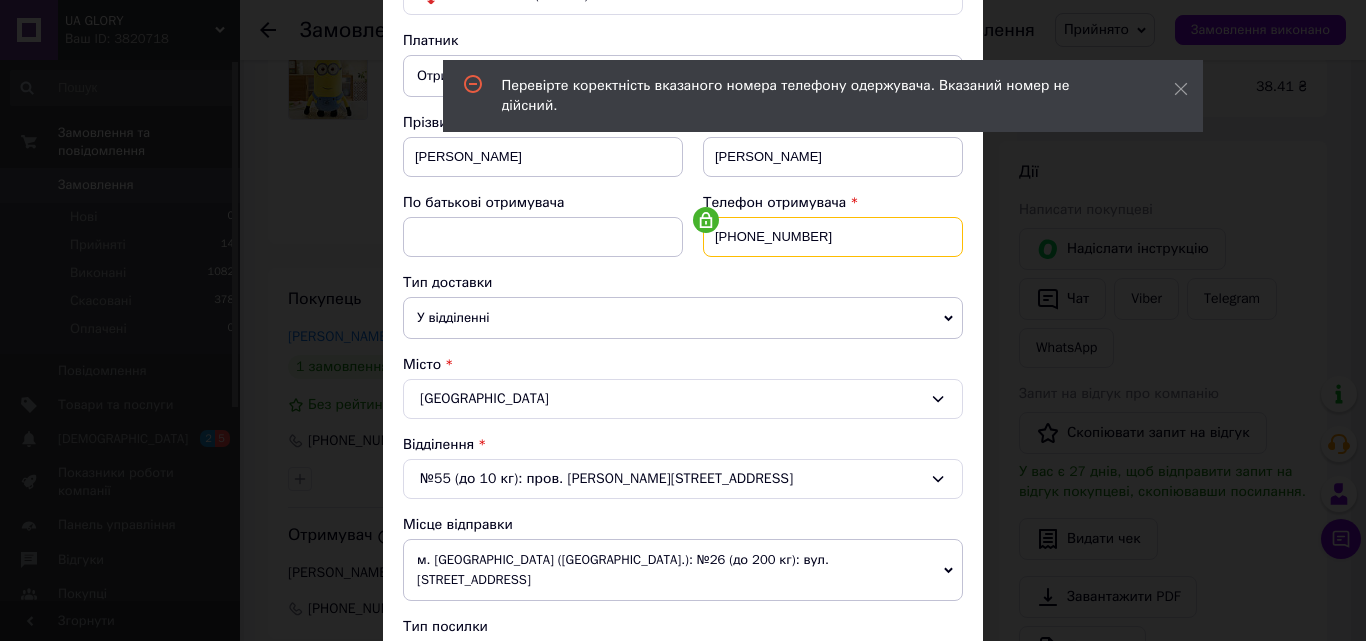 drag, startPoint x: 752, startPoint y: 239, endPoint x: 681, endPoint y: 238, distance: 71.00704 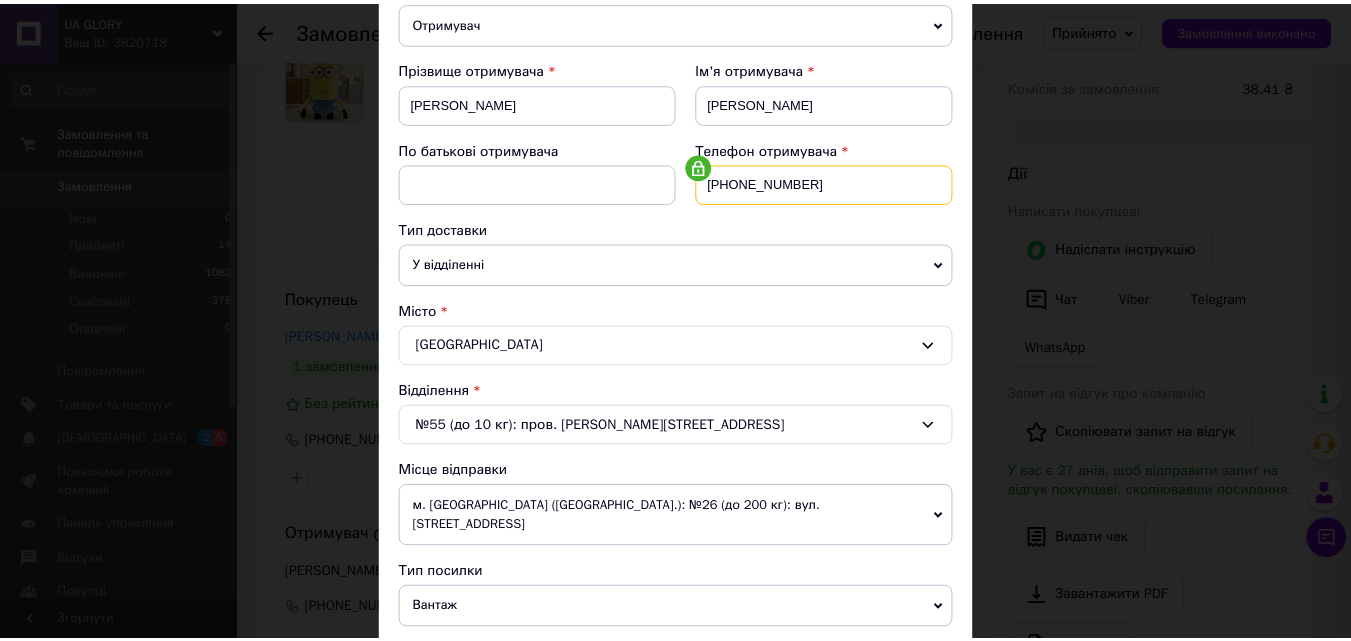 scroll, scrollTop: 0, scrollLeft: 0, axis: both 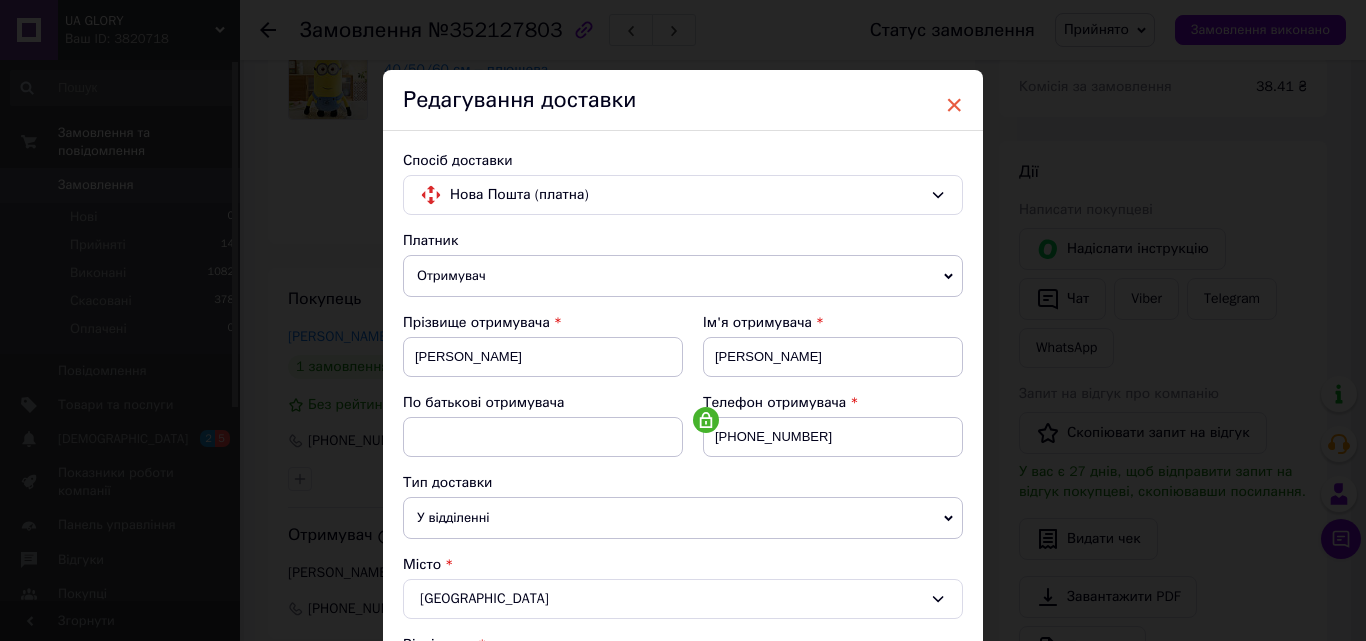 click on "×" at bounding box center [954, 105] 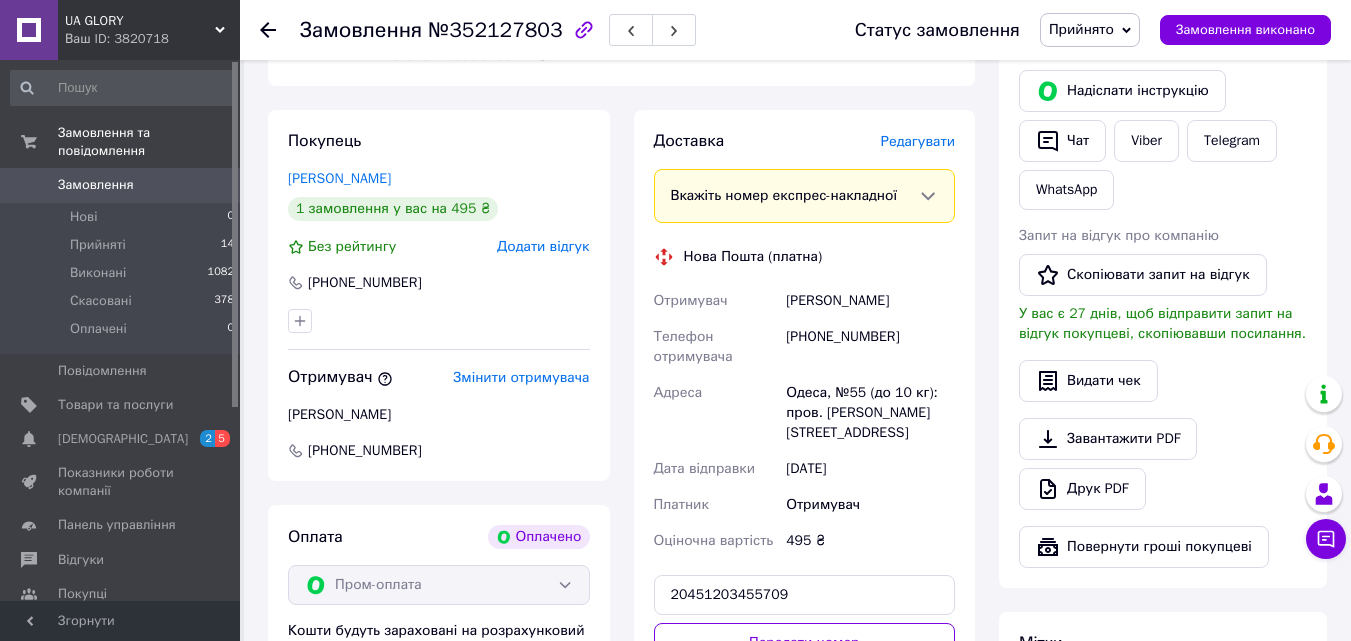 scroll, scrollTop: 585, scrollLeft: 0, axis: vertical 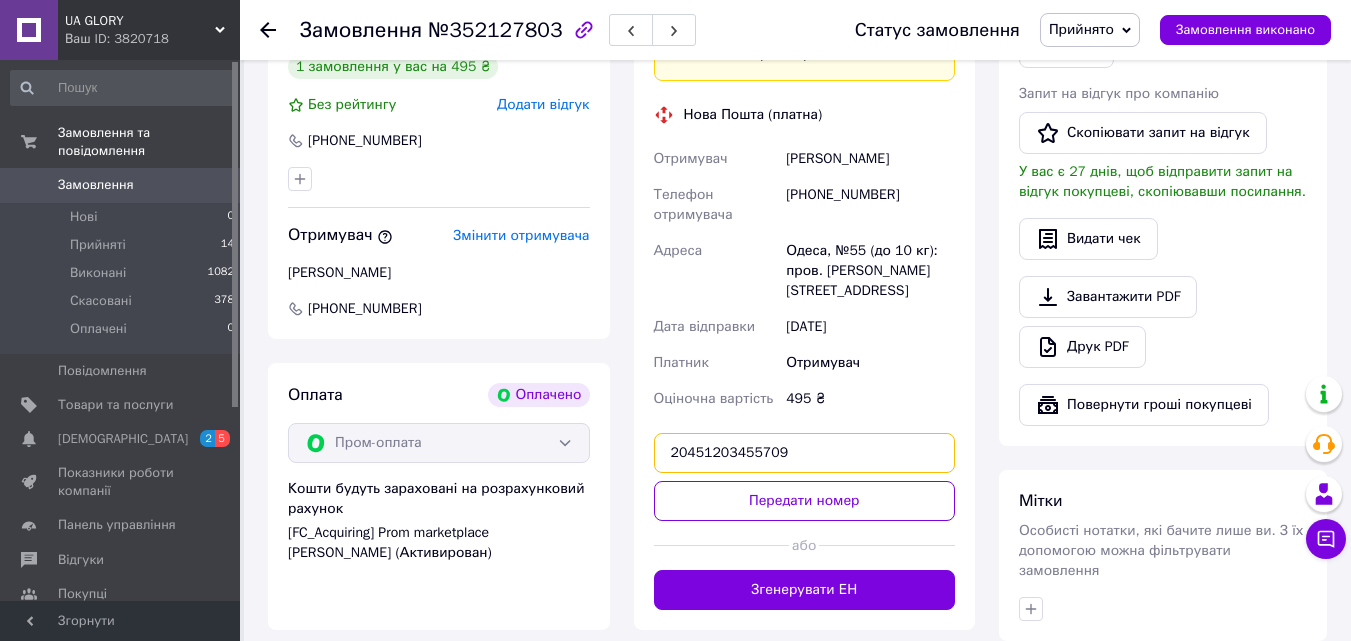 drag, startPoint x: 808, startPoint y: 444, endPoint x: 691, endPoint y: 444, distance: 117 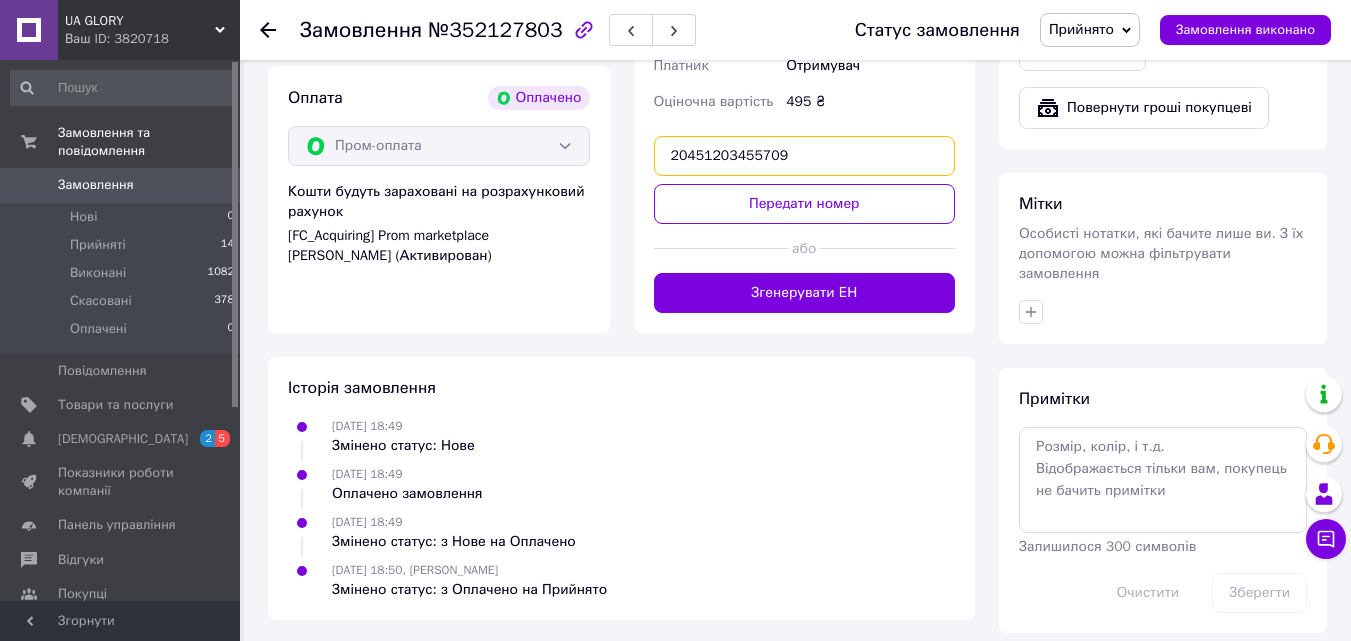 scroll, scrollTop: 885, scrollLeft: 0, axis: vertical 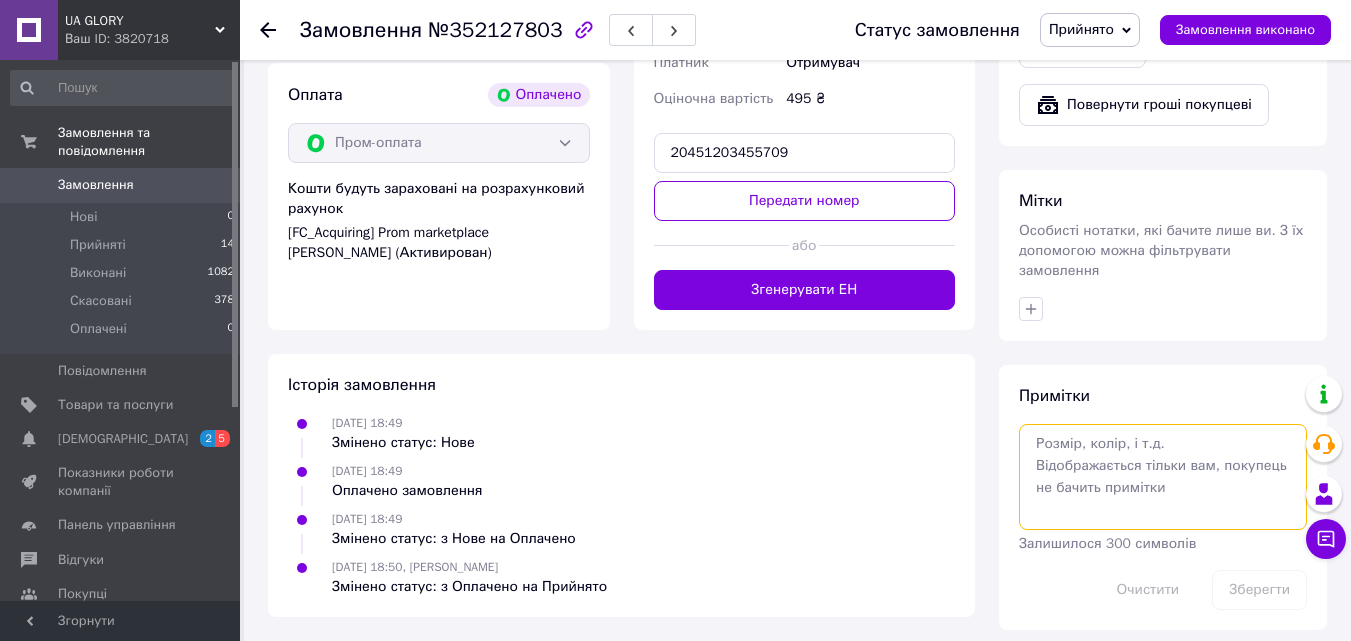 paste on "20451203455709" 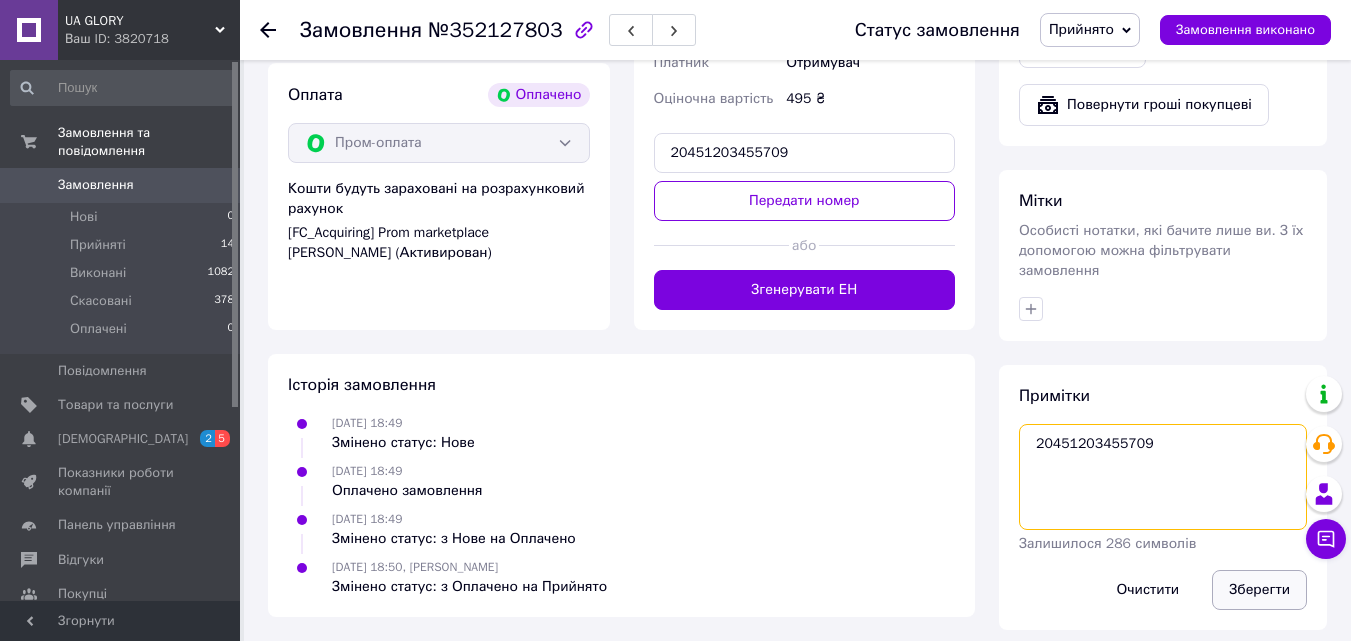 type on "20451203455709" 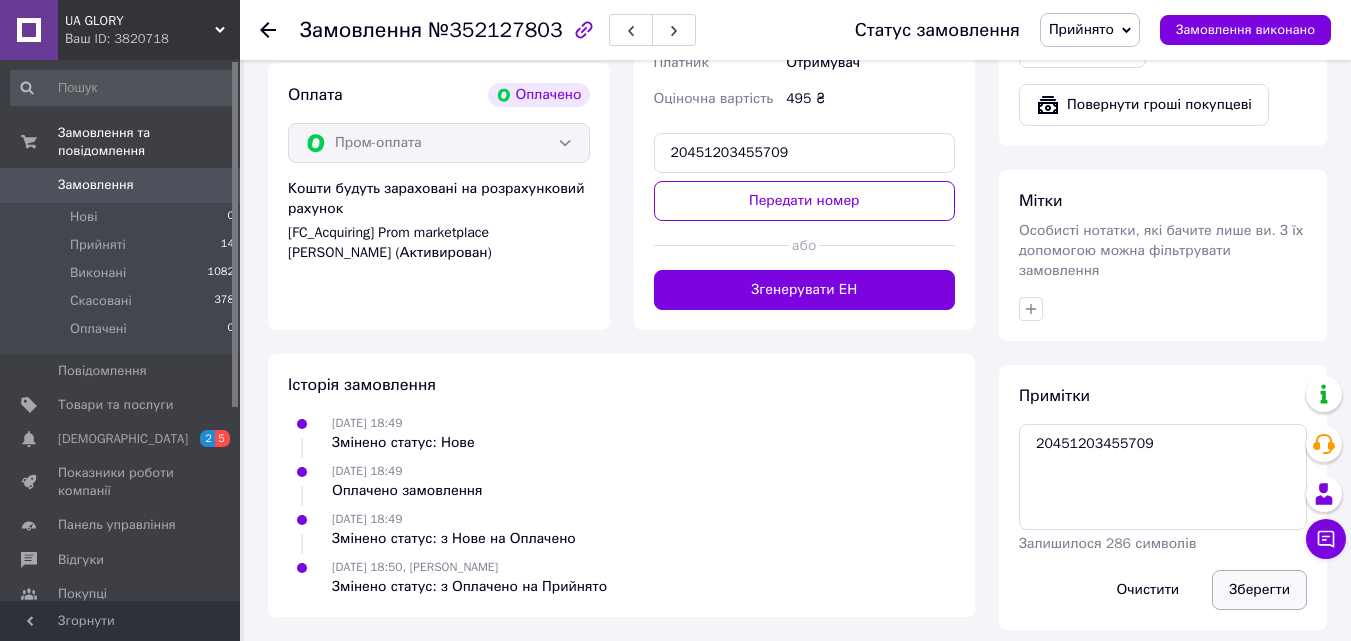 click on "Зберегти" at bounding box center (1259, 590) 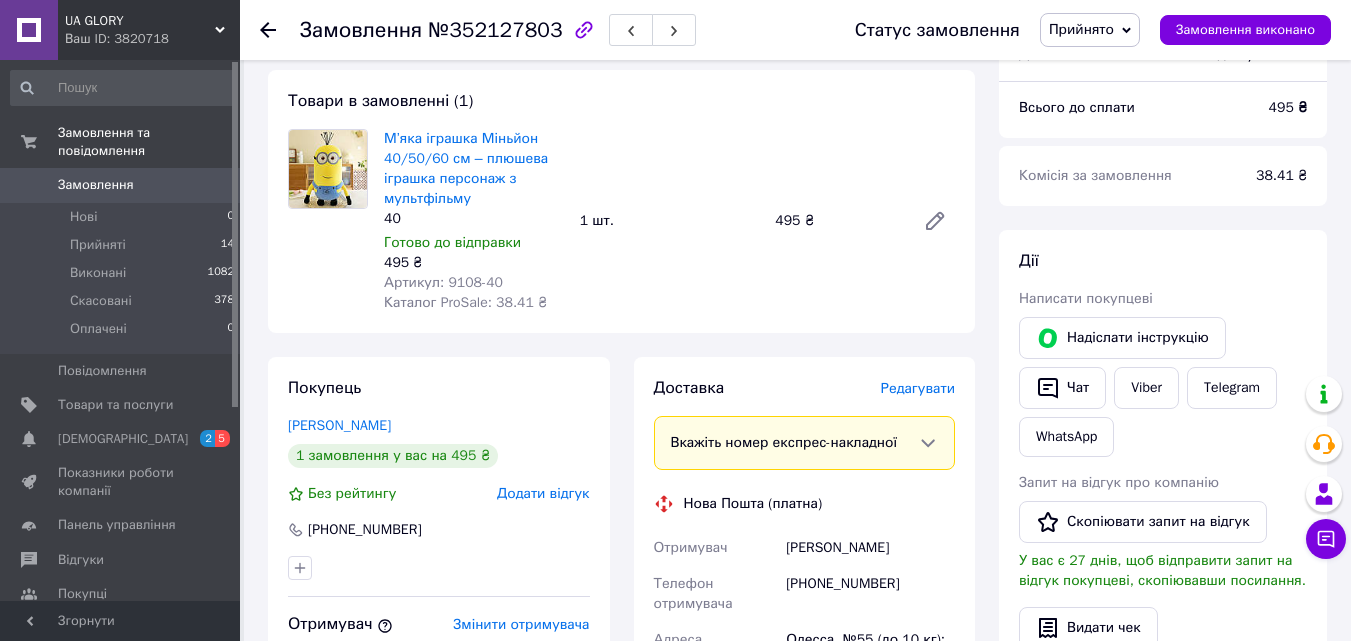 scroll, scrollTop: 185, scrollLeft: 0, axis: vertical 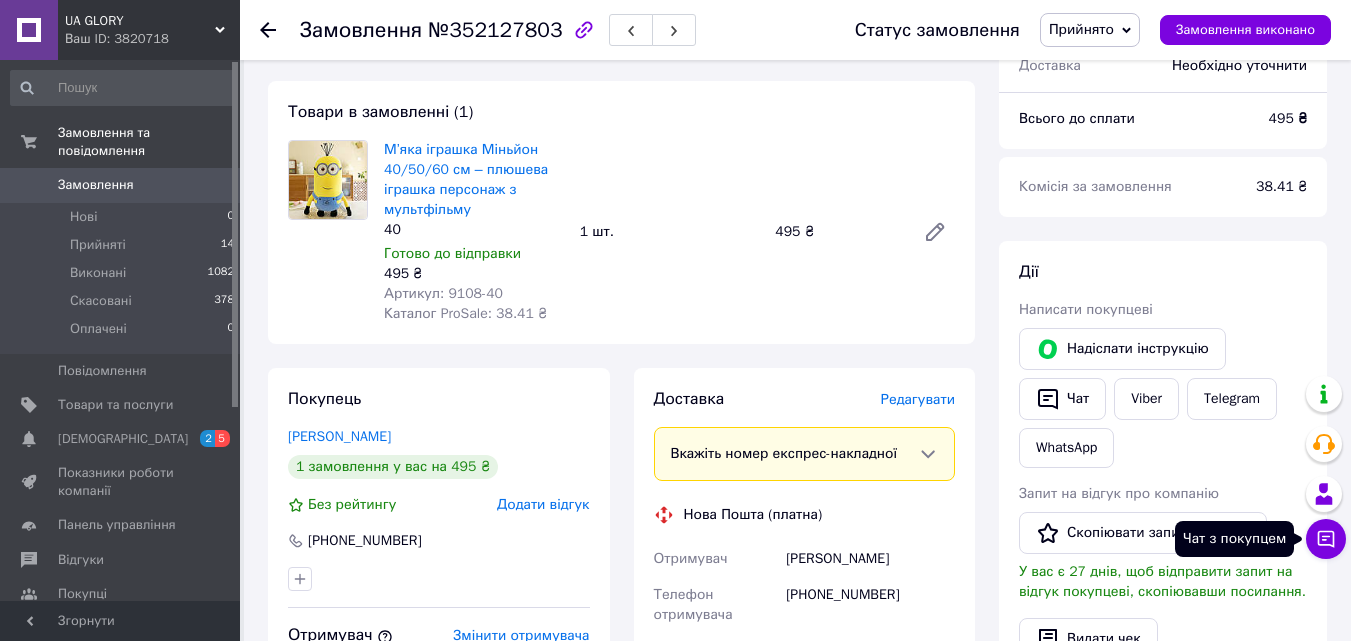 click 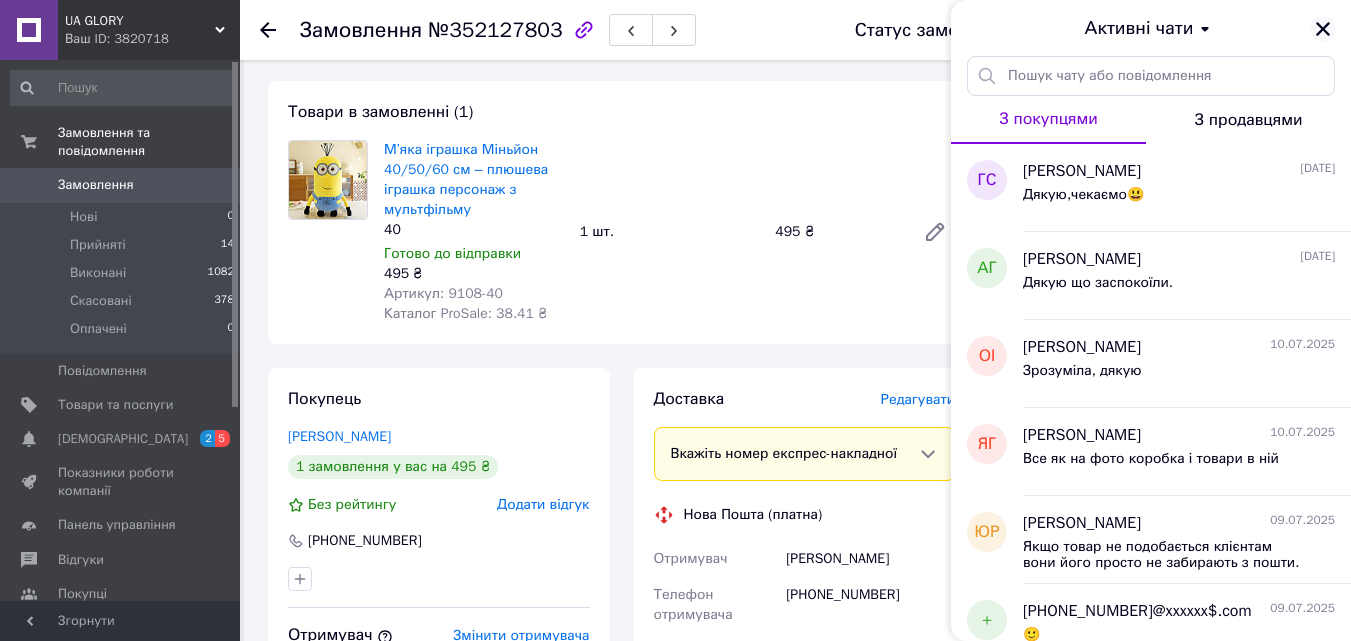 click 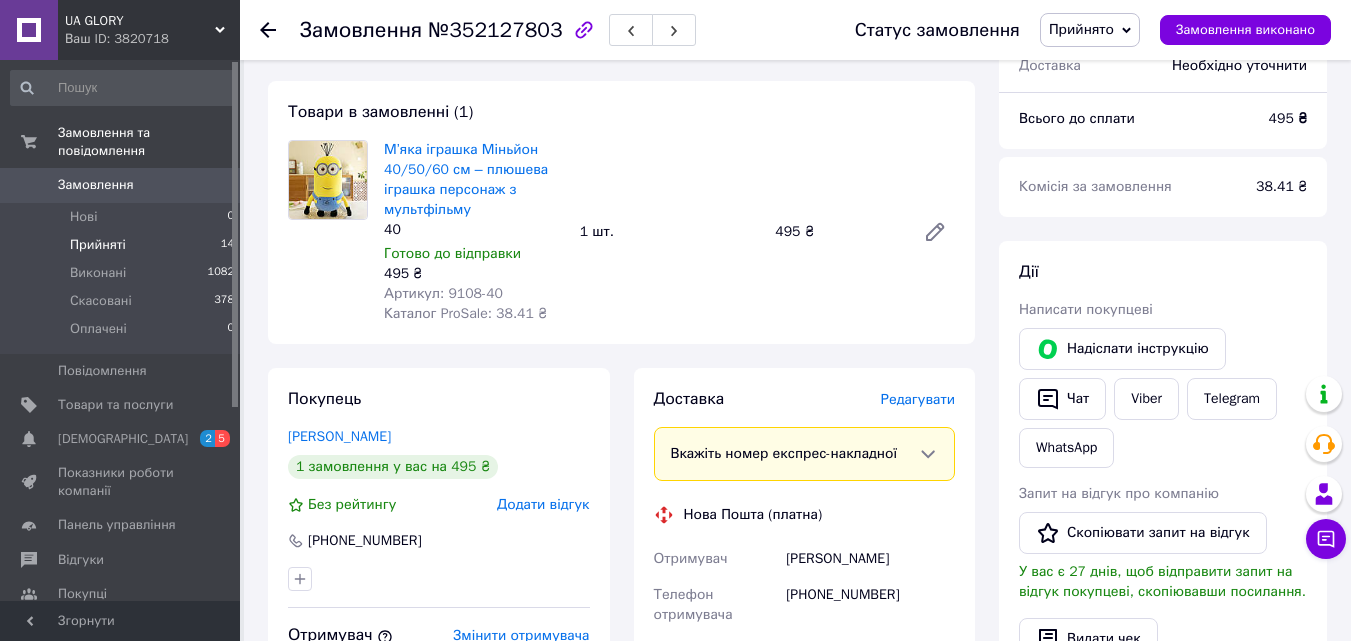 click on "Прийняті" at bounding box center [98, 245] 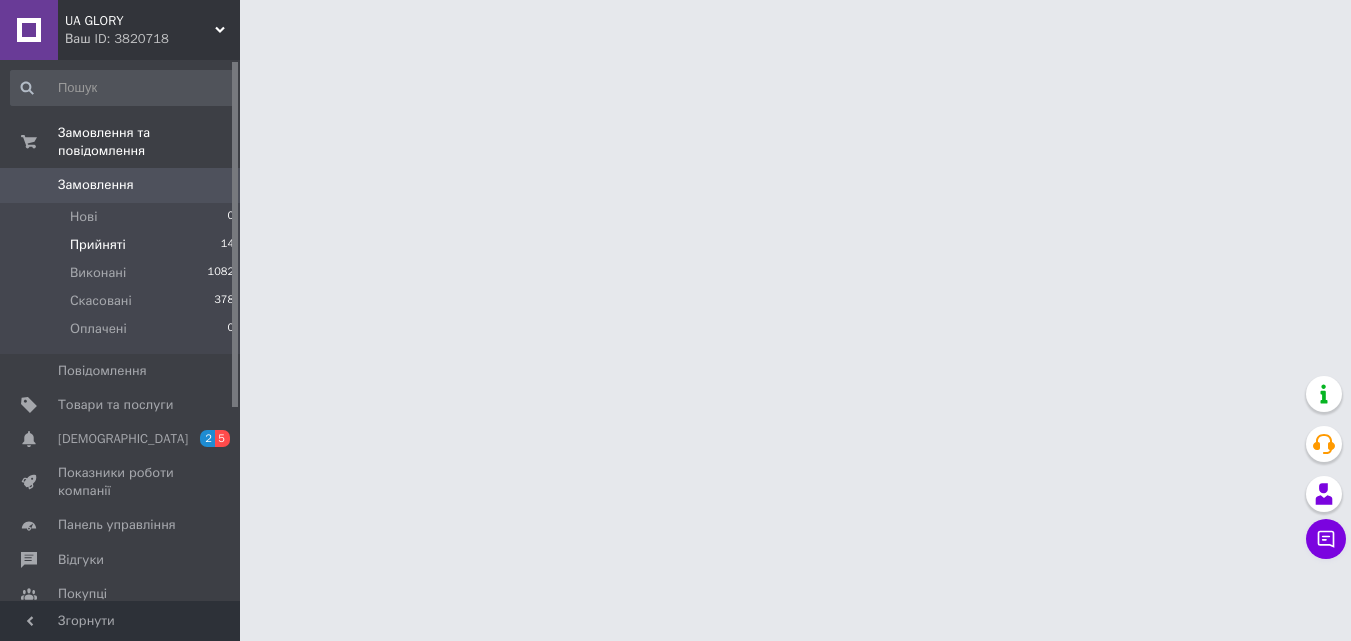 scroll, scrollTop: 0, scrollLeft: 0, axis: both 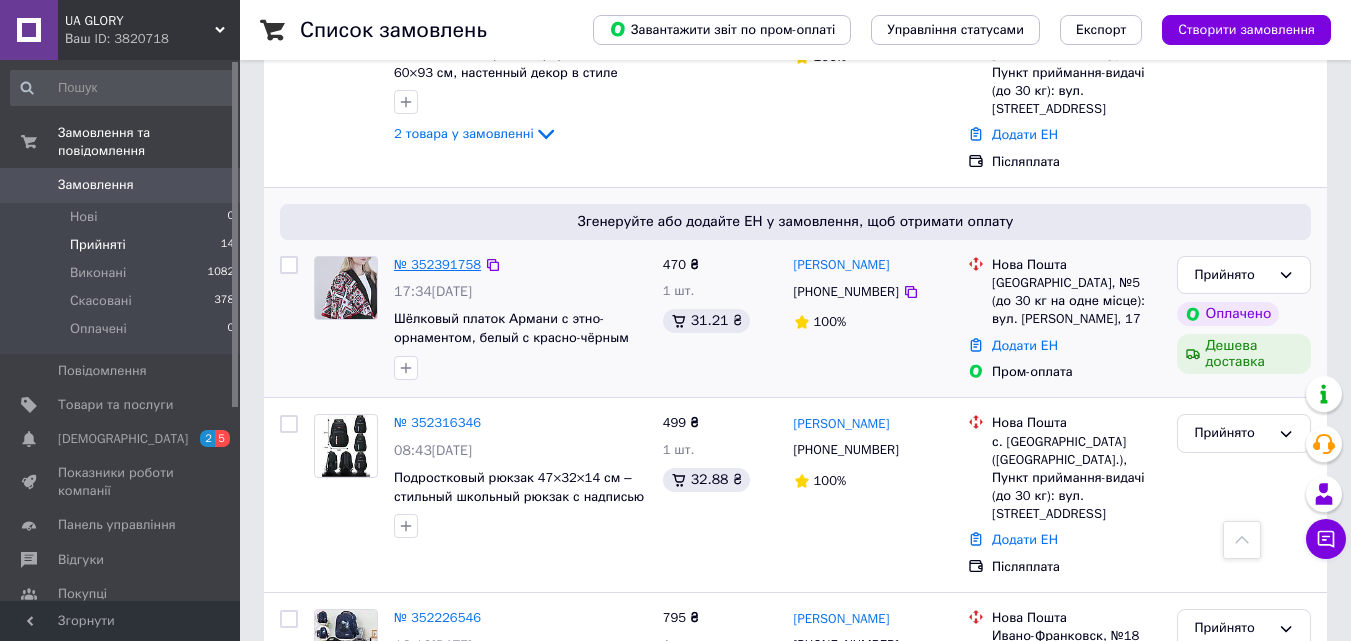 click on "№ 352391758" at bounding box center (437, 264) 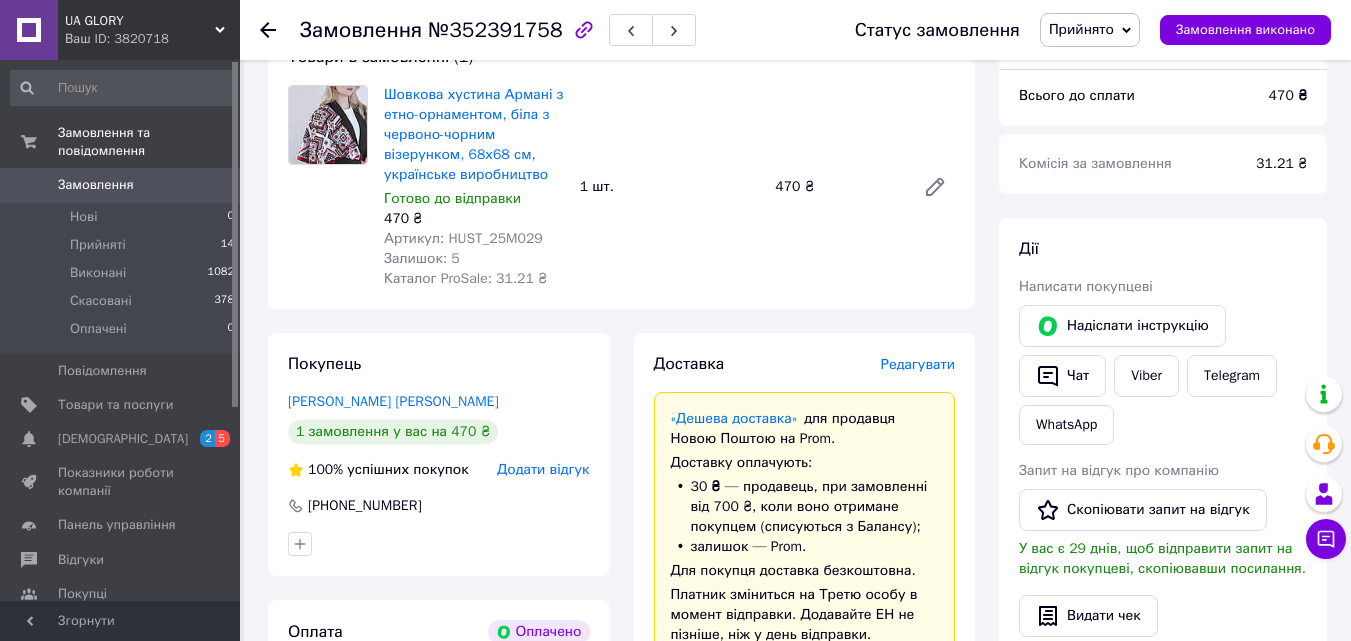 scroll, scrollTop: 100, scrollLeft: 0, axis: vertical 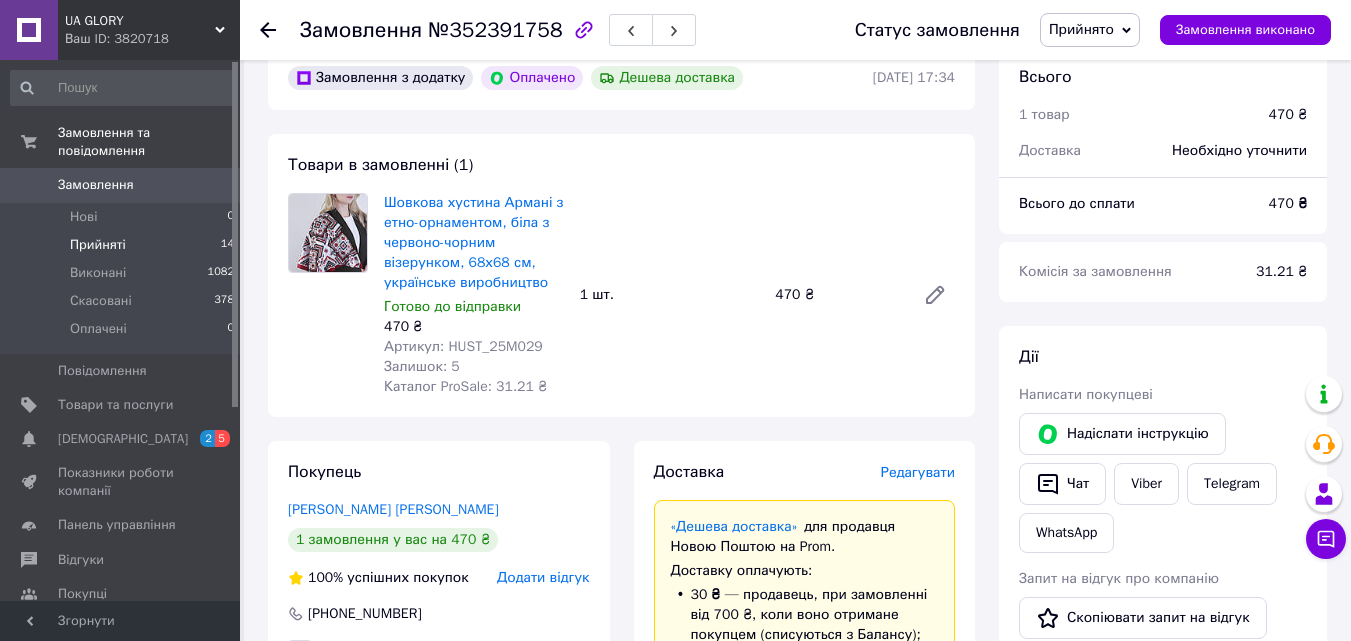click on "Прийняті" at bounding box center (98, 245) 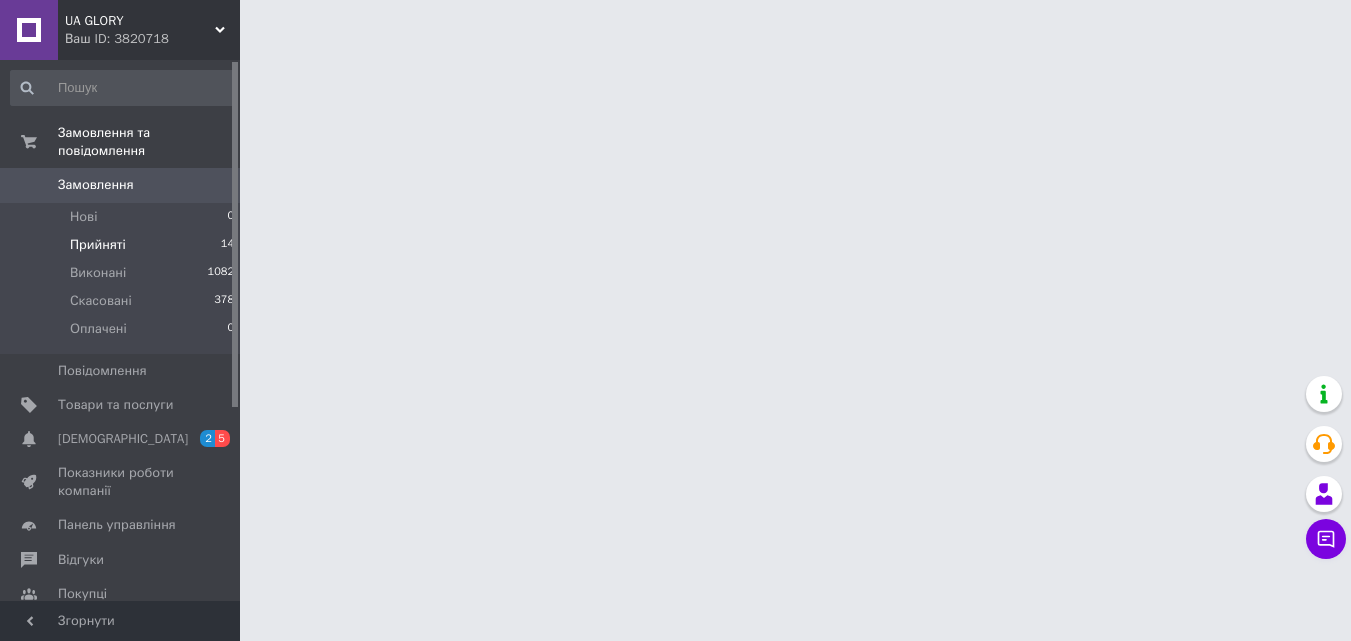 scroll, scrollTop: 0, scrollLeft: 0, axis: both 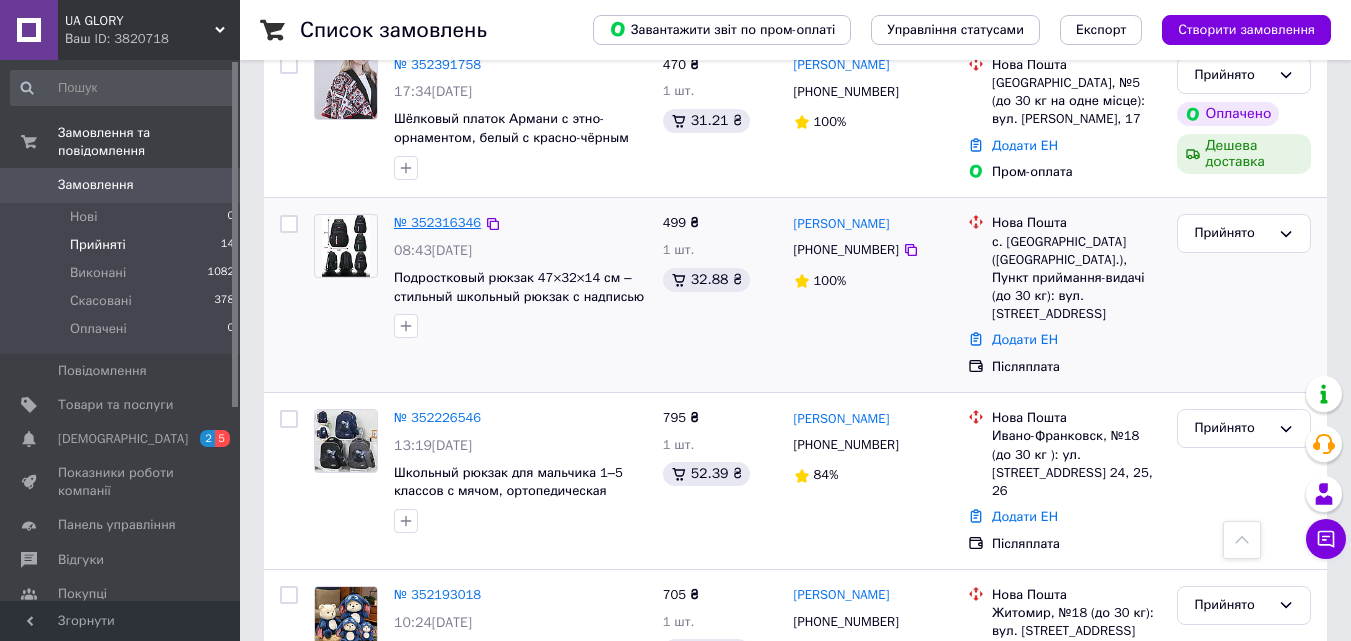 click on "№ 352316346" at bounding box center (437, 222) 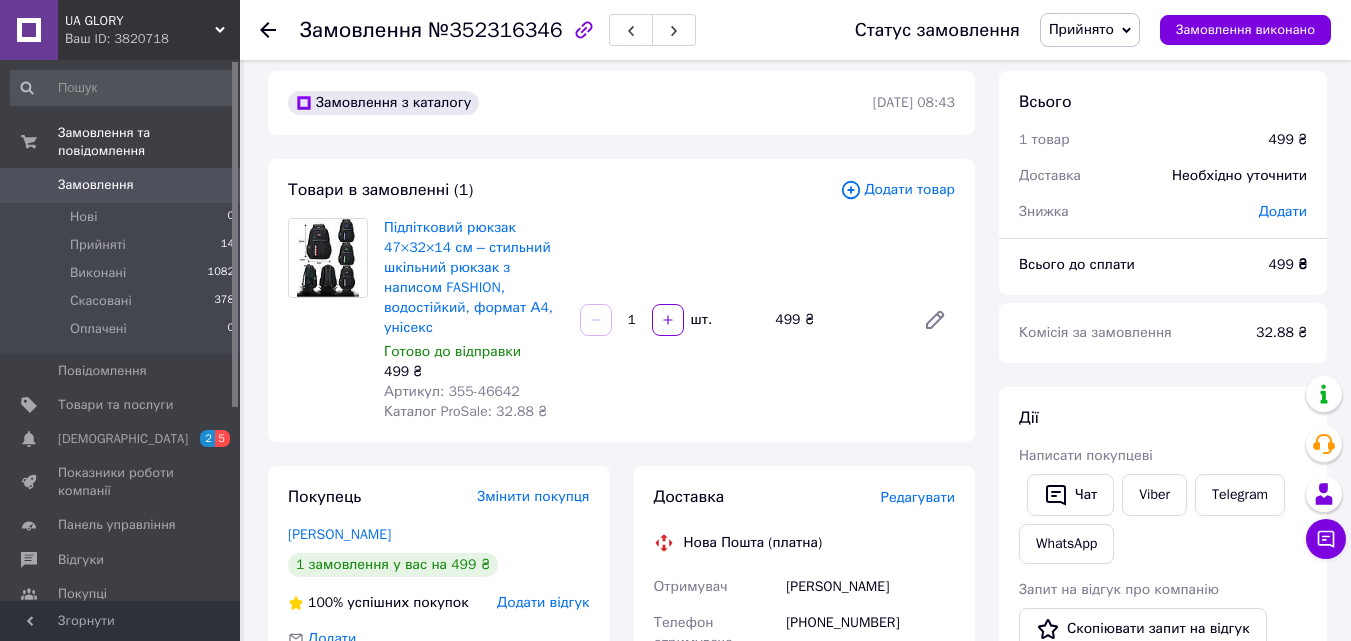 scroll, scrollTop: 12, scrollLeft: 0, axis: vertical 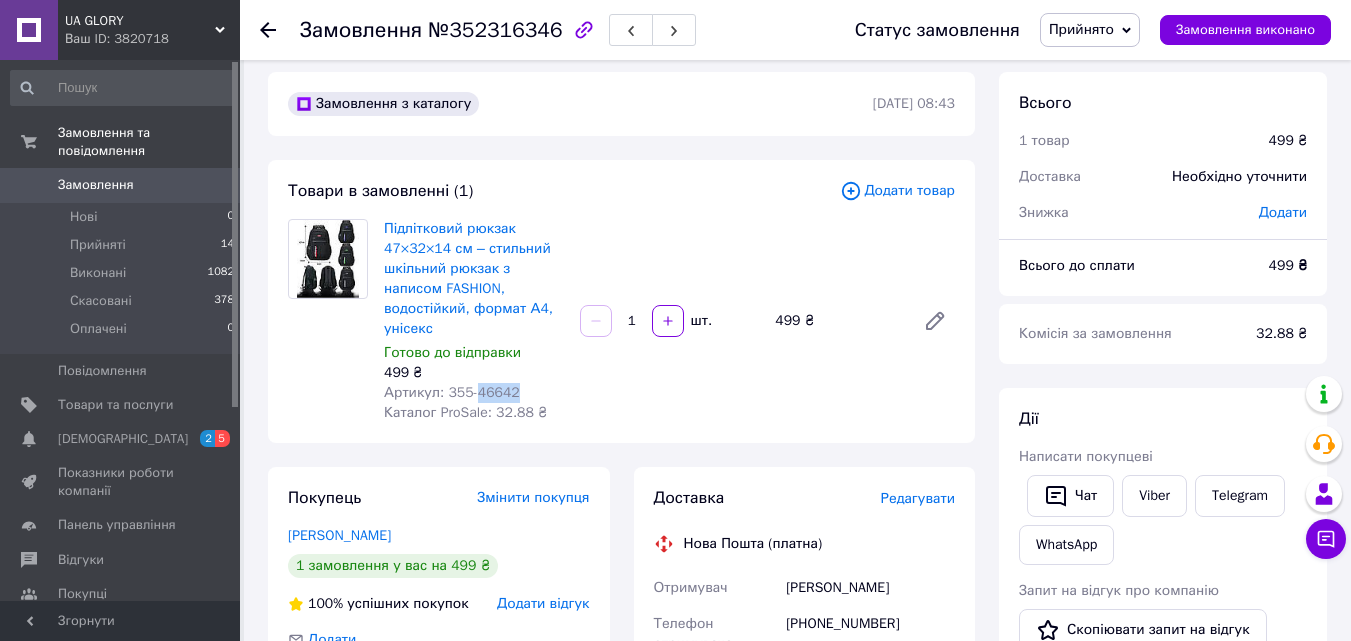 drag, startPoint x: 472, startPoint y: 389, endPoint x: 528, endPoint y: 386, distance: 56.0803 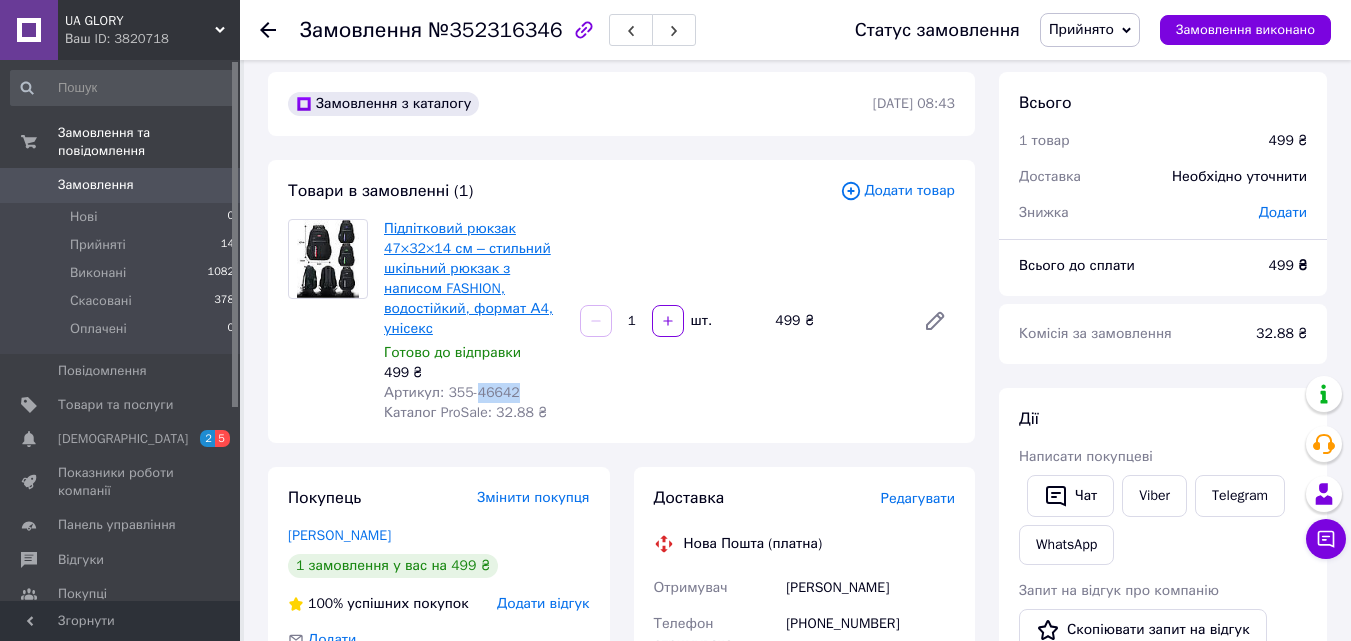 click on "Підлітковий рюкзак 47×32×14 см – стильний шкільний рюкзак з написом FASHION, водостійкий, формат А4, унісекс" at bounding box center (468, 278) 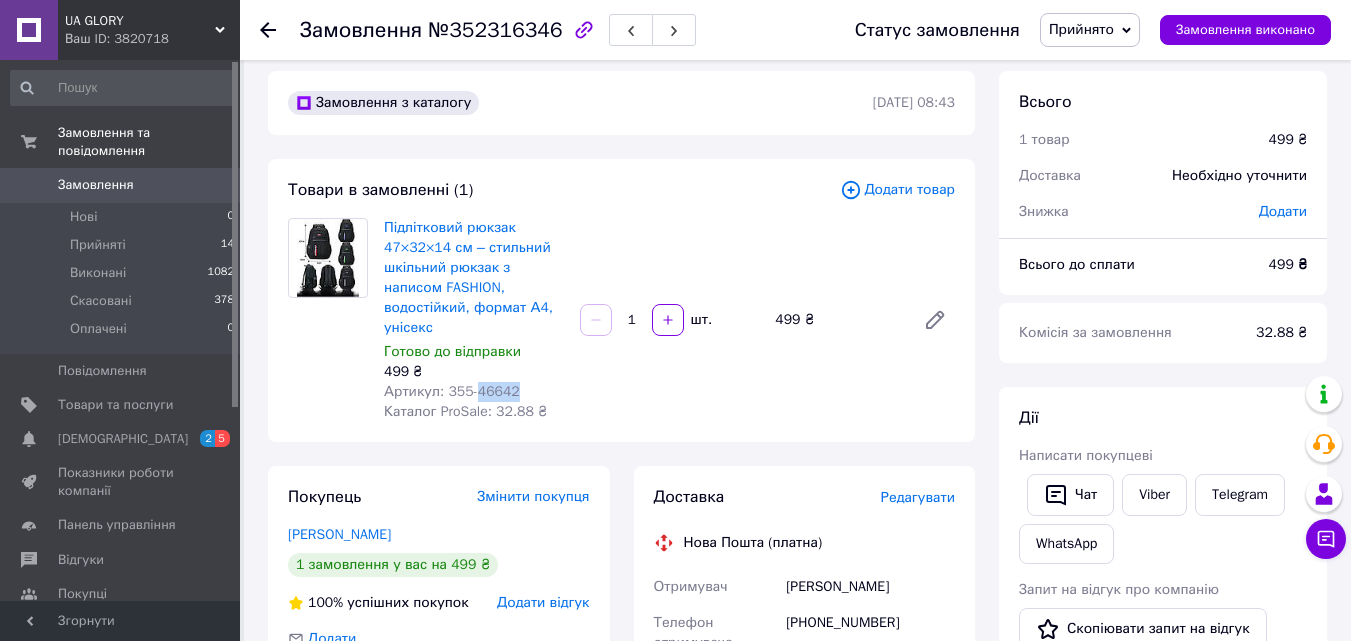 scroll, scrollTop: 12, scrollLeft: 0, axis: vertical 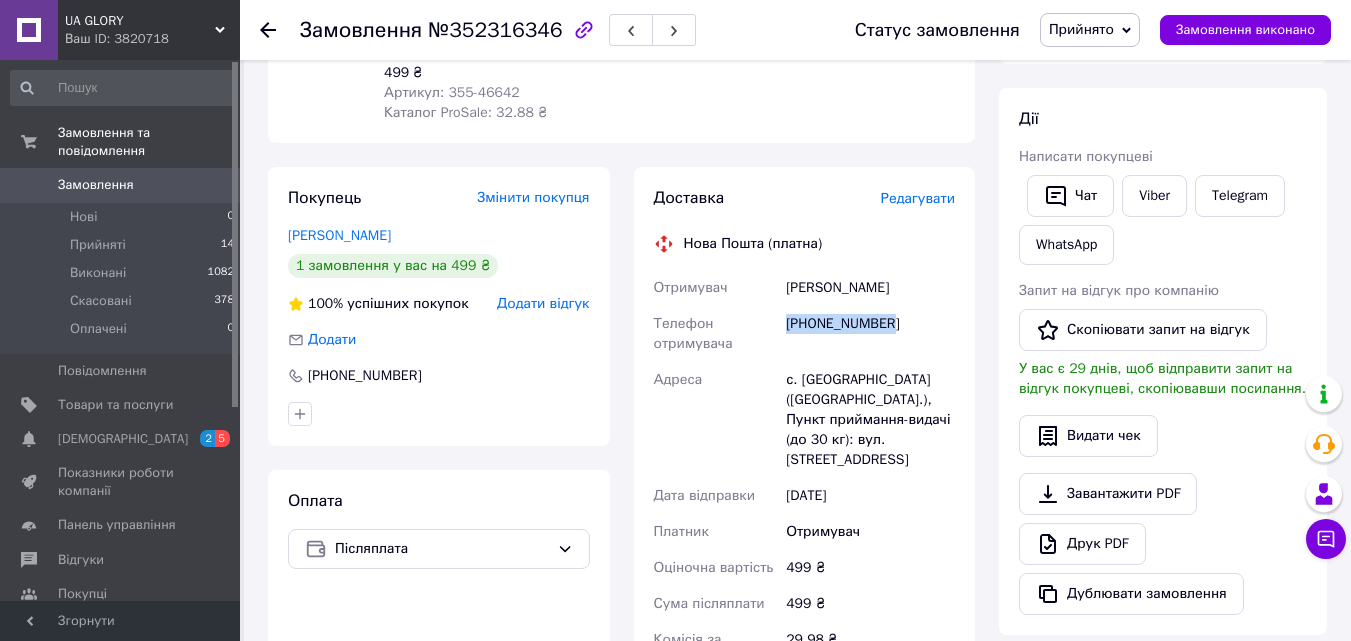 drag, startPoint x: 790, startPoint y: 319, endPoint x: 903, endPoint y: 324, distance: 113.110565 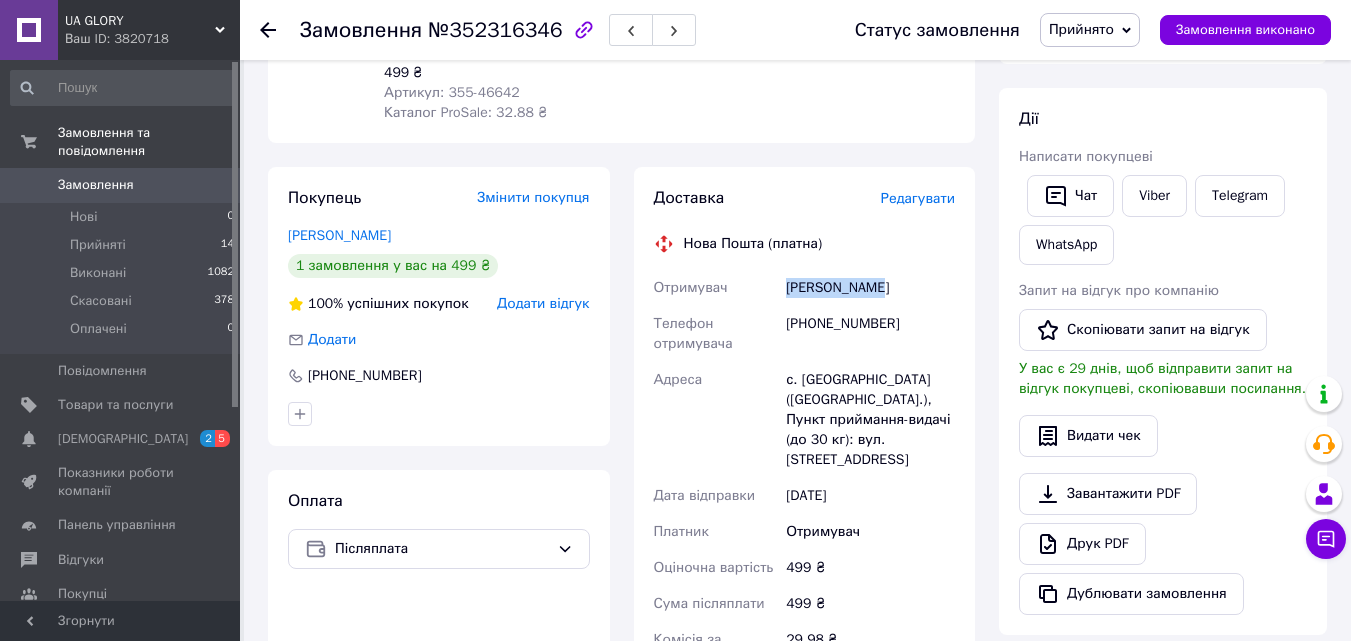 drag, startPoint x: 790, startPoint y: 283, endPoint x: 879, endPoint y: 284, distance: 89.005615 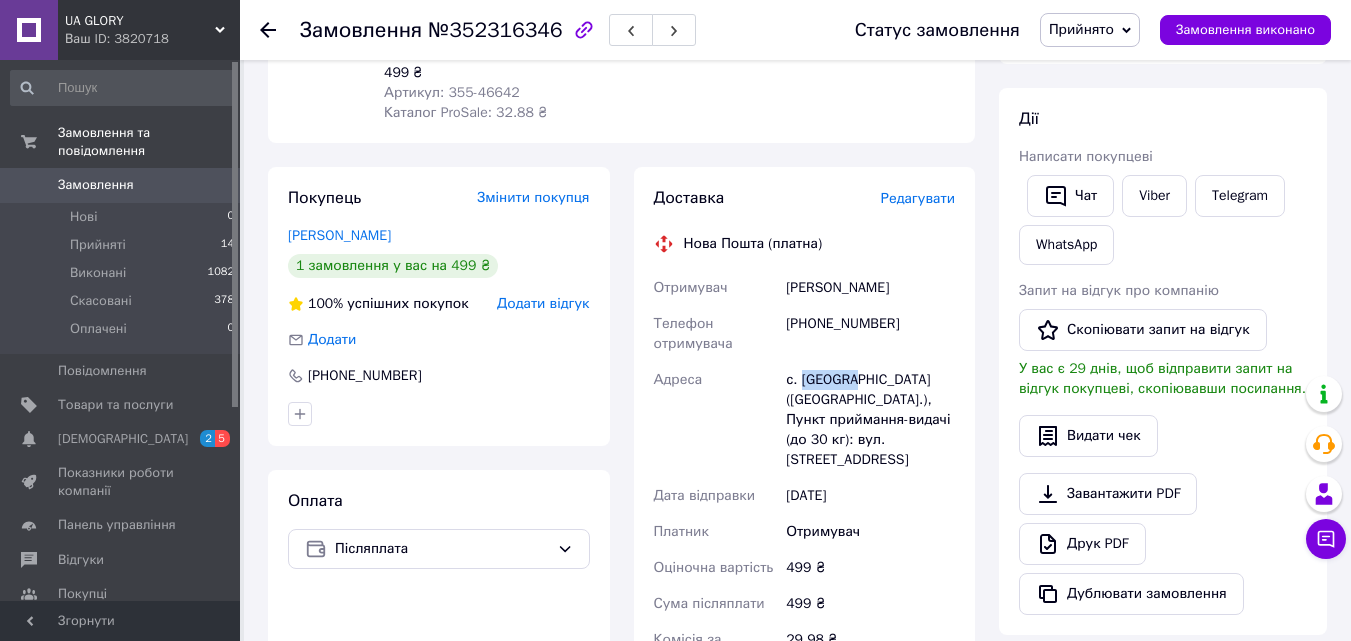 drag, startPoint x: 799, startPoint y: 376, endPoint x: 847, endPoint y: 380, distance: 48.166378 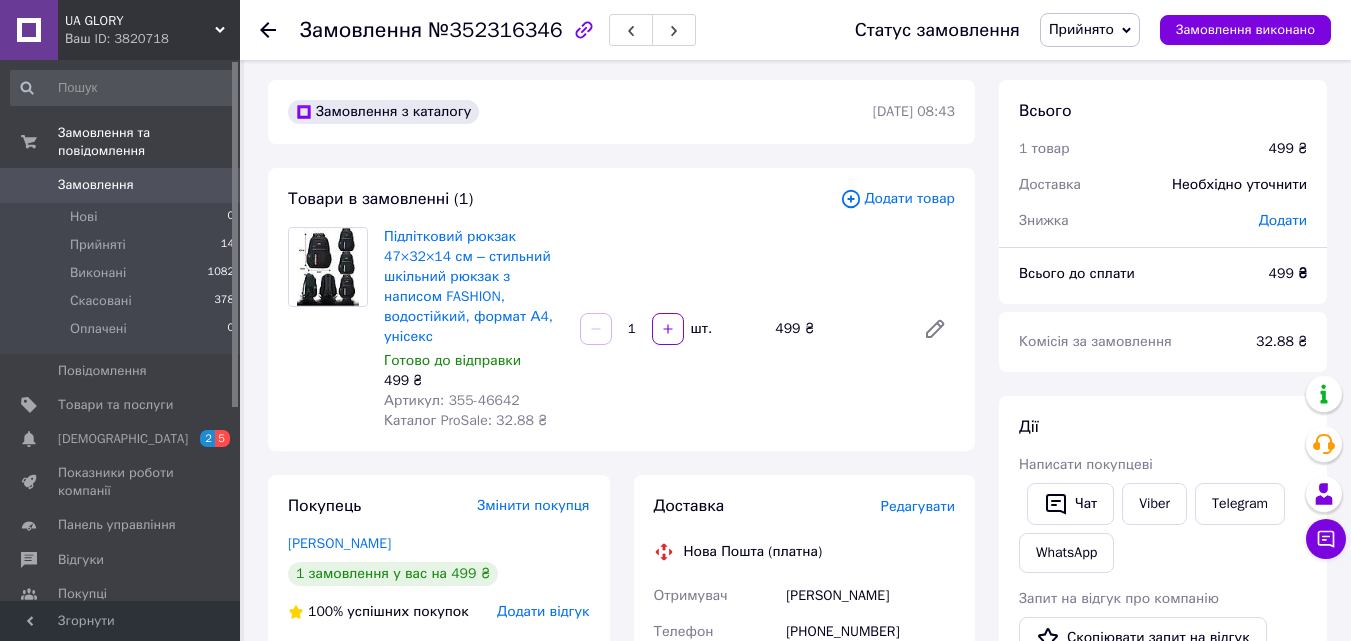 scroll, scrollTop: 0, scrollLeft: 0, axis: both 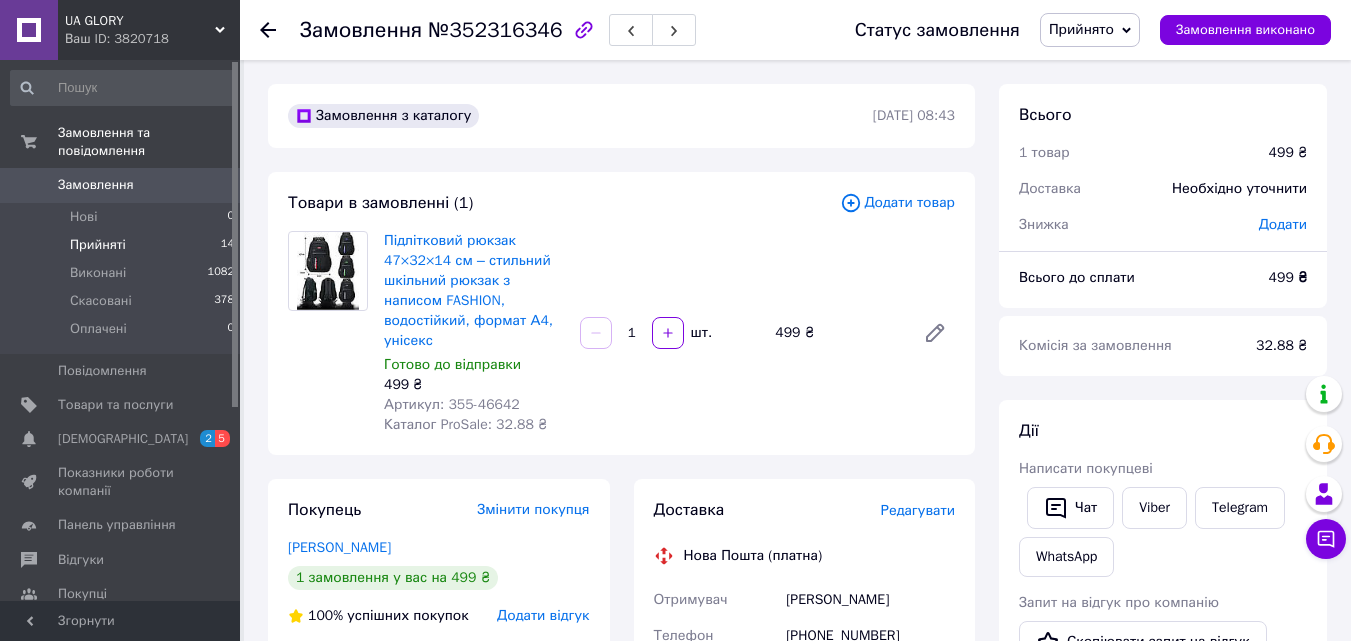 click on "Прийняті" at bounding box center [98, 245] 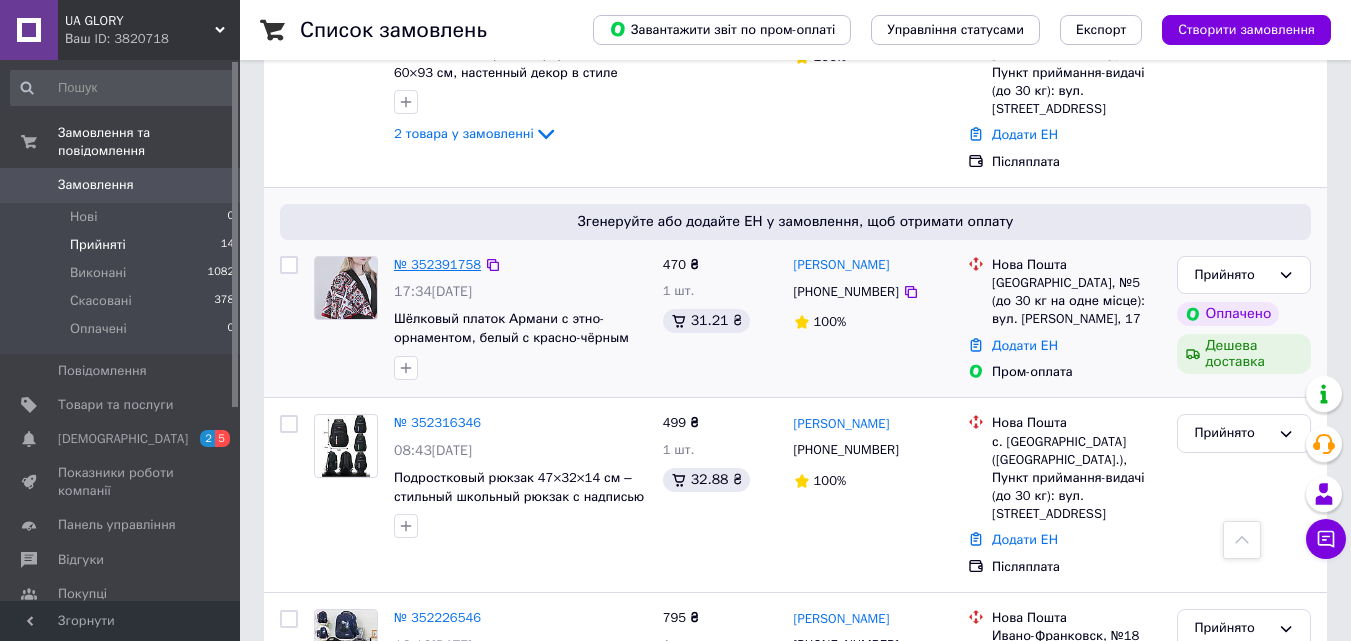 click on "№ 352391758" at bounding box center [437, 264] 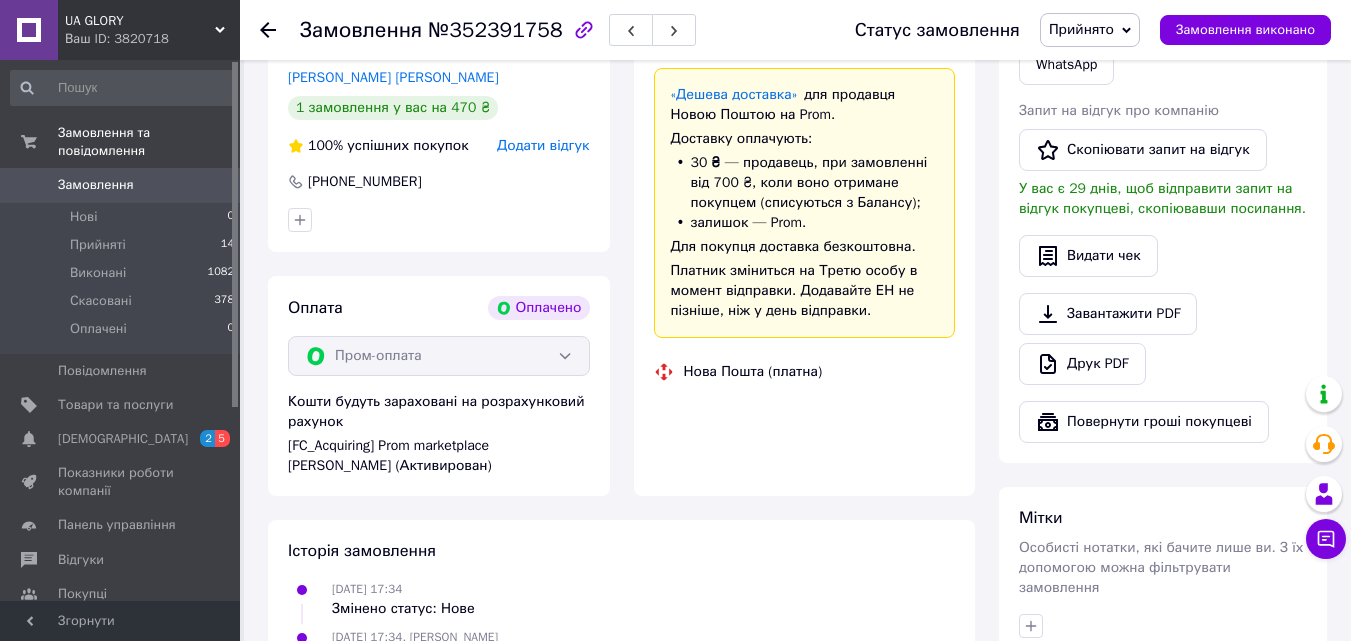 scroll, scrollTop: 739, scrollLeft: 0, axis: vertical 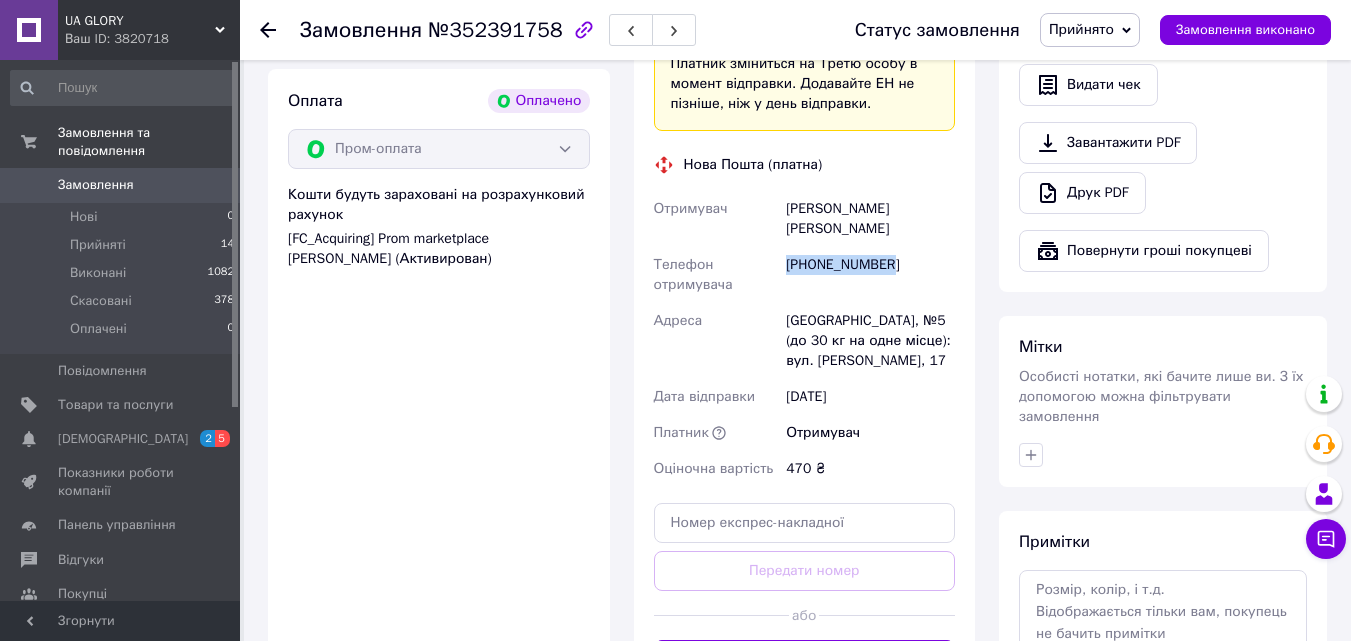 drag, startPoint x: 908, startPoint y: 267, endPoint x: 875, endPoint y: 263, distance: 33.24154 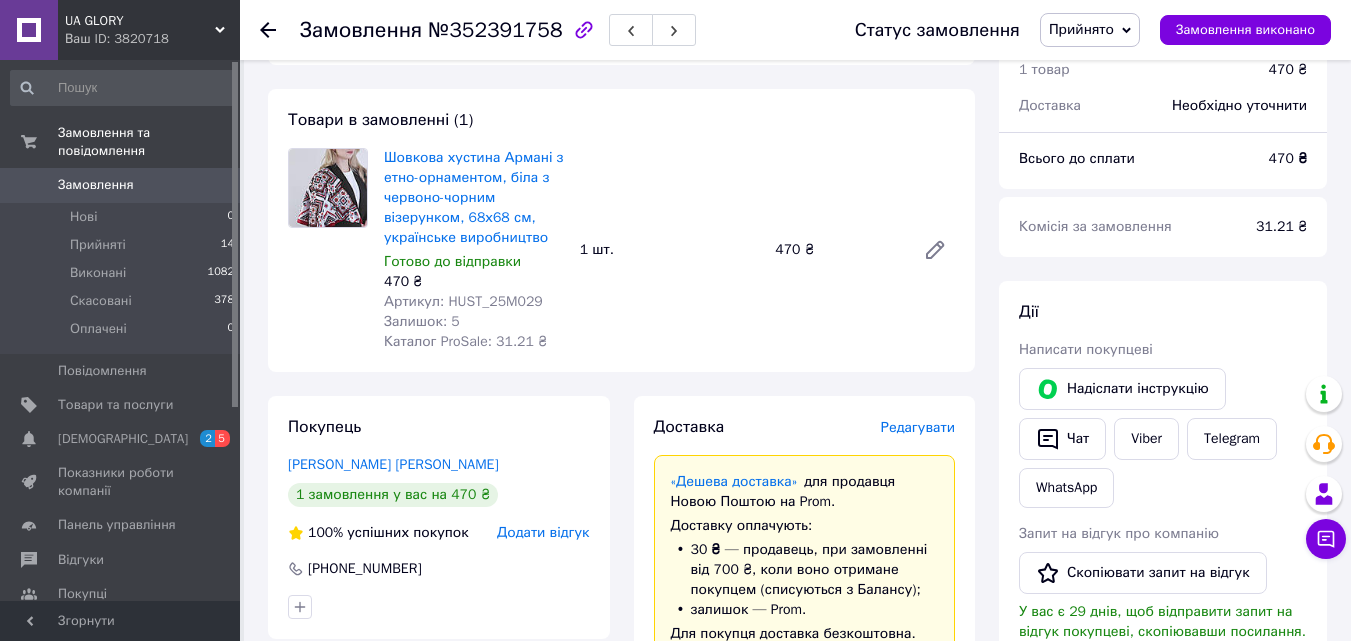 scroll, scrollTop: 39, scrollLeft: 0, axis: vertical 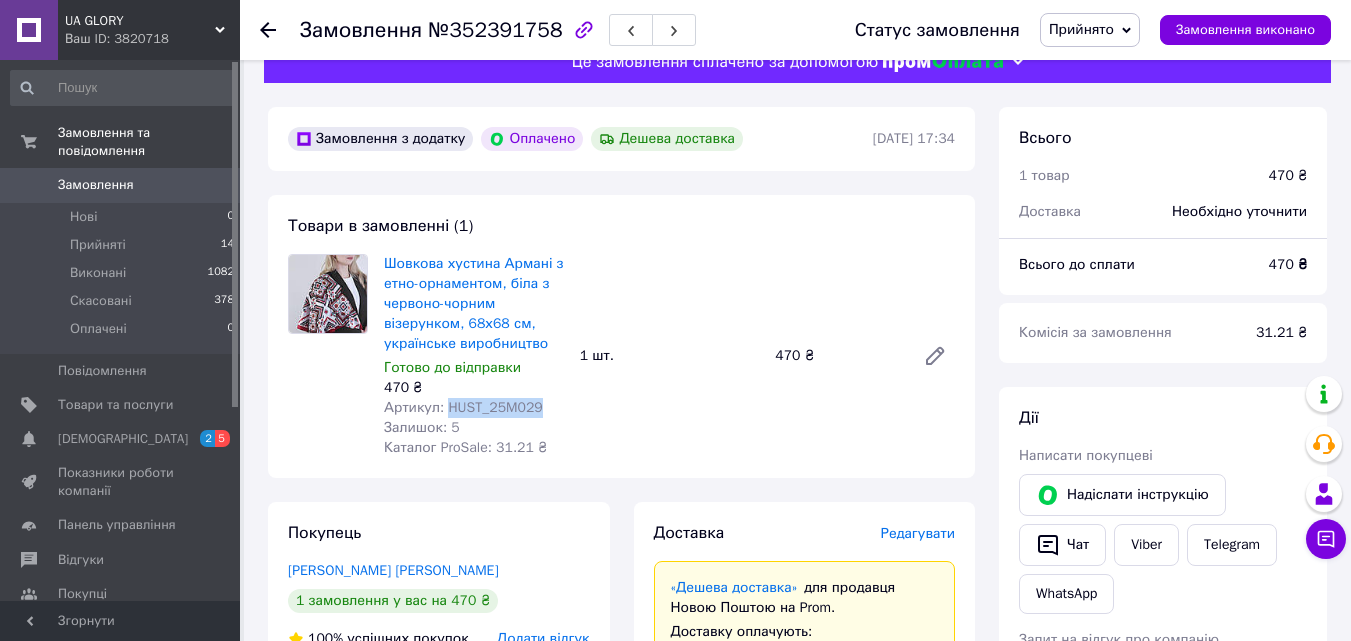 drag, startPoint x: 444, startPoint y: 404, endPoint x: 558, endPoint y: 404, distance: 114 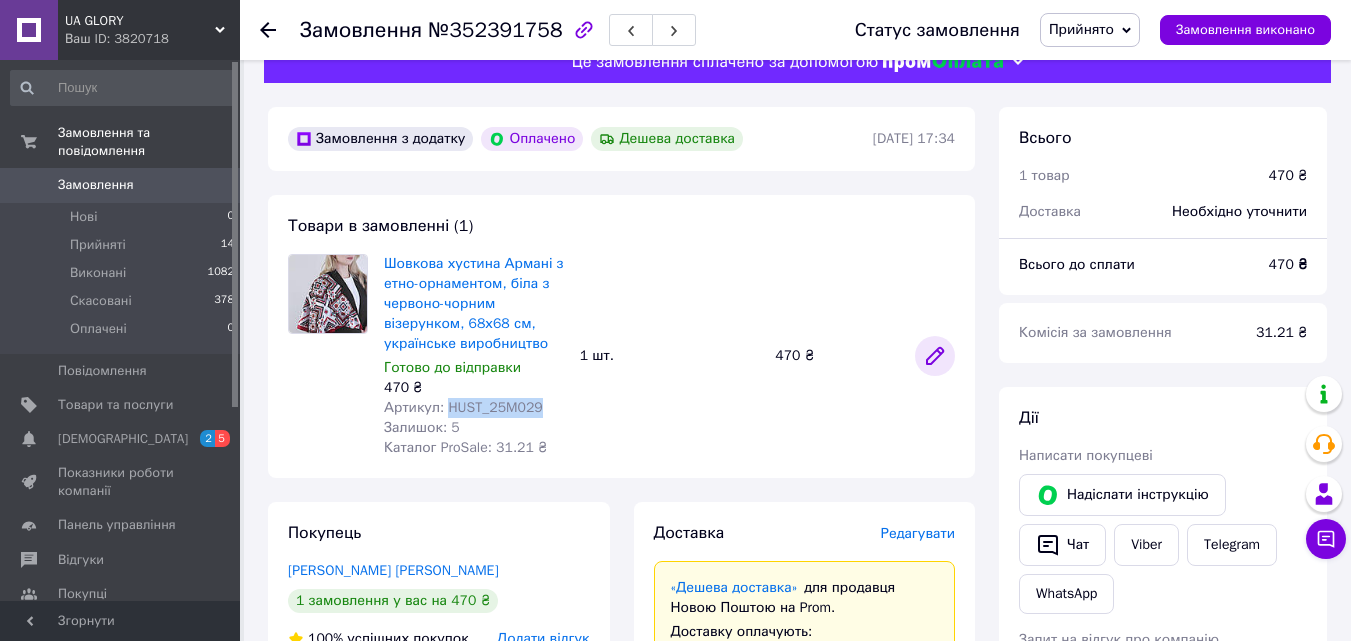 click 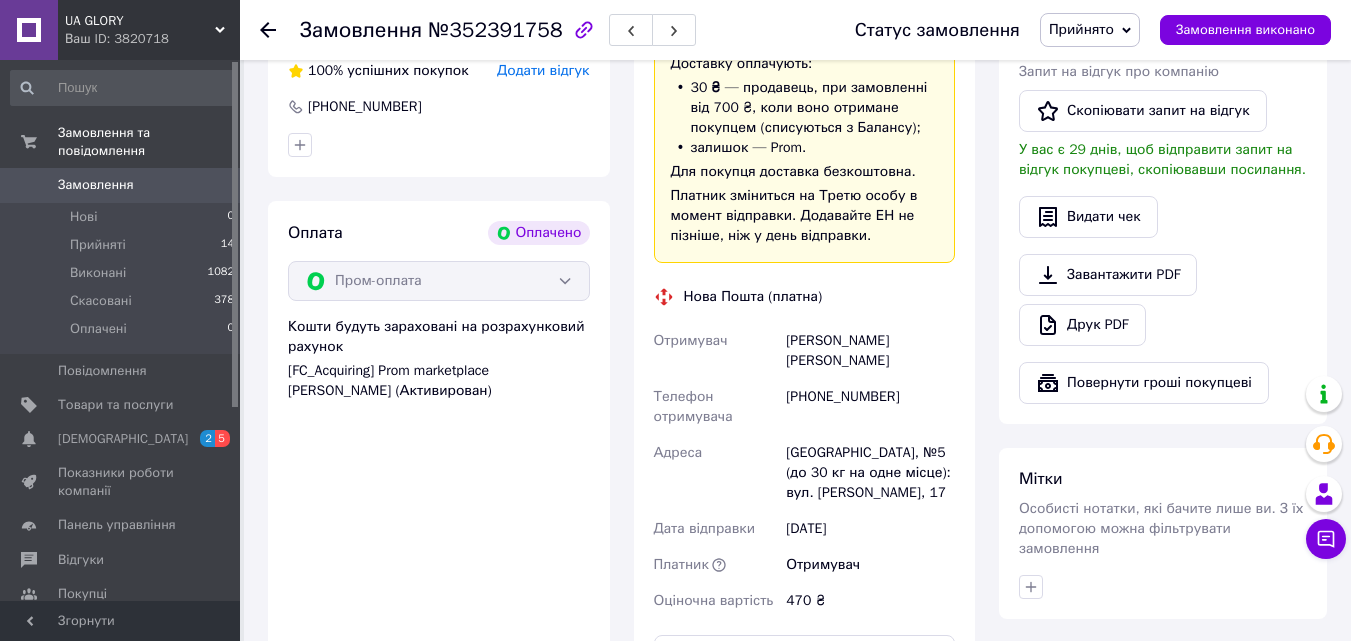 scroll, scrollTop: 639, scrollLeft: 0, axis: vertical 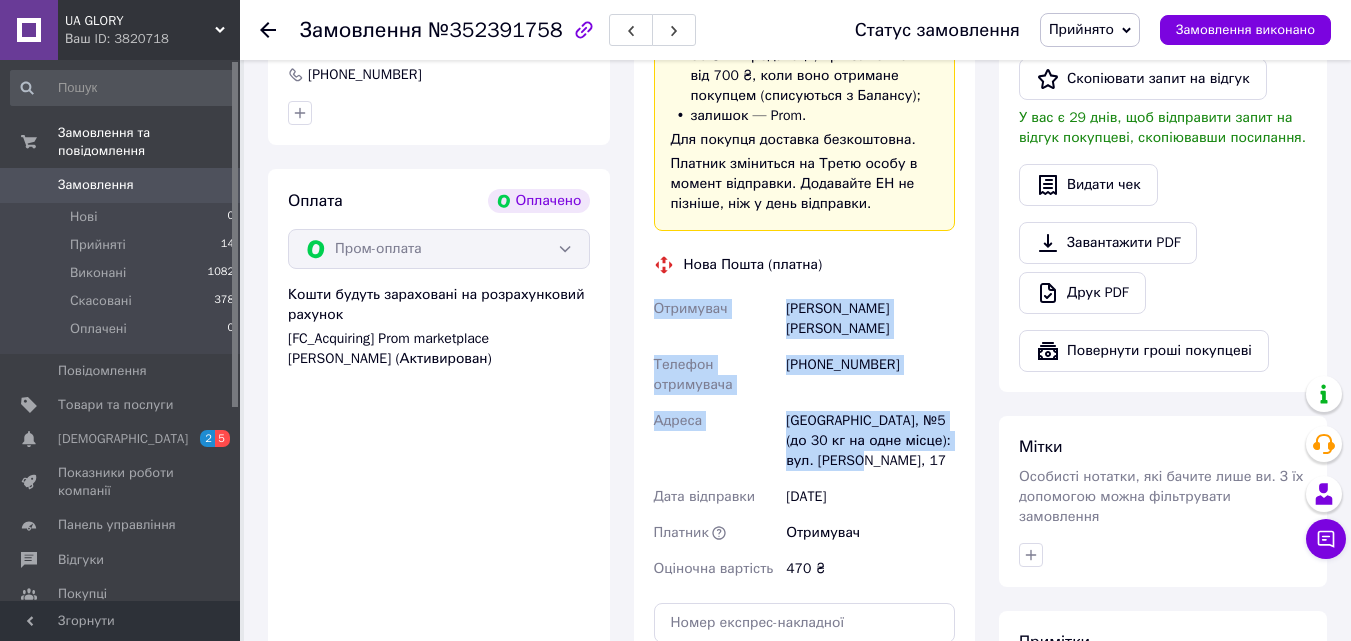 drag, startPoint x: 655, startPoint y: 305, endPoint x: 939, endPoint y: 477, distance: 332.0241 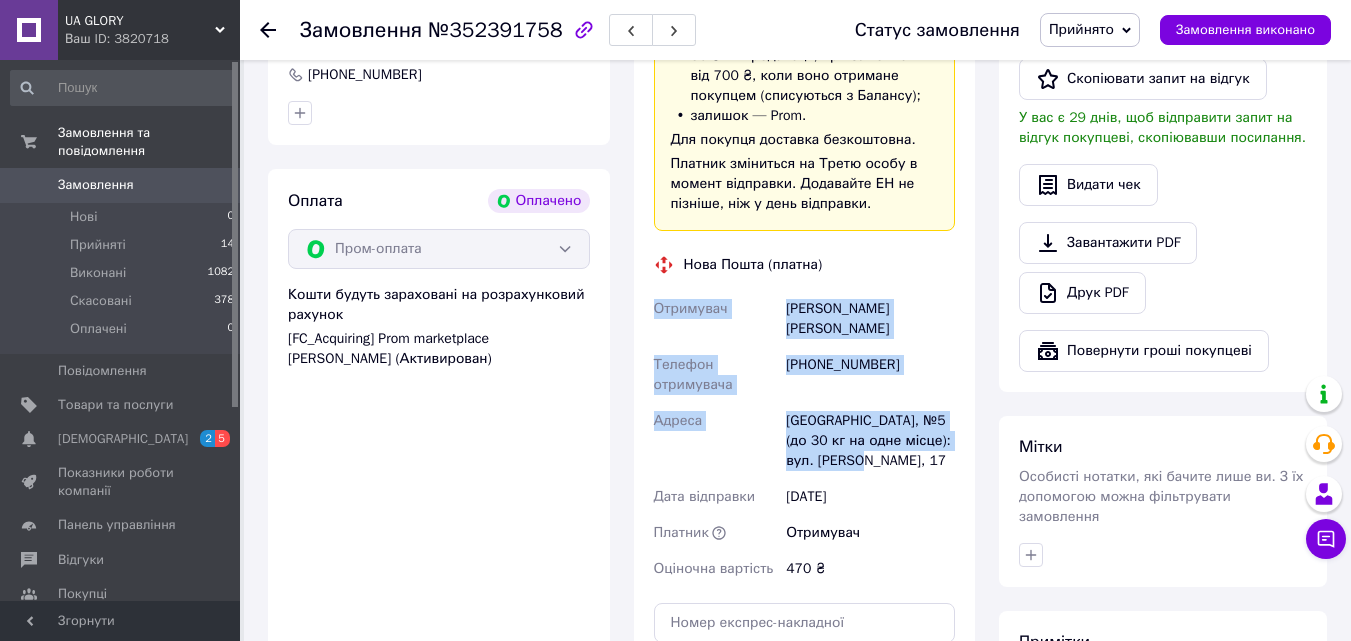 copy on "Отримувач [PERSON_NAME] ВолодимираВолодимирівна Телефон отримувача [PHONE_NUMBER] [GEOGRAPHIC_DATA], №5 (до 30 кг на одне місце): вул. [PERSON_NAME], 17" 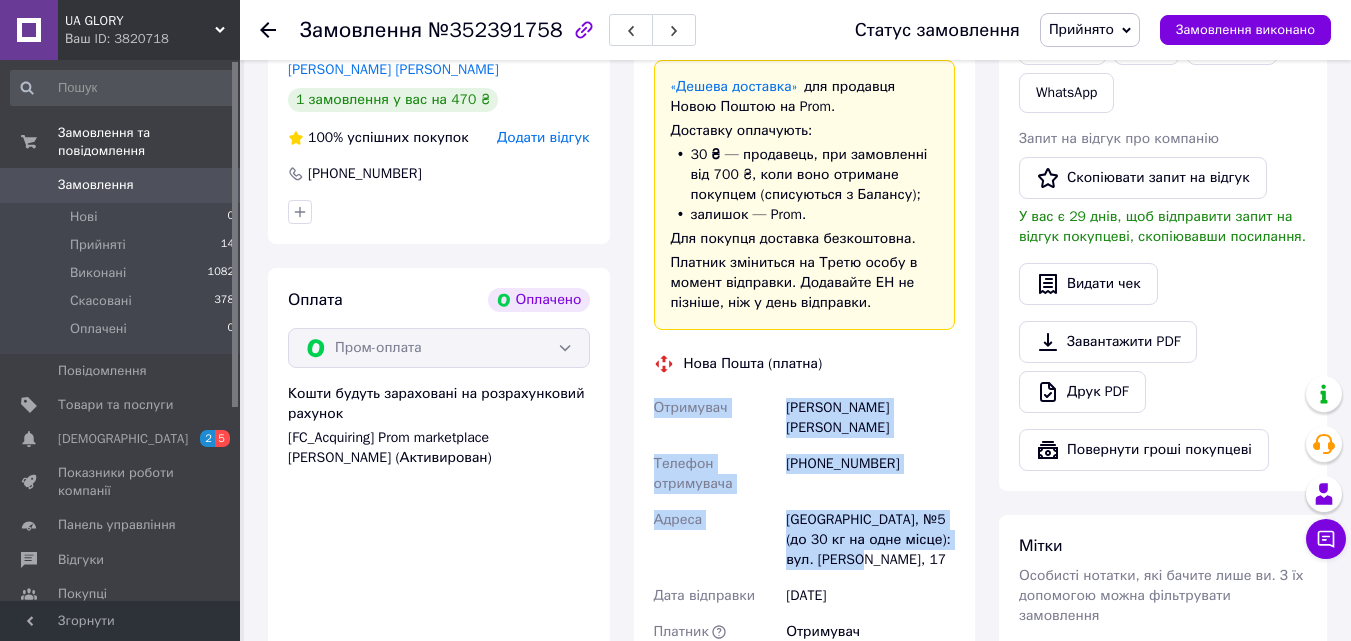 scroll, scrollTop: 339, scrollLeft: 0, axis: vertical 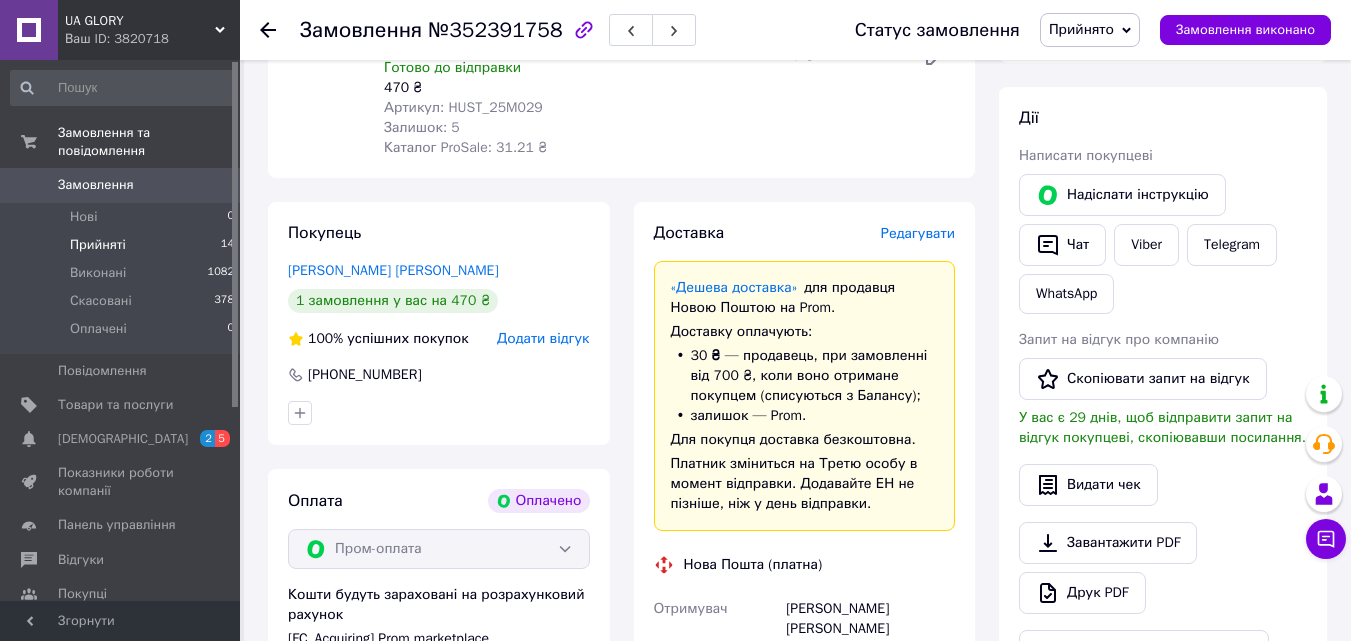 click on "Прийняті" at bounding box center [98, 245] 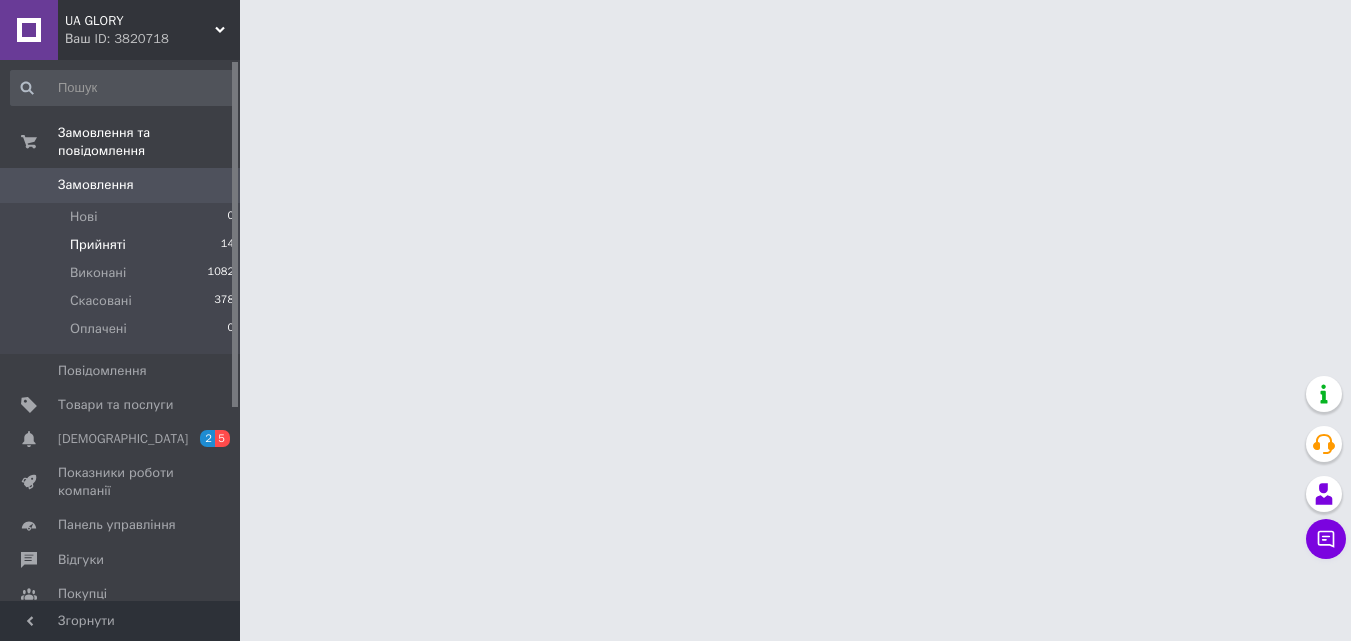 scroll, scrollTop: 0, scrollLeft: 0, axis: both 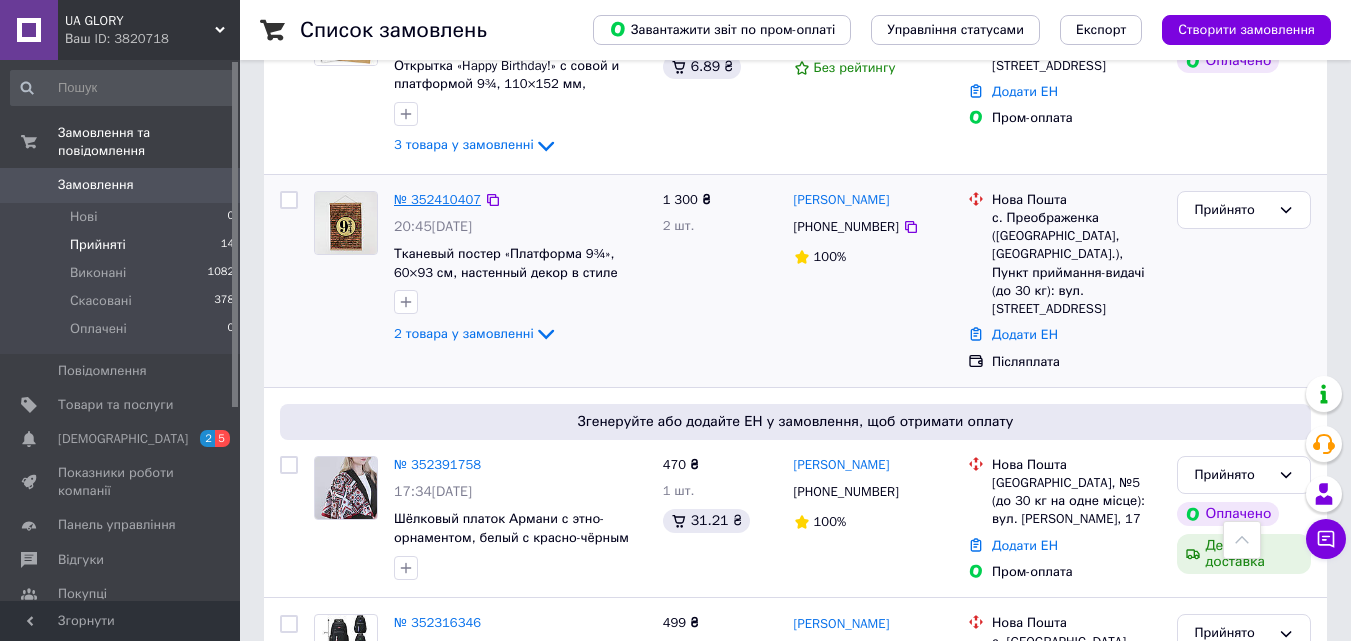 click on "№ 352410407" at bounding box center [437, 199] 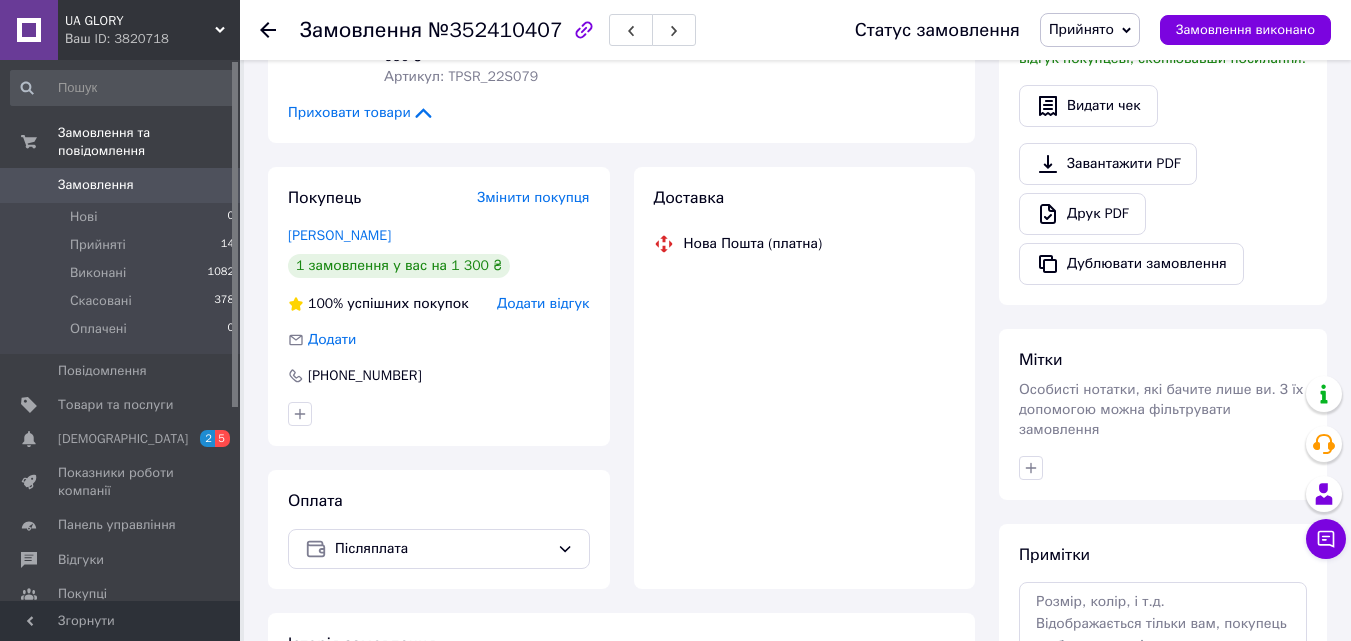 scroll, scrollTop: 600, scrollLeft: 0, axis: vertical 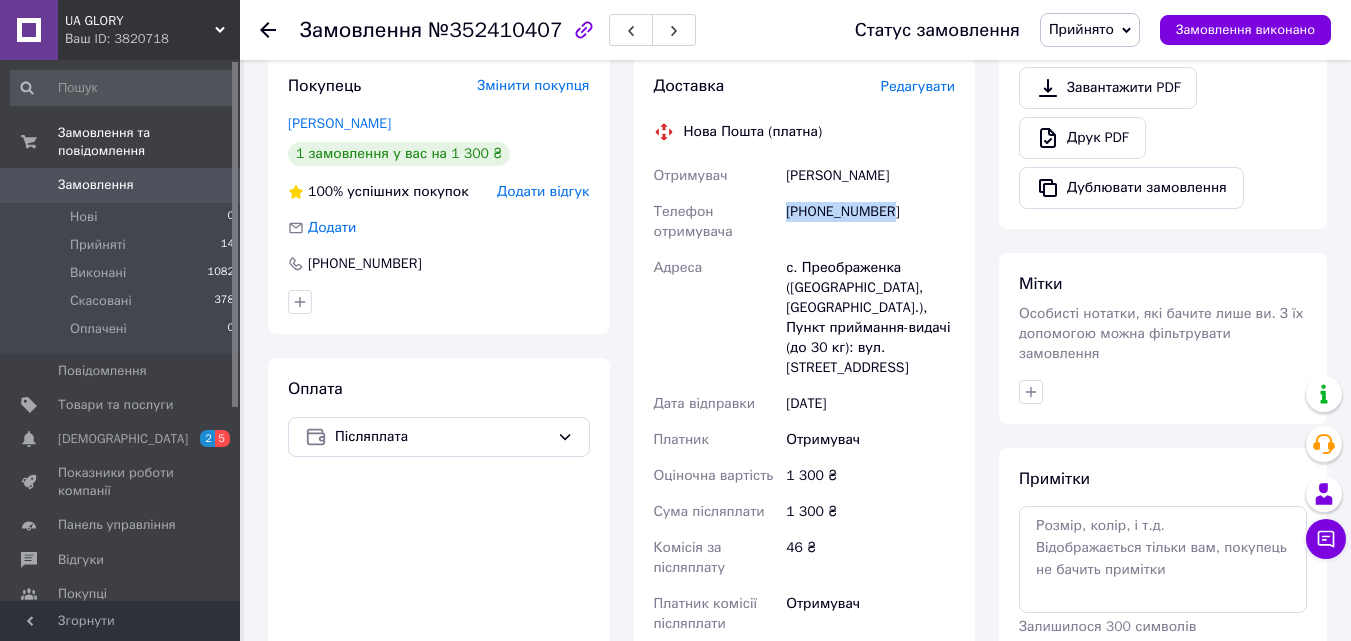 drag, startPoint x: 786, startPoint y: 210, endPoint x: 927, endPoint y: 196, distance: 141.69333 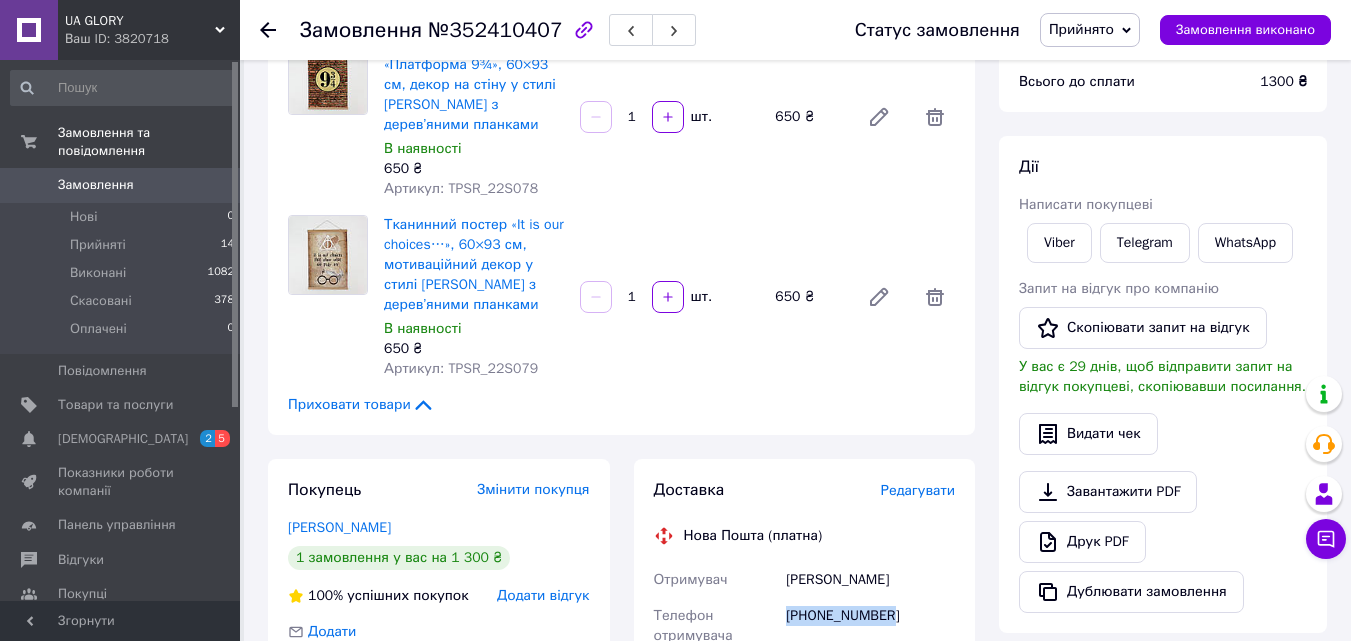 scroll, scrollTop: 100, scrollLeft: 0, axis: vertical 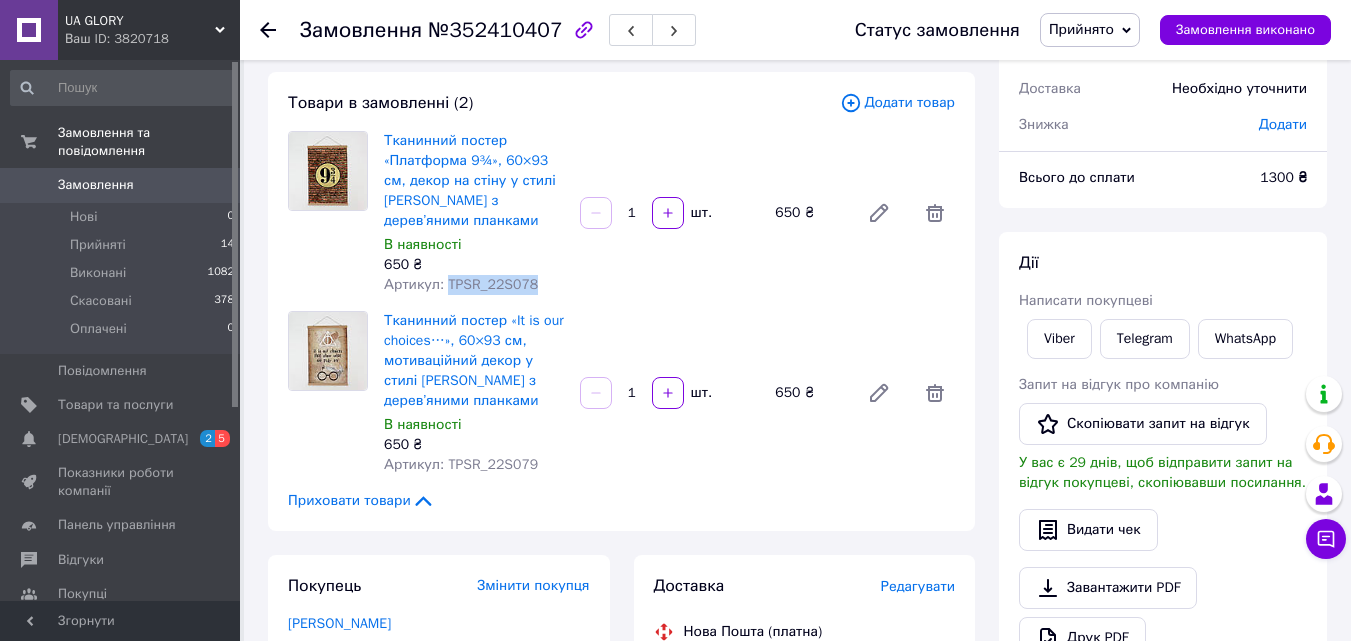 drag, startPoint x: 442, startPoint y: 285, endPoint x: 526, endPoint y: 294, distance: 84.48077 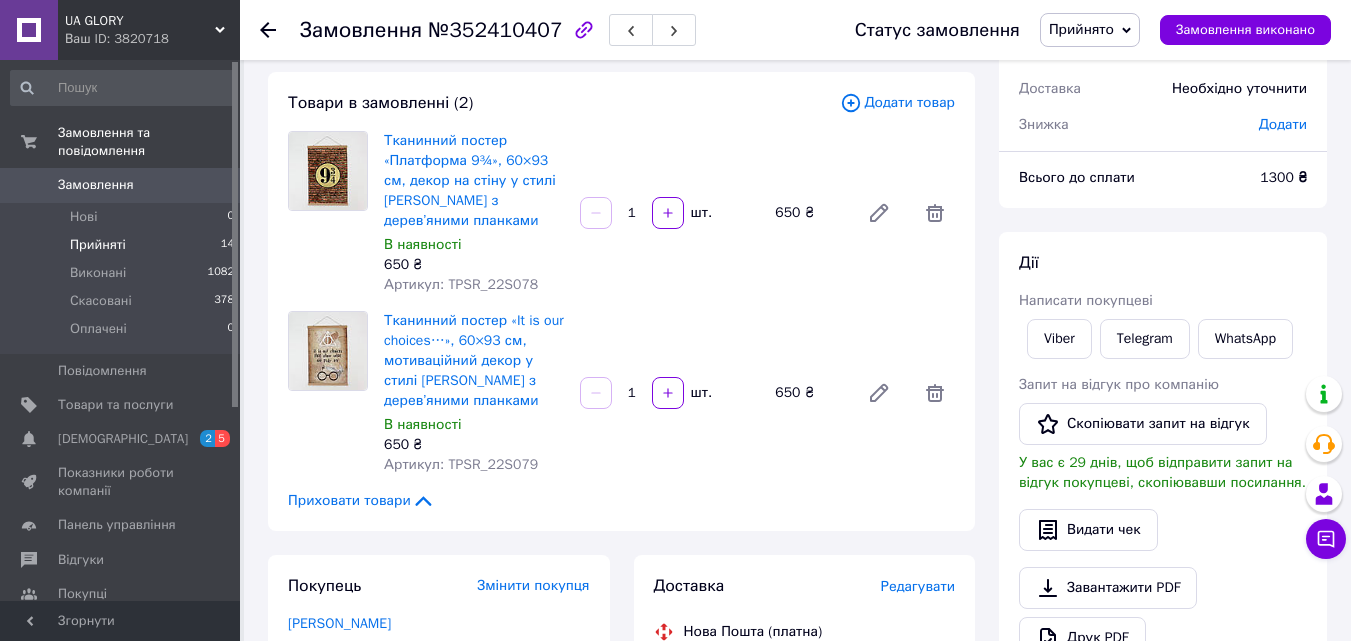 drag, startPoint x: 494, startPoint y: 291, endPoint x: 117, endPoint y: 230, distance: 381.90314 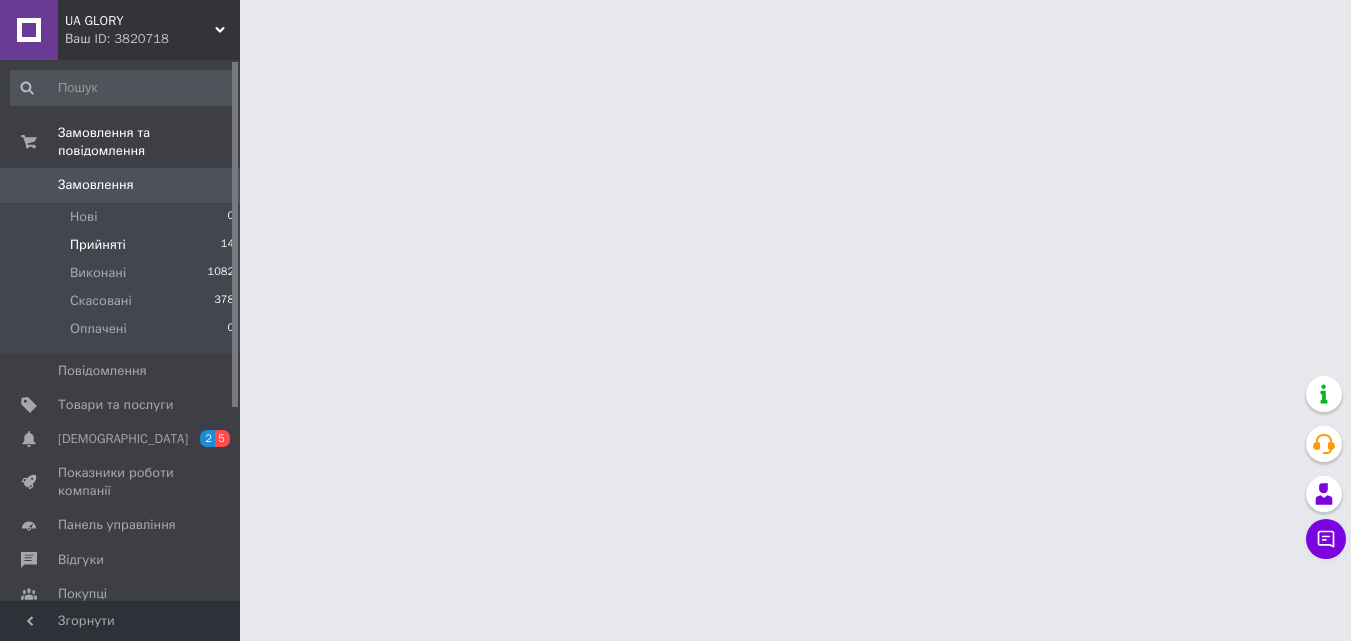 scroll, scrollTop: 0, scrollLeft: 0, axis: both 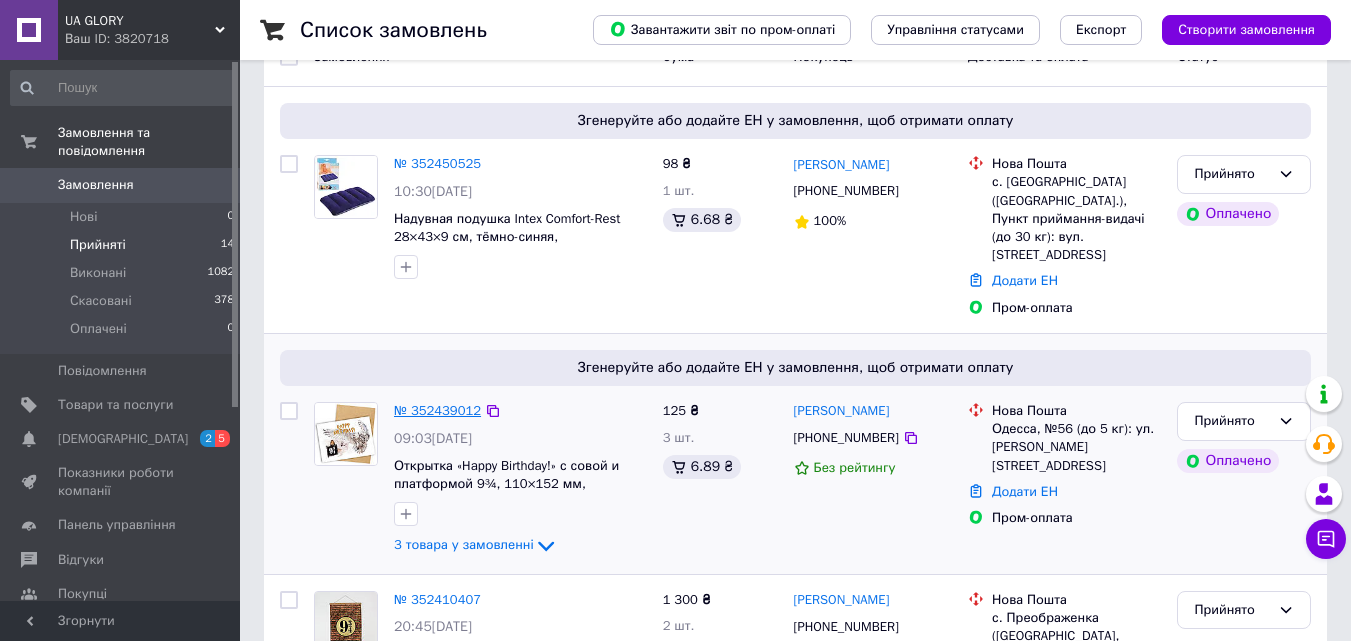 click on "№ 352439012" at bounding box center [437, 410] 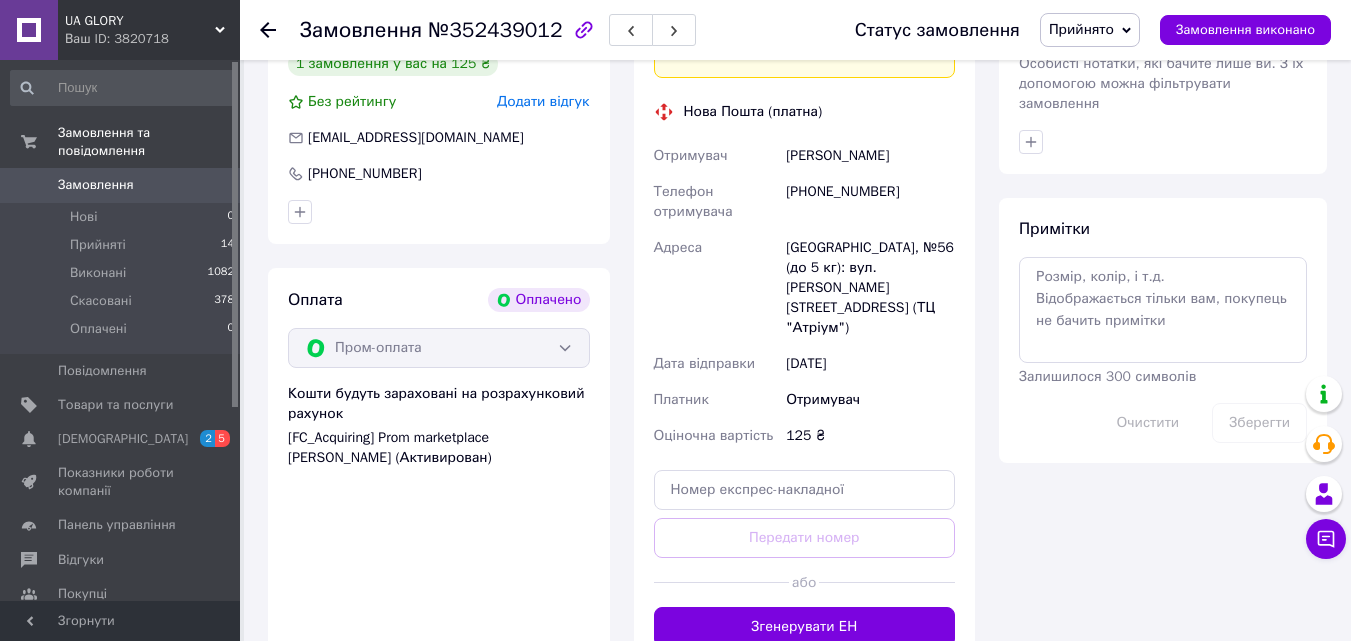 scroll, scrollTop: 1100, scrollLeft: 0, axis: vertical 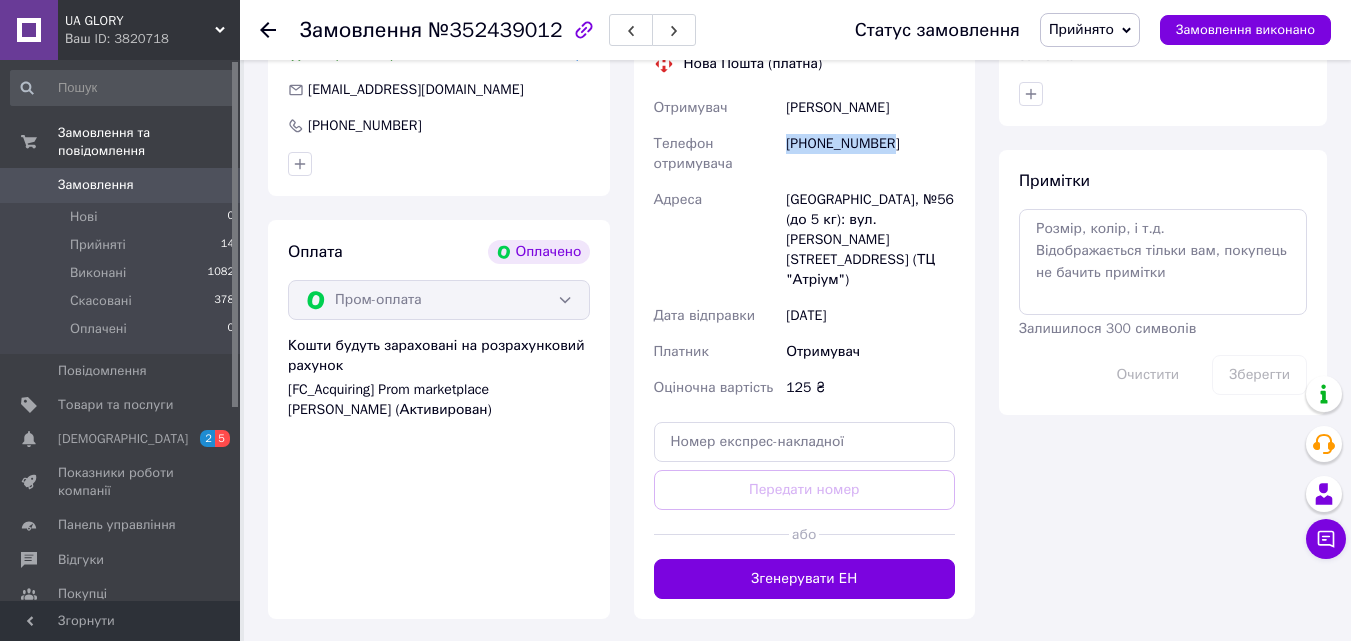drag, startPoint x: 785, startPoint y: 125, endPoint x: 871, endPoint y: 120, distance: 86.145226 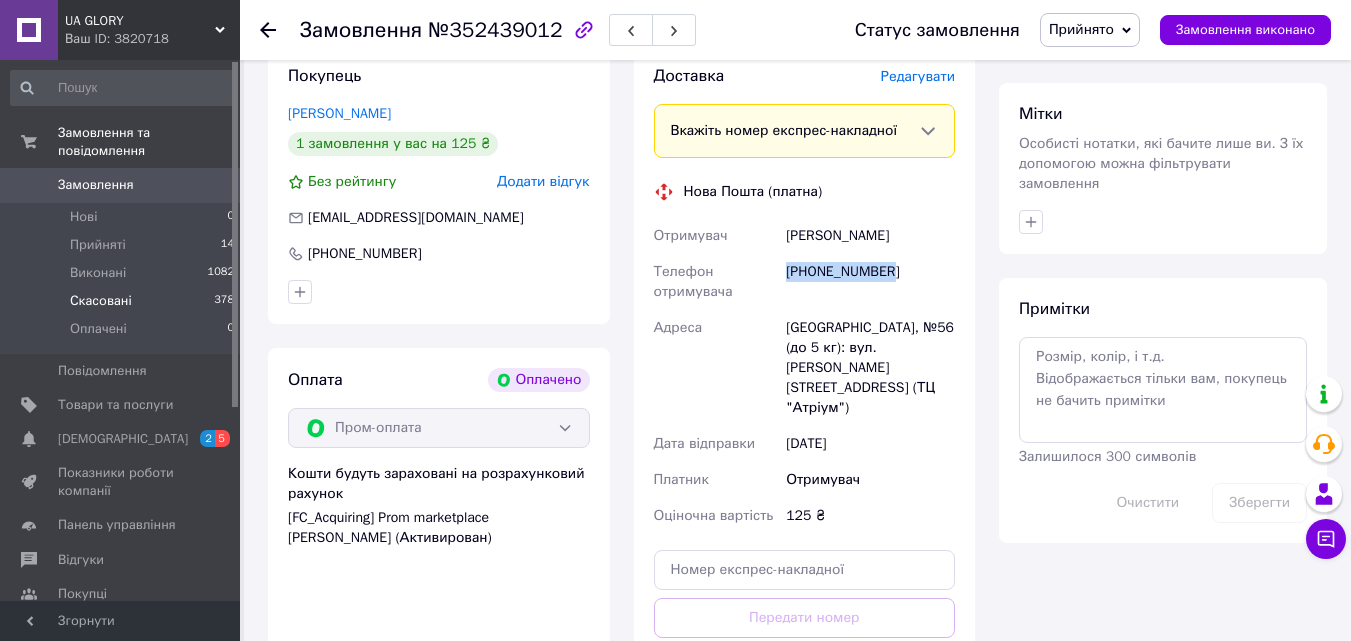 scroll, scrollTop: 900, scrollLeft: 0, axis: vertical 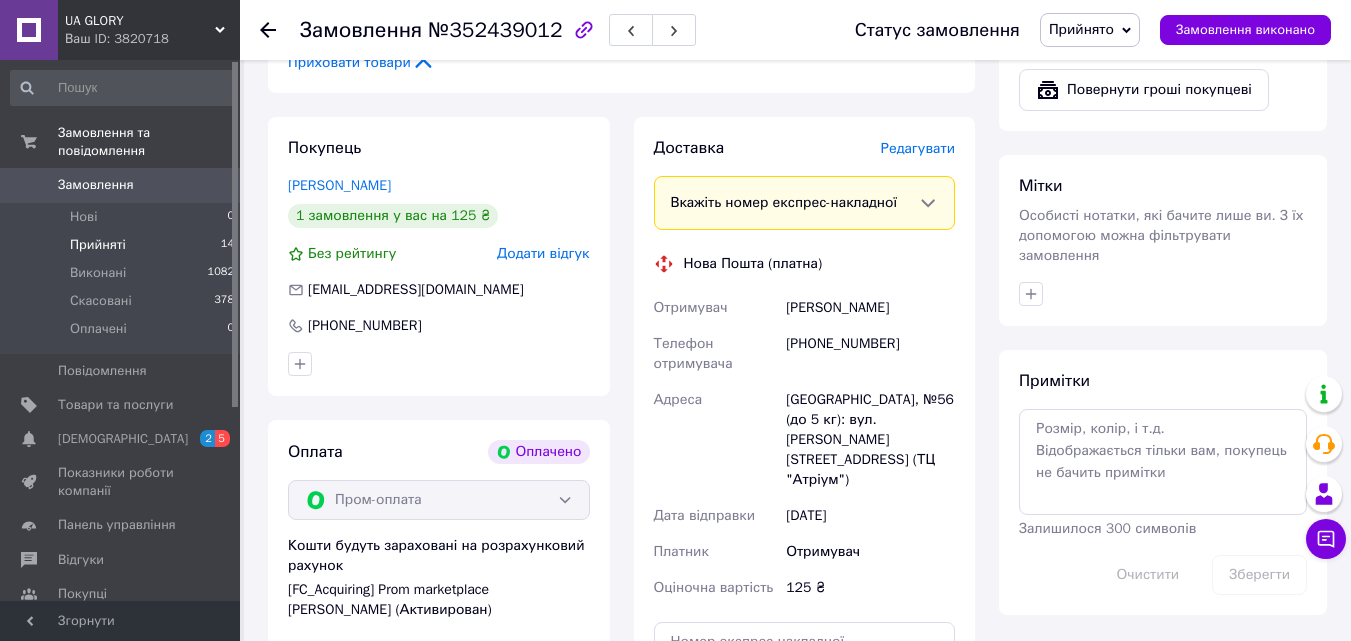 click on "Прийняті 14" at bounding box center (123, 245) 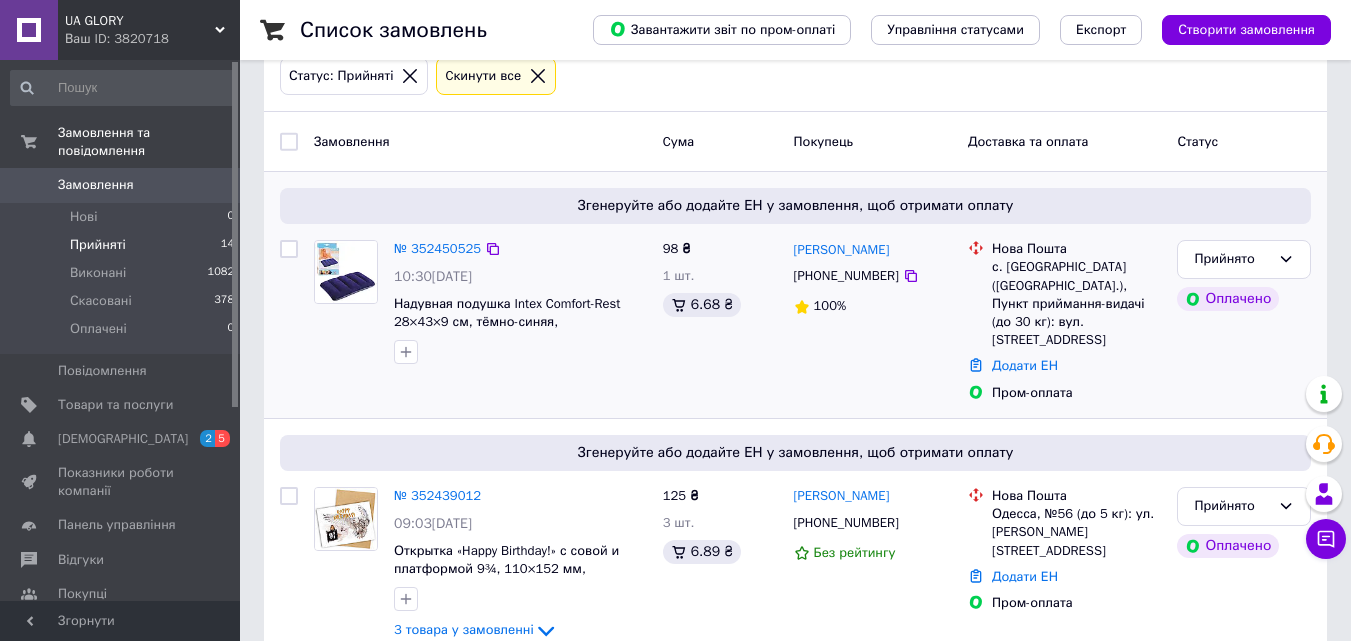 scroll, scrollTop: 200, scrollLeft: 0, axis: vertical 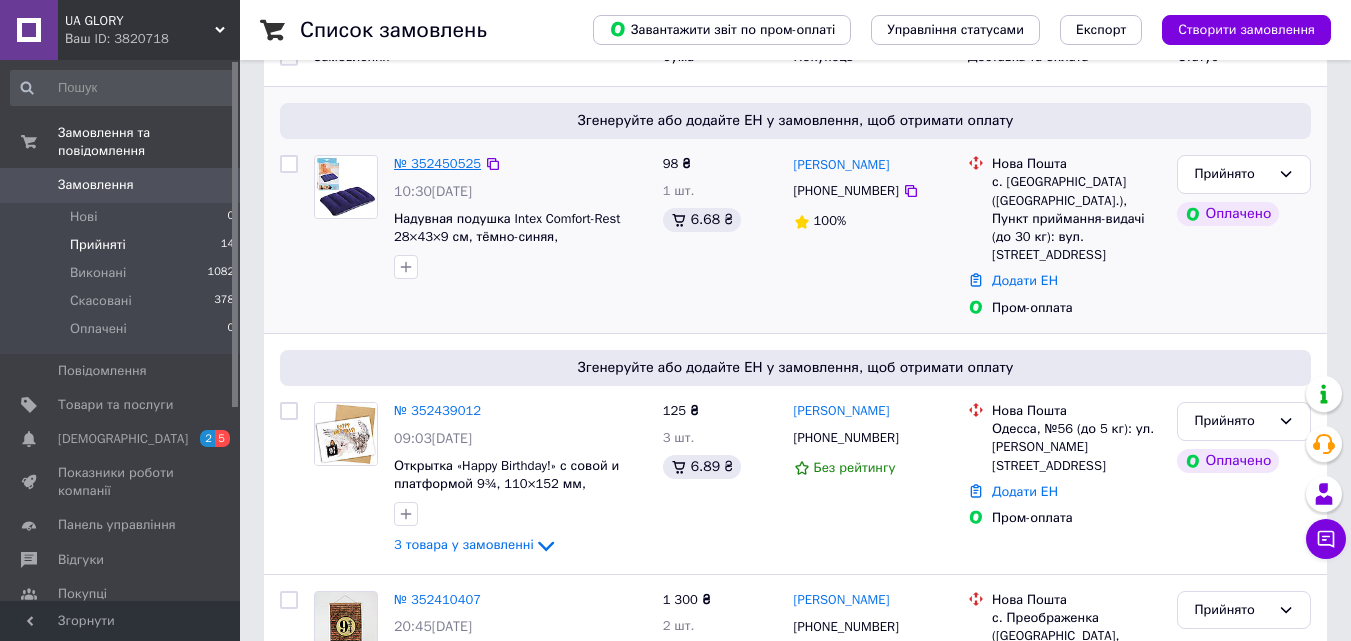 click on "№ 352450525" at bounding box center (437, 163) 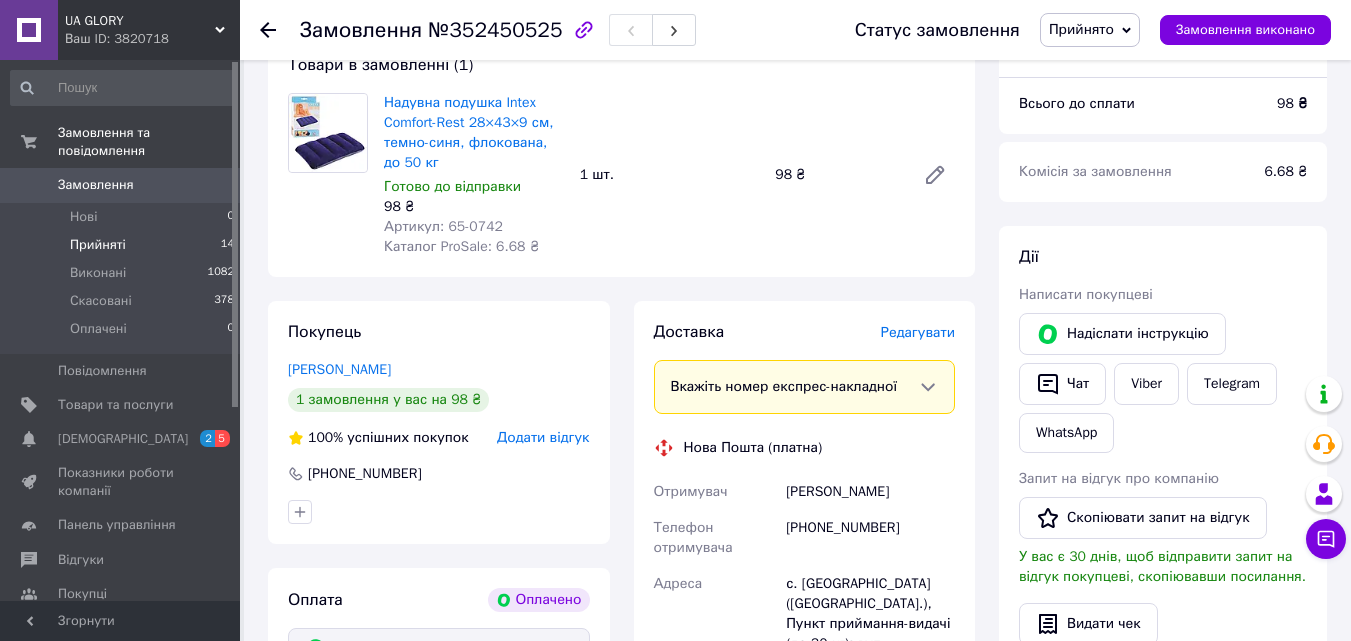 click on "Прийняті" at bounding box center (98, 245) 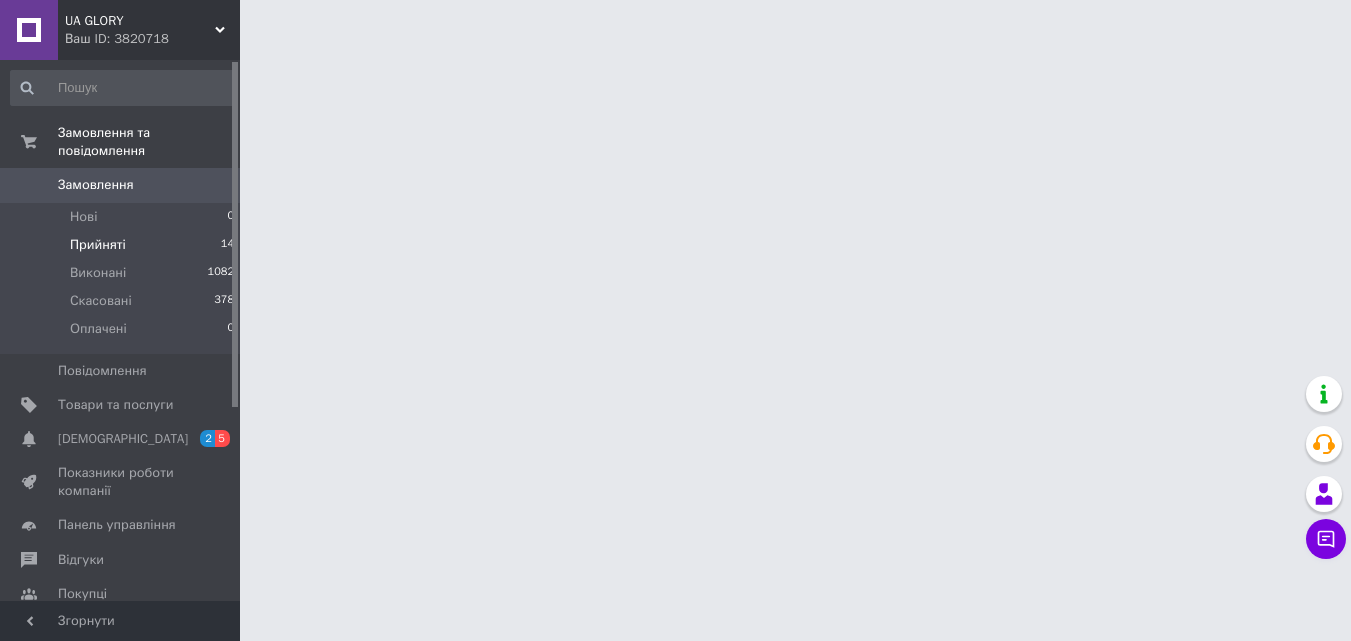 scroll, scrollTop: 0, scrollLeft: 0, axis: both 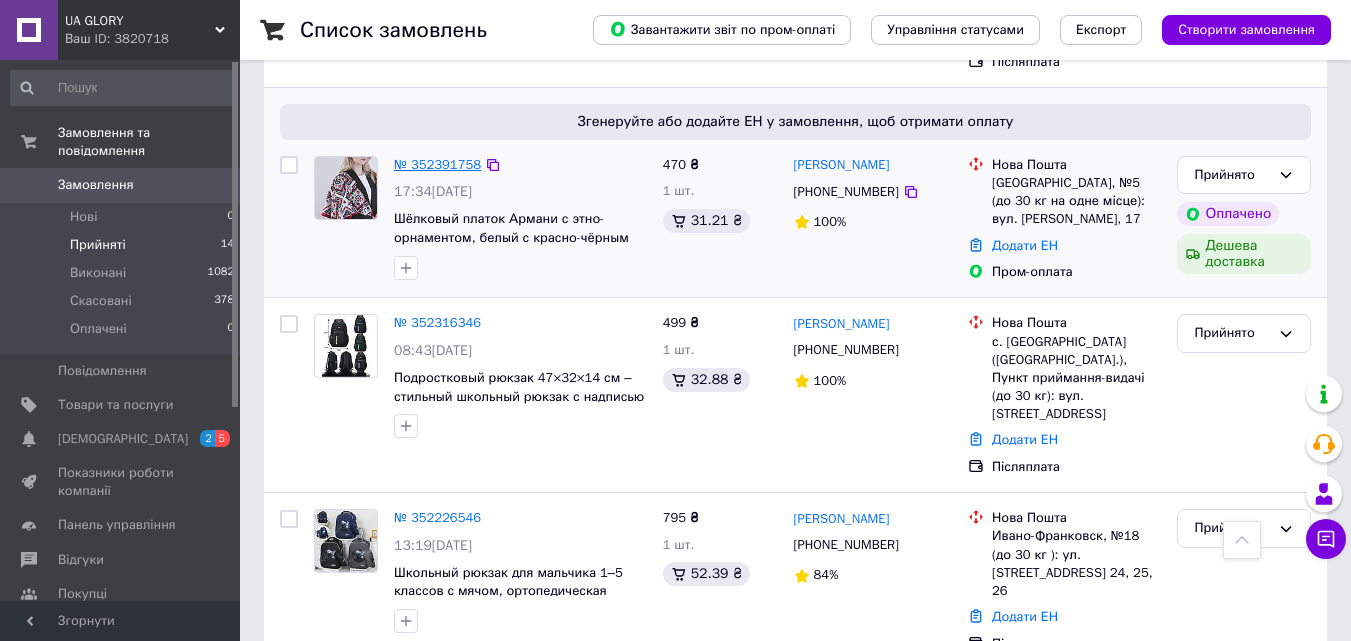 click on "№ 352391758" at bounding box center (437, 164) 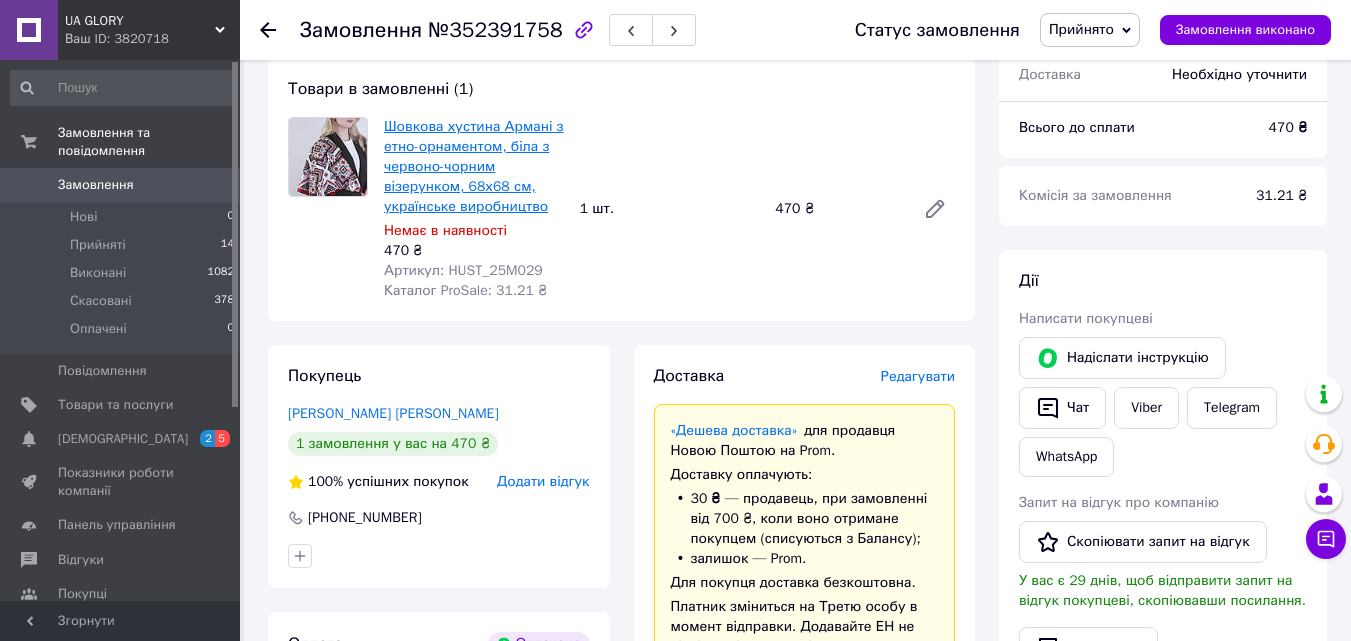 scroll, scrollTop: 142, scrollLeft: 0, axis: vertical 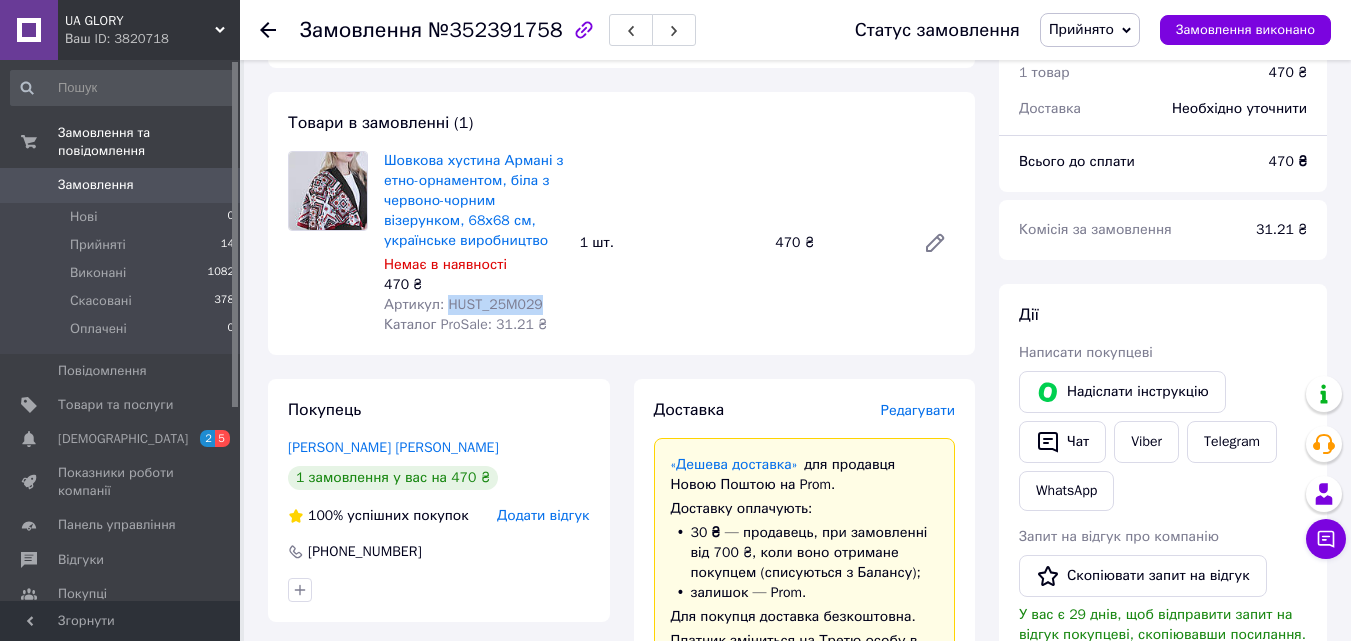 drag, startPoint x: 445, startPoint y: 306, endPoint x: 553, endPoint y: 305, distance: 108.00463 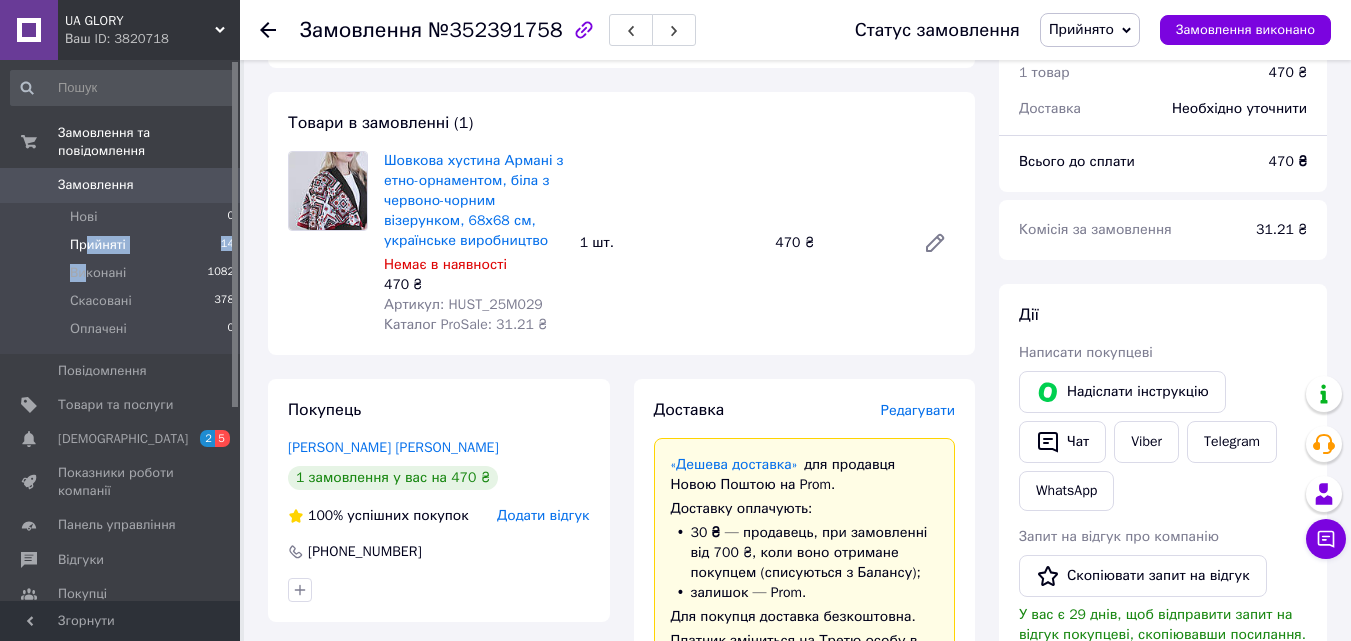 click on "Нові 0 Прийняті 14 Виконані 1082 Скасовані 378 Оплачені 0" at bounding box center (123, 278) 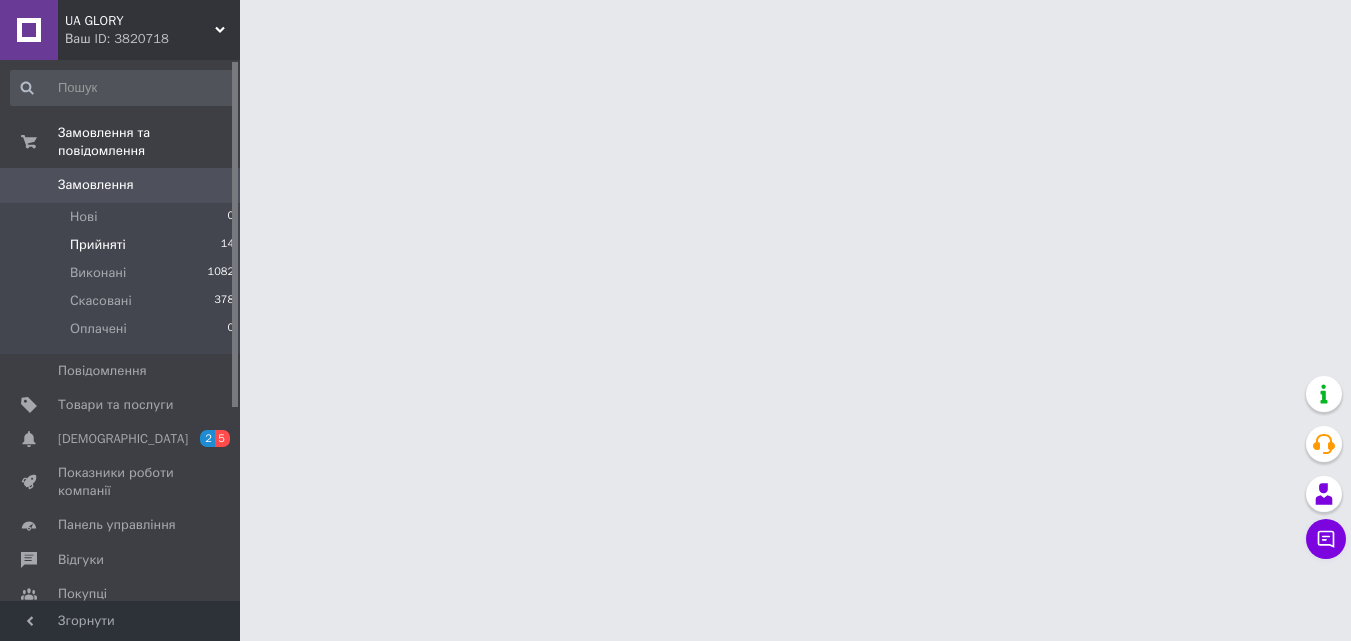 scroll, scrollTop: 0, scrollLeft: 0, axis: both 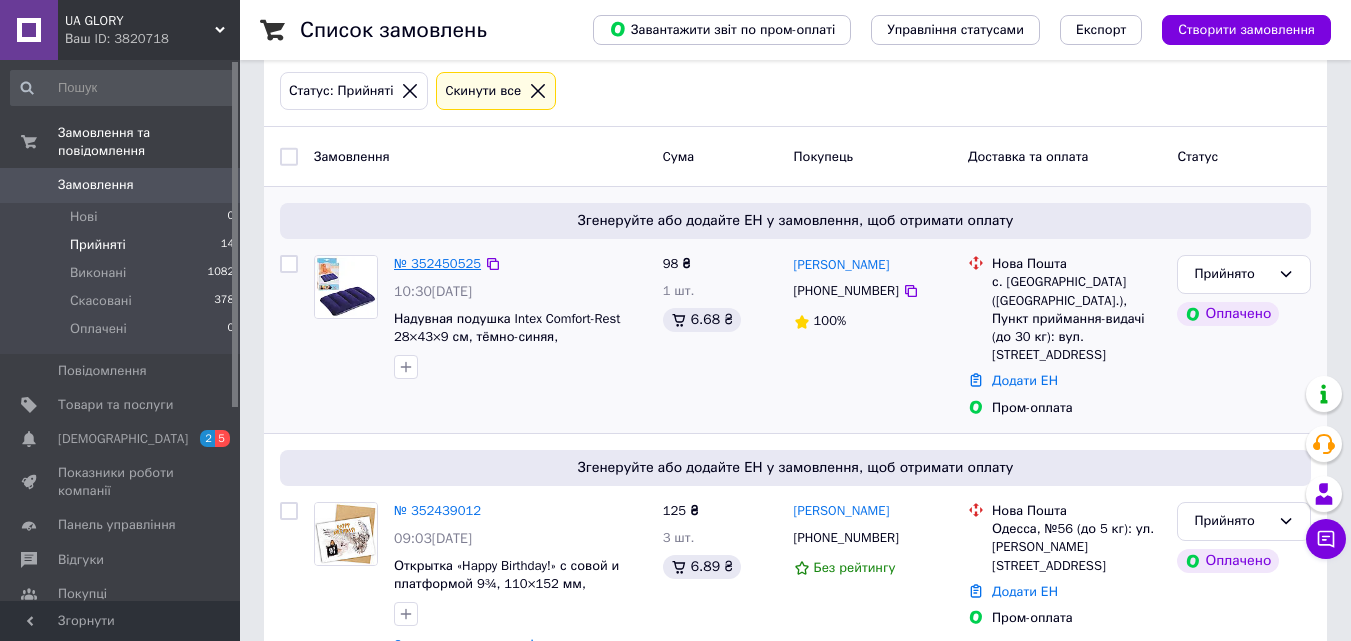 click on "№ 352450525" at bounding box center [437, 263] 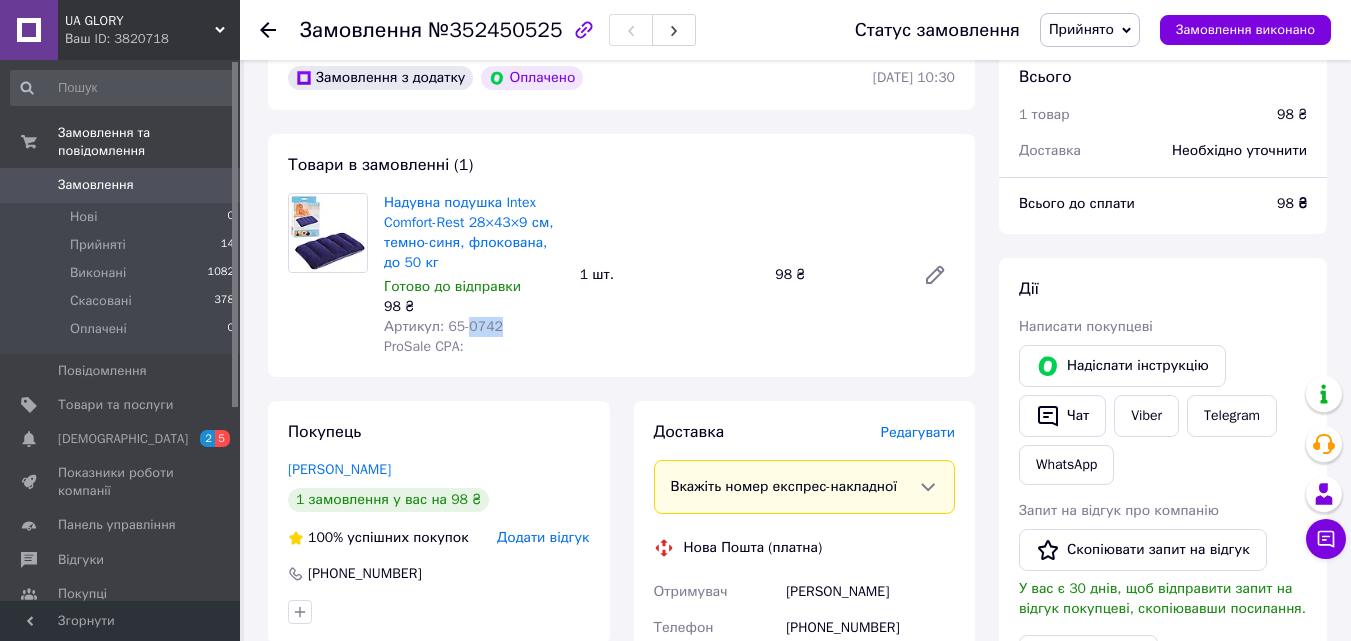 drag, startPoint x: 471, startPoint y: 328, endPoint x: 500, endPoint y: 326, distance: 29.068884 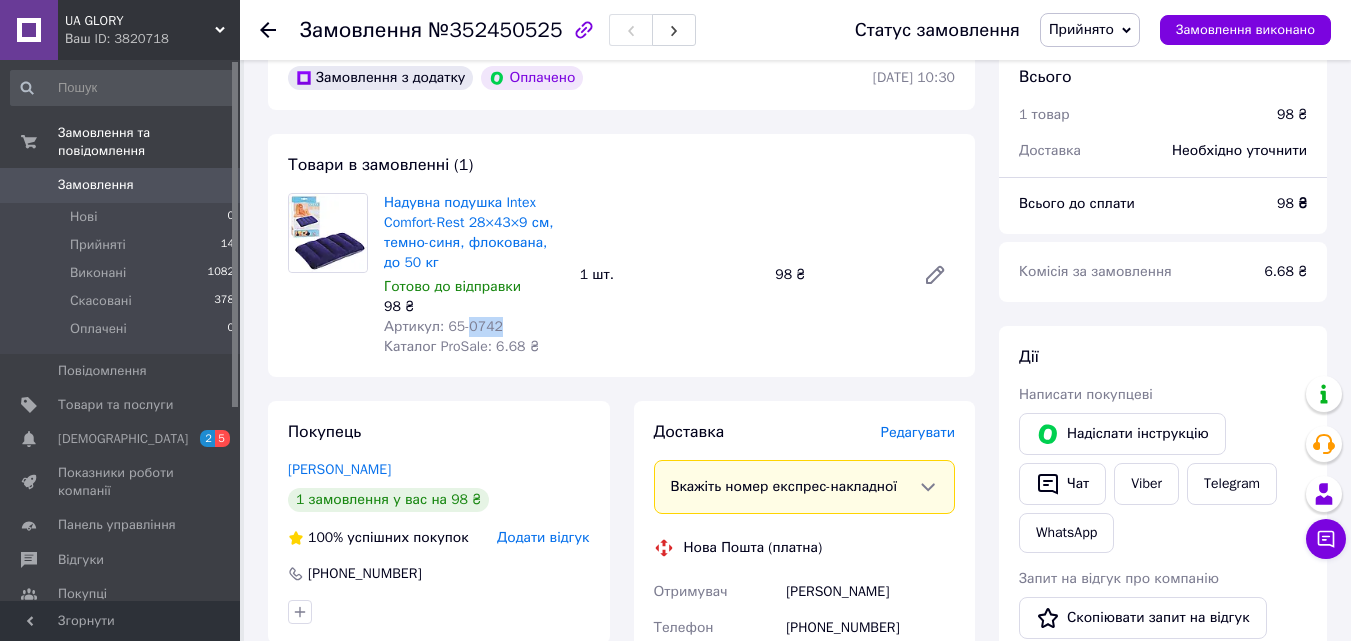 copy on "0742" 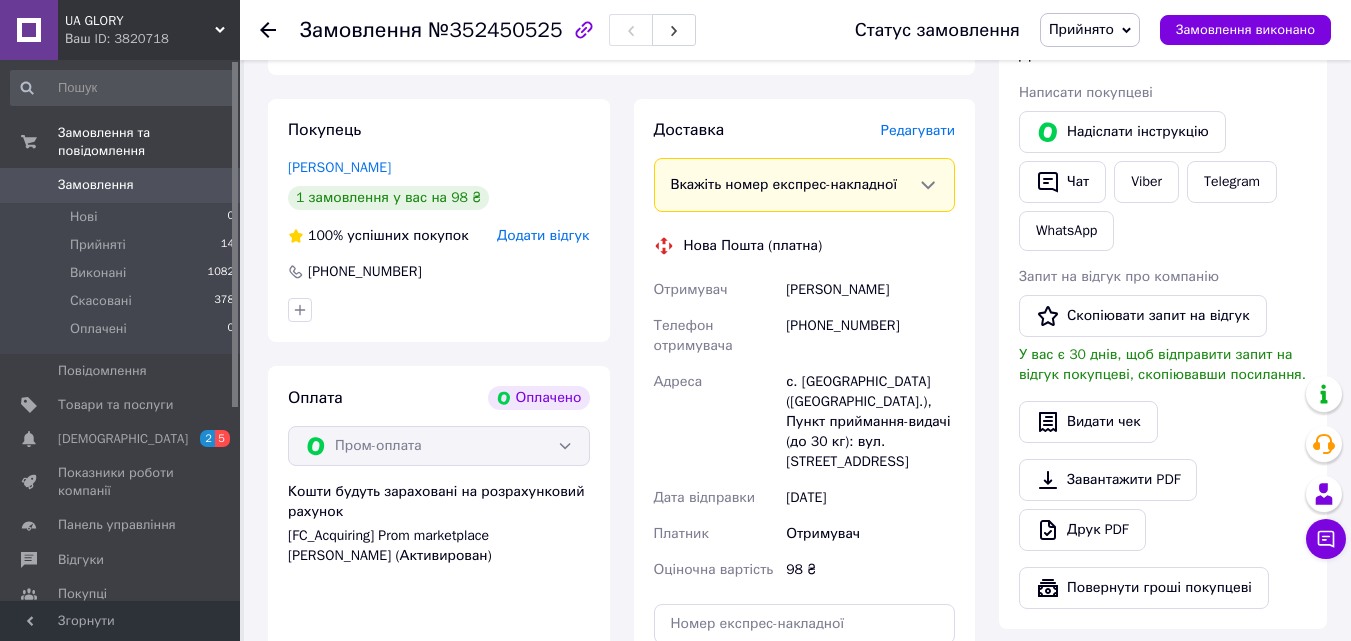 scroll, scrollTop: 600, scrollLeft: 0, axis: vertical 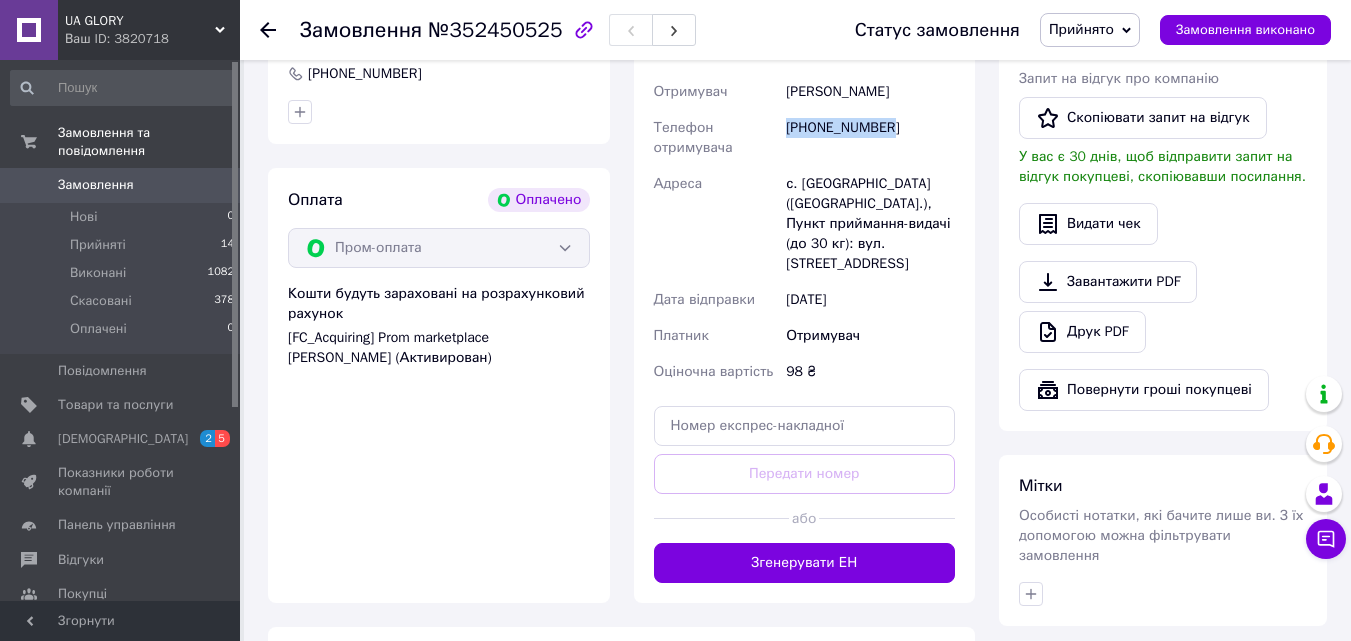 drag, startPoint x: 799, startPoint y: 116, endPoint x: 904, endPoint y: 116, distance: 105 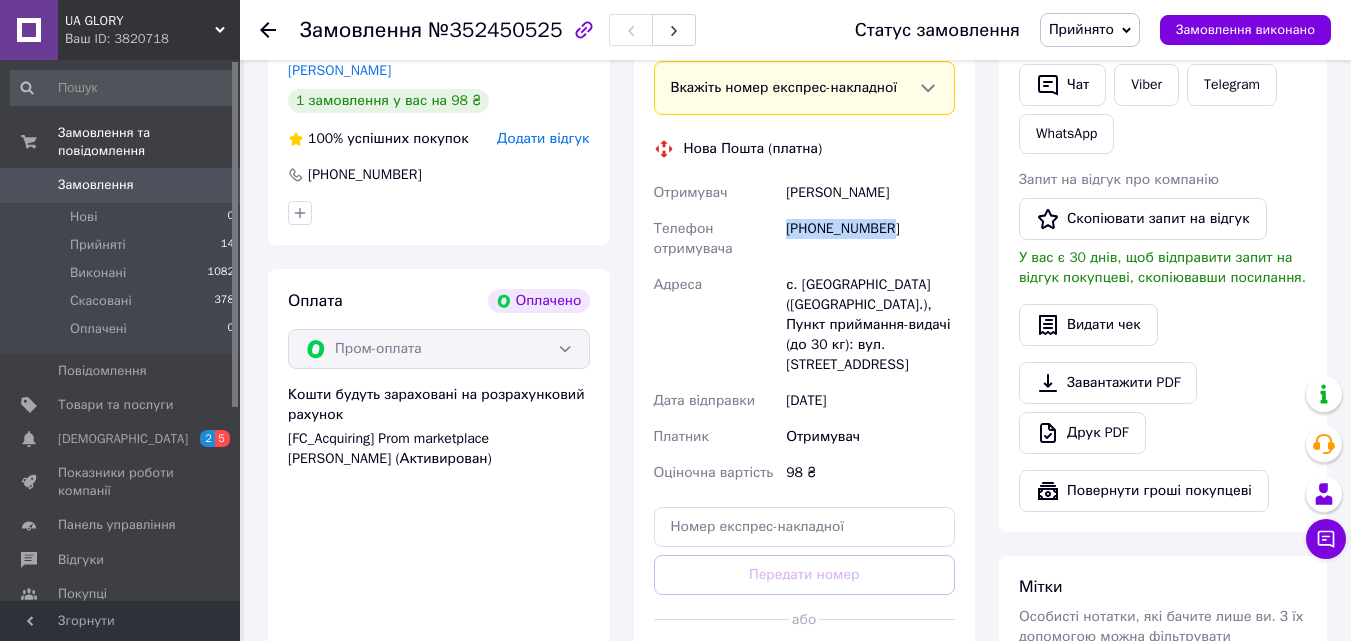 scroll, scrollTop: 500, scrollLeft: 0, axis: vertical 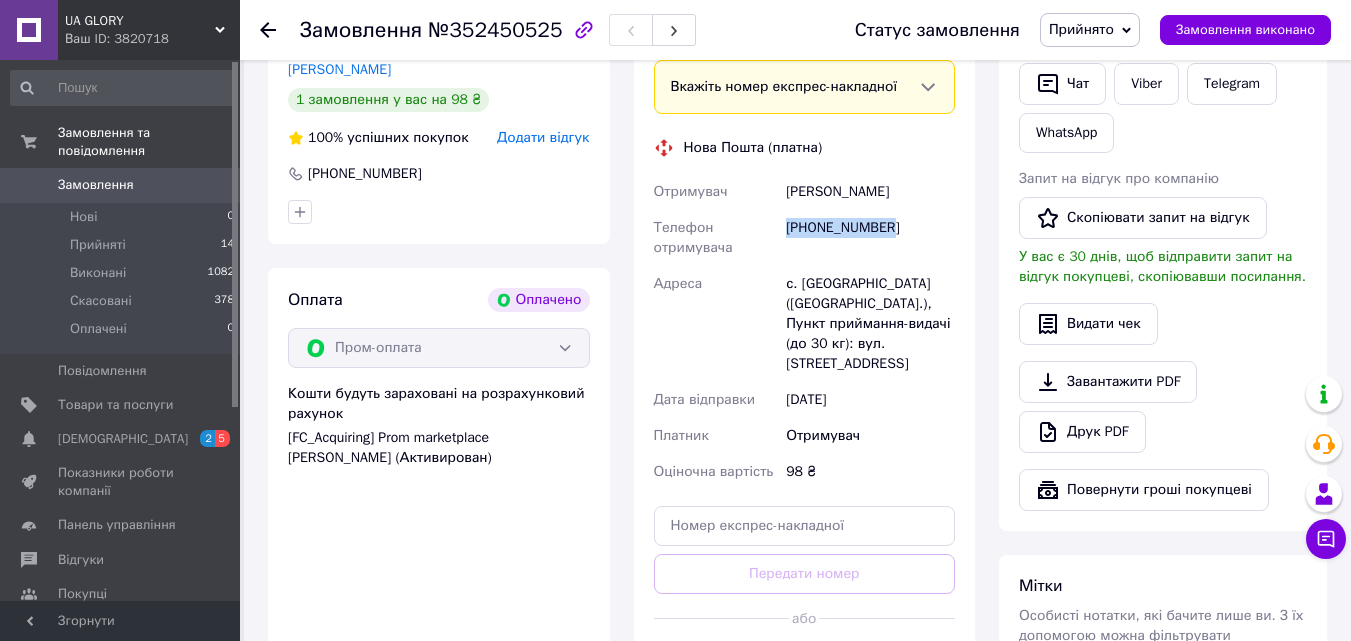 click on "[PHONE_NUMBER]" at bounding box center [870, 238] 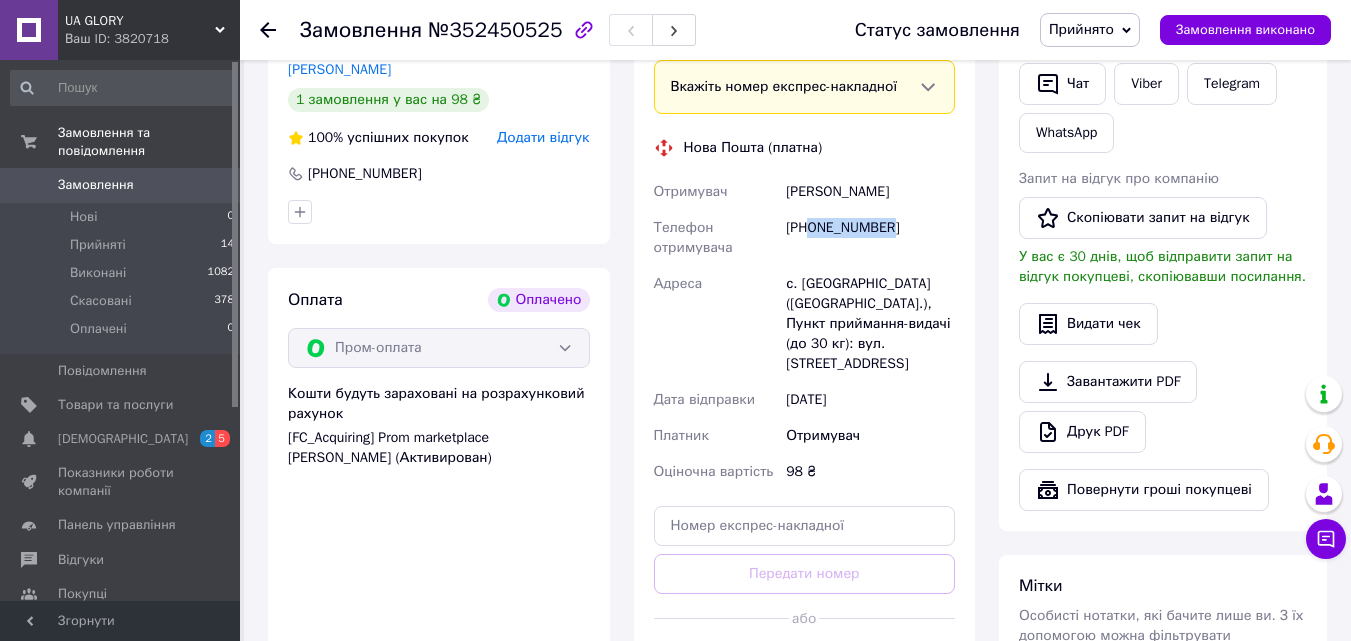 drag, startPoint x: 811, startPoint y: 227, endPoint x: 900, endPoint y: 222, distance: 89.140335 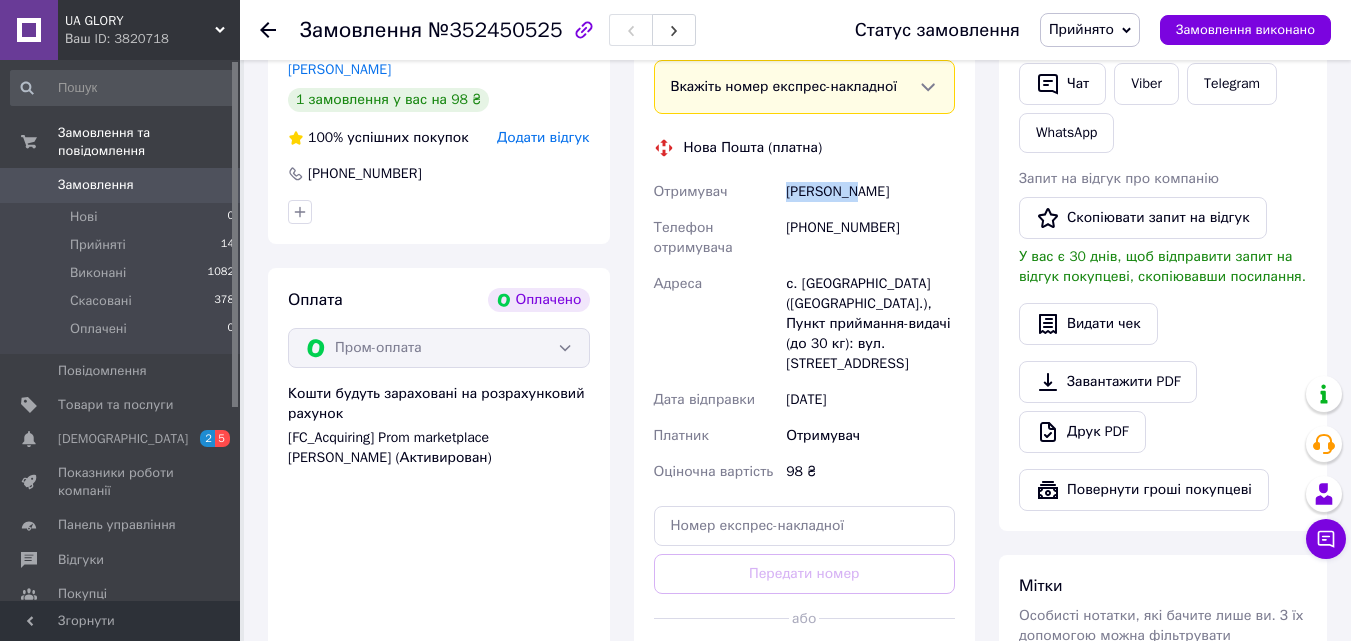 drag, startPoint x: 781, startPoint y: 197, endPoint x: 858, endPoint y: 199, distance: 77.02597 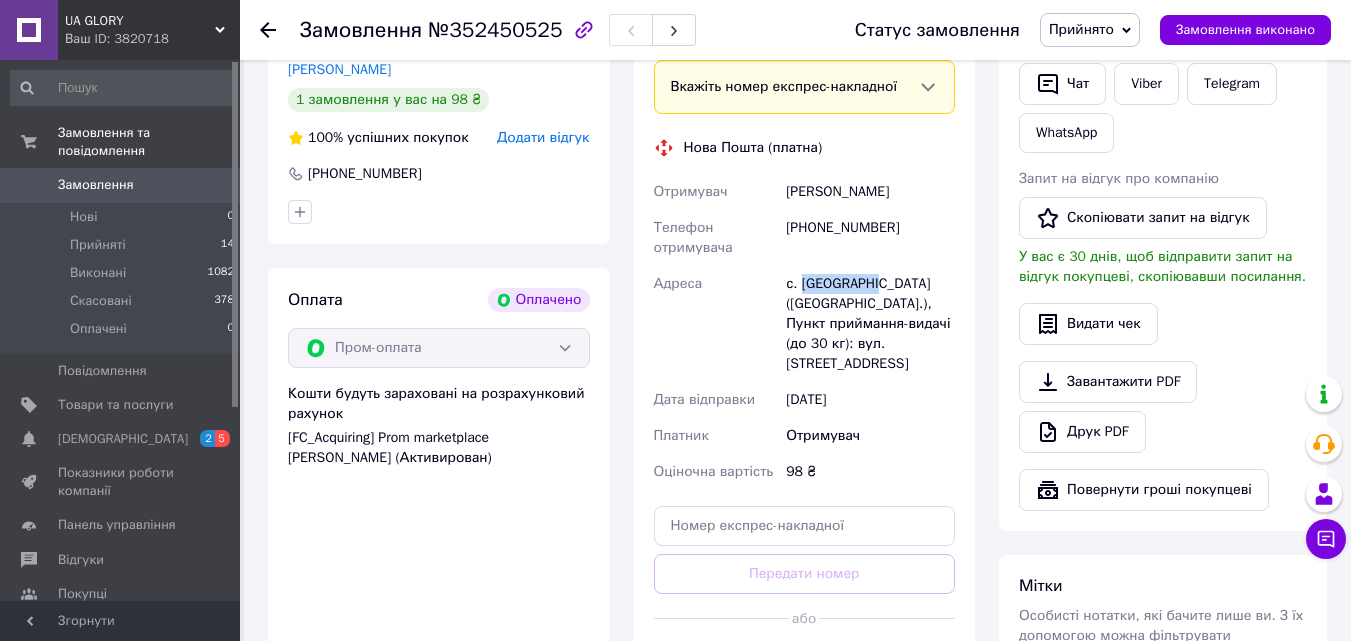 drag, startPoint x: 798, startPoint y: 280, endPoint x: 868, endPoint y: 284, distance: 70.11419 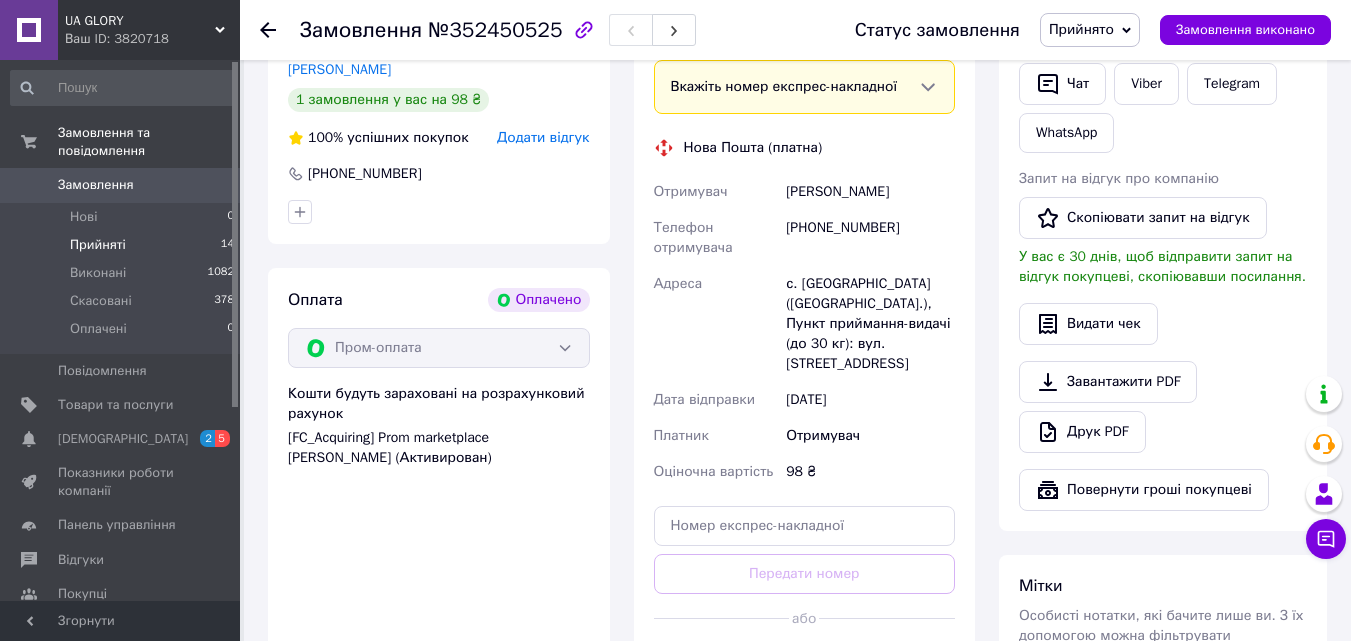 click on "Прийняті" at bounding box center (98, 245) 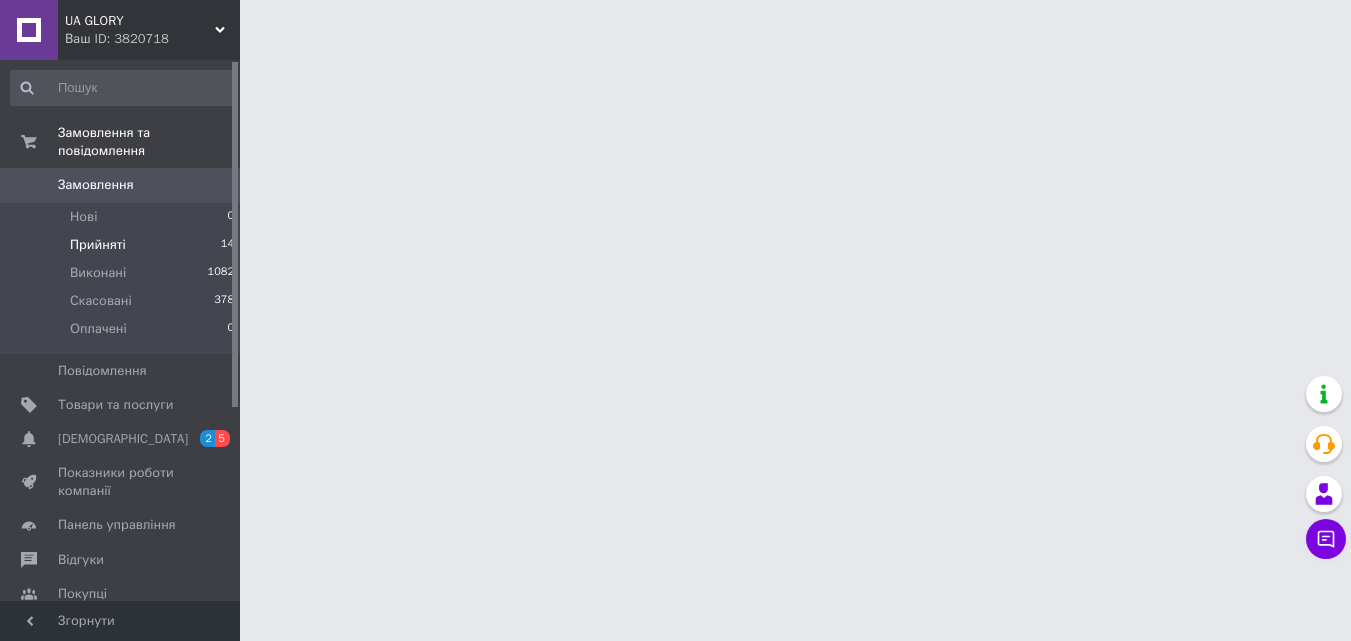scroll, scrollTop: 0, scrollLeft: 0, axis: both 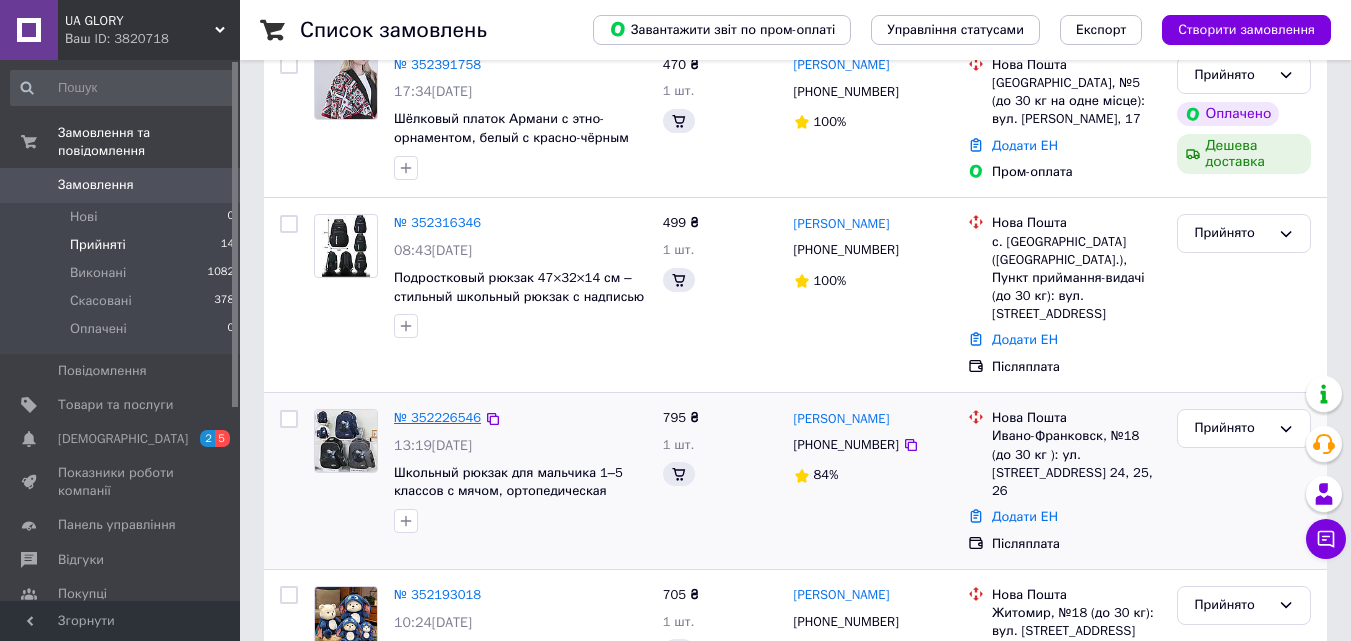click on "Згенеруйте або додайте ЕН у замовлення, щоб отримати оплату № 352450525 10:30[DATE] Надувная подушка Intex Comfort-Rest 28×43×9 см, тёмно-синяя, флокированная, до 50 кг 98 ₴ 1 шт. [PERSON_NAME] [PHONE_NUMBER] 100% Нова Пошта с. [GEOGRAPHIC_DATA] ([GEOGRAPHIC_DATA].), Пункт приймання-видачі (до 30 кг): вул. Першотравнева, 9 Додати ЕН Пром-оплата Прийнято Оплачено" at bounding box center [795, -590] 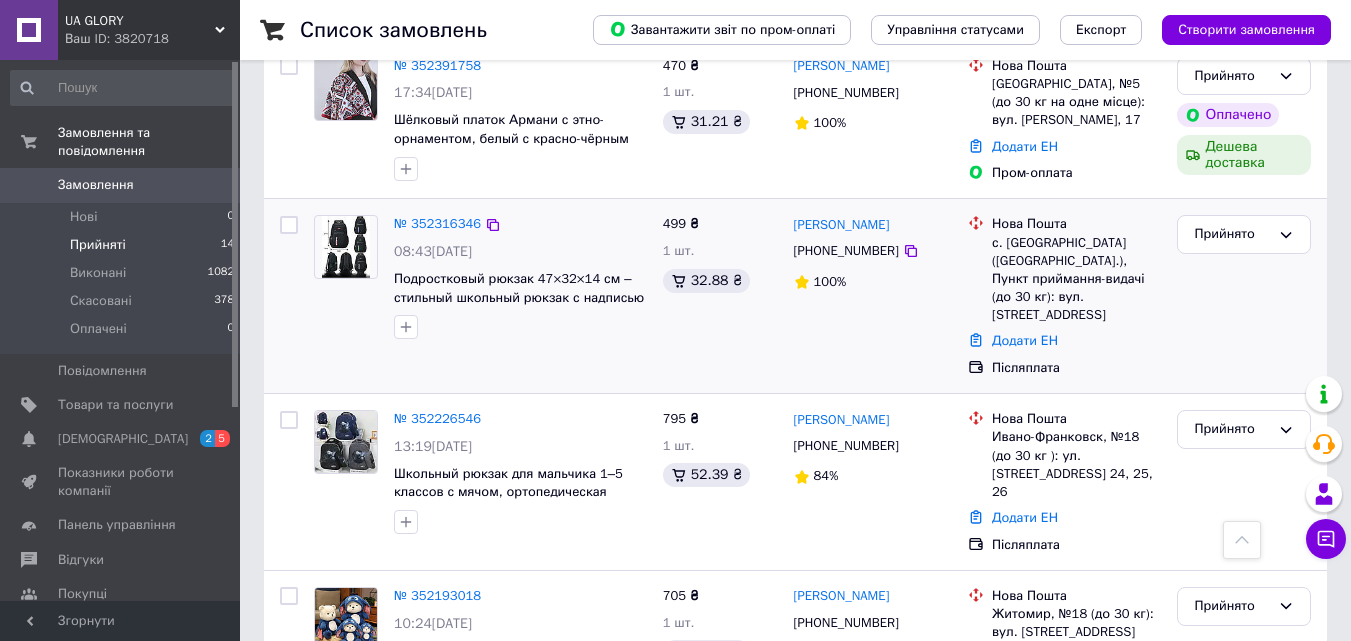 scroll, scrollTop: 1000, scrollLeft: 0, axis: vertical 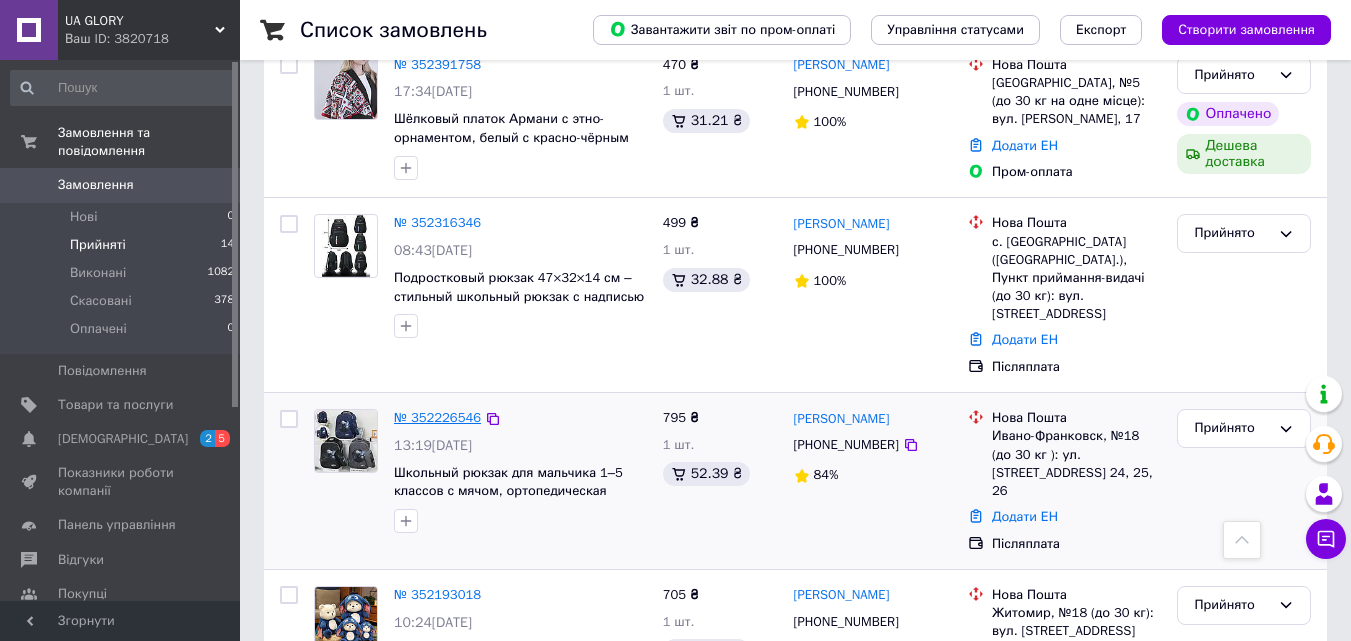 click on "№ 352226546" at bounding box center (437, 417) 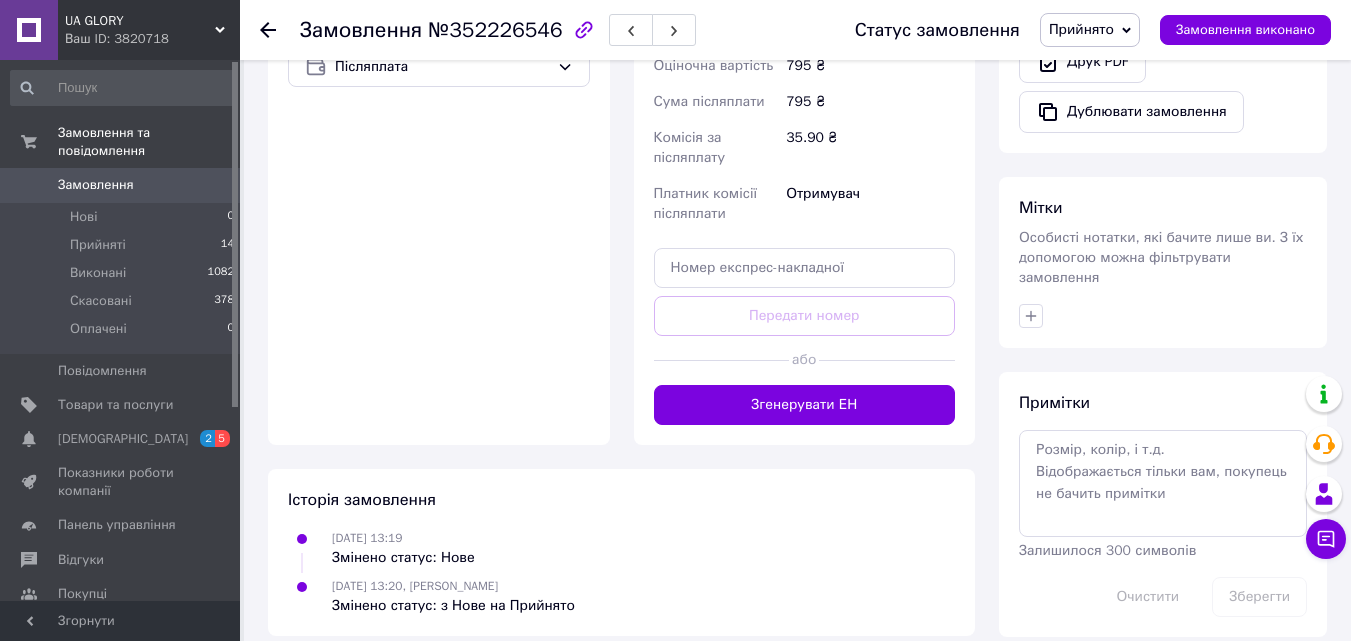 scroll, scrollTop: 594, scrollLeft: 0, axis: vertical 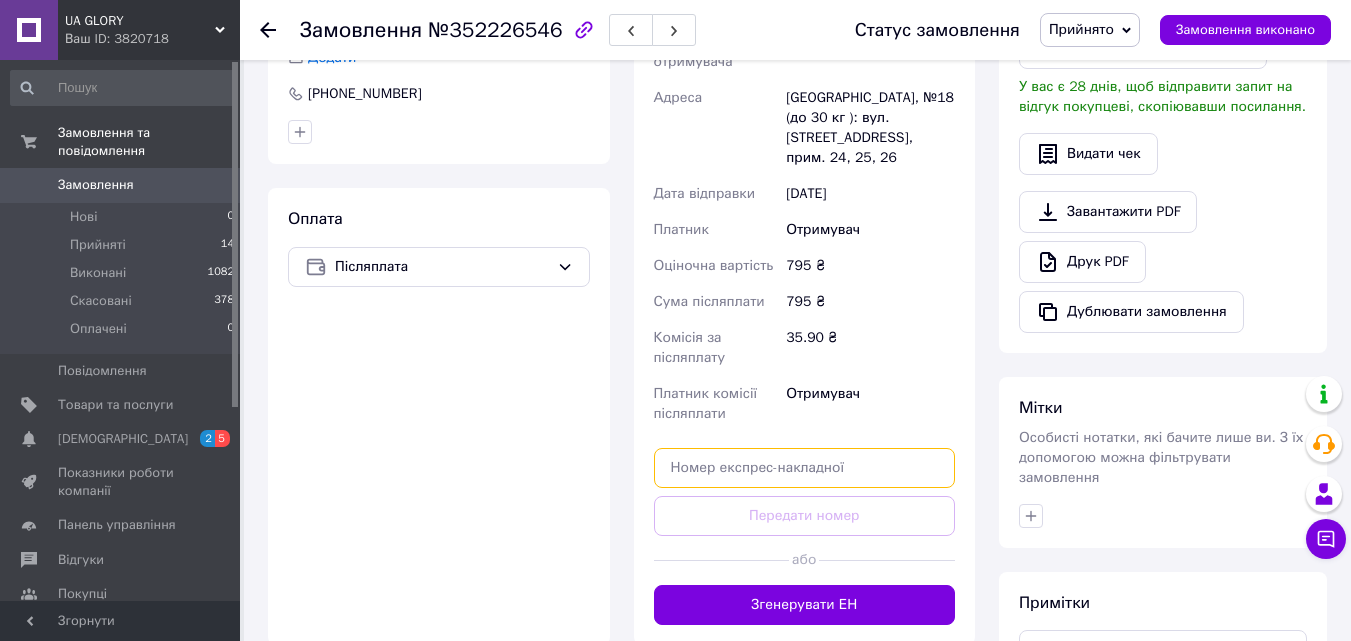 paste on "20451204461887" 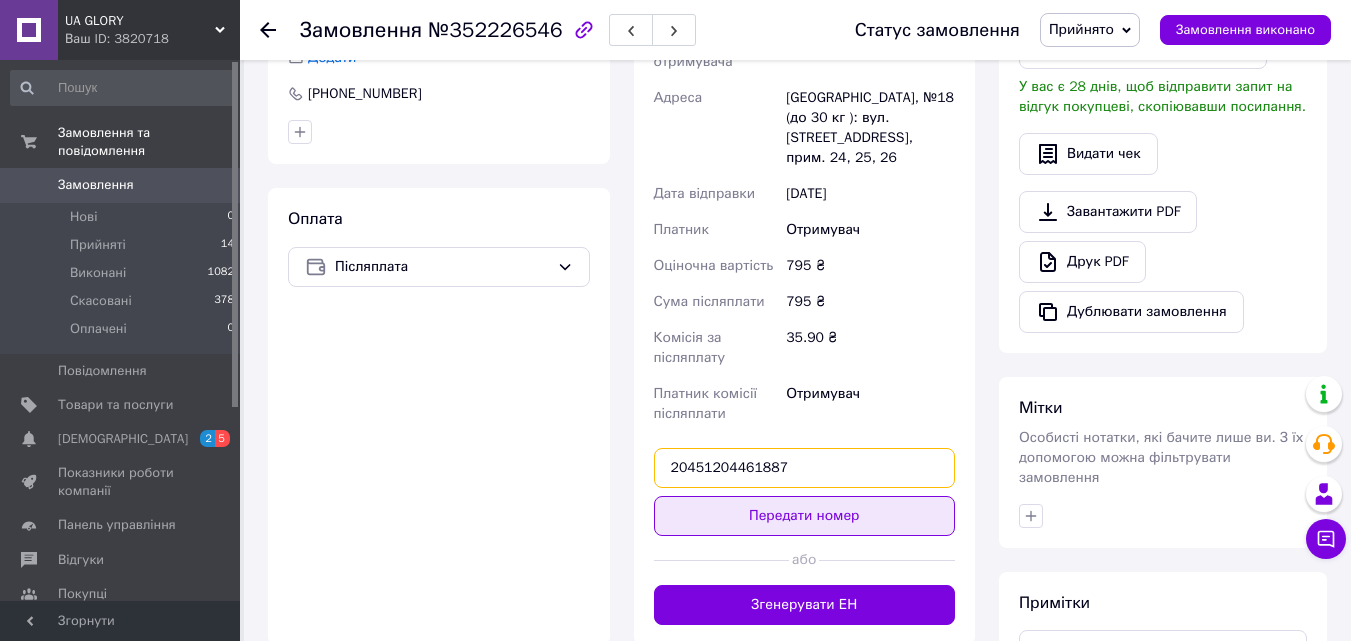 type on "20451204461887" 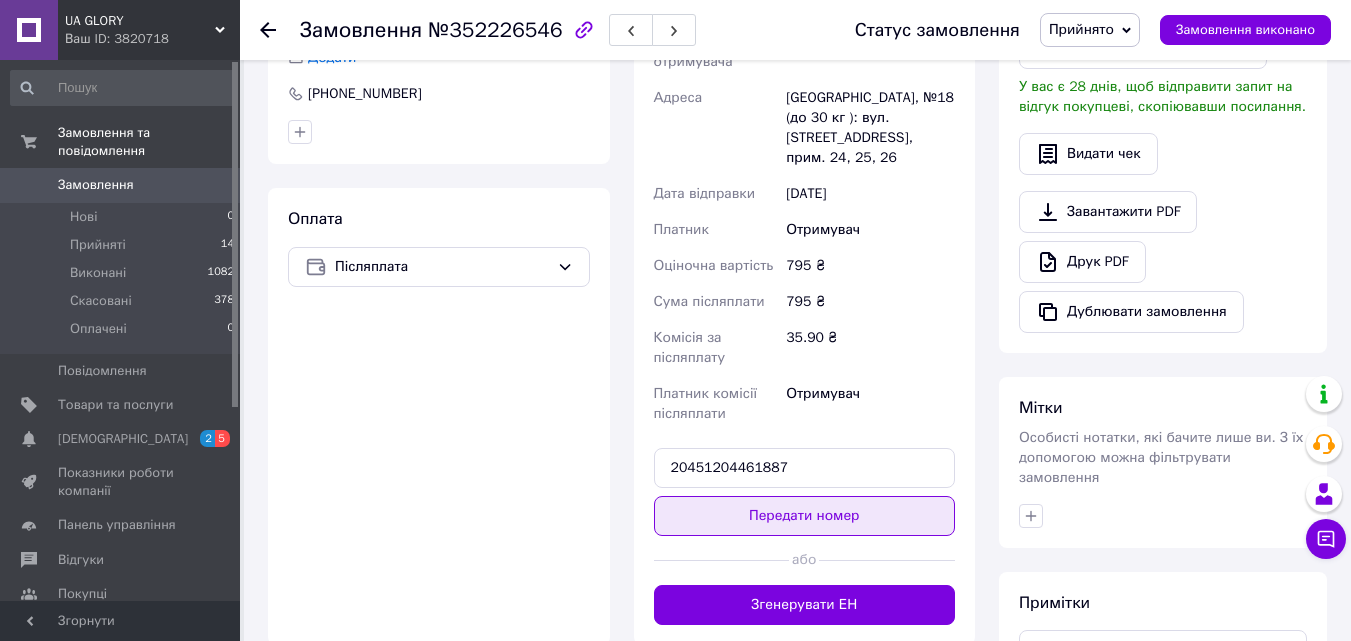 click on "Передати номер" at bounding box center (805, 516) 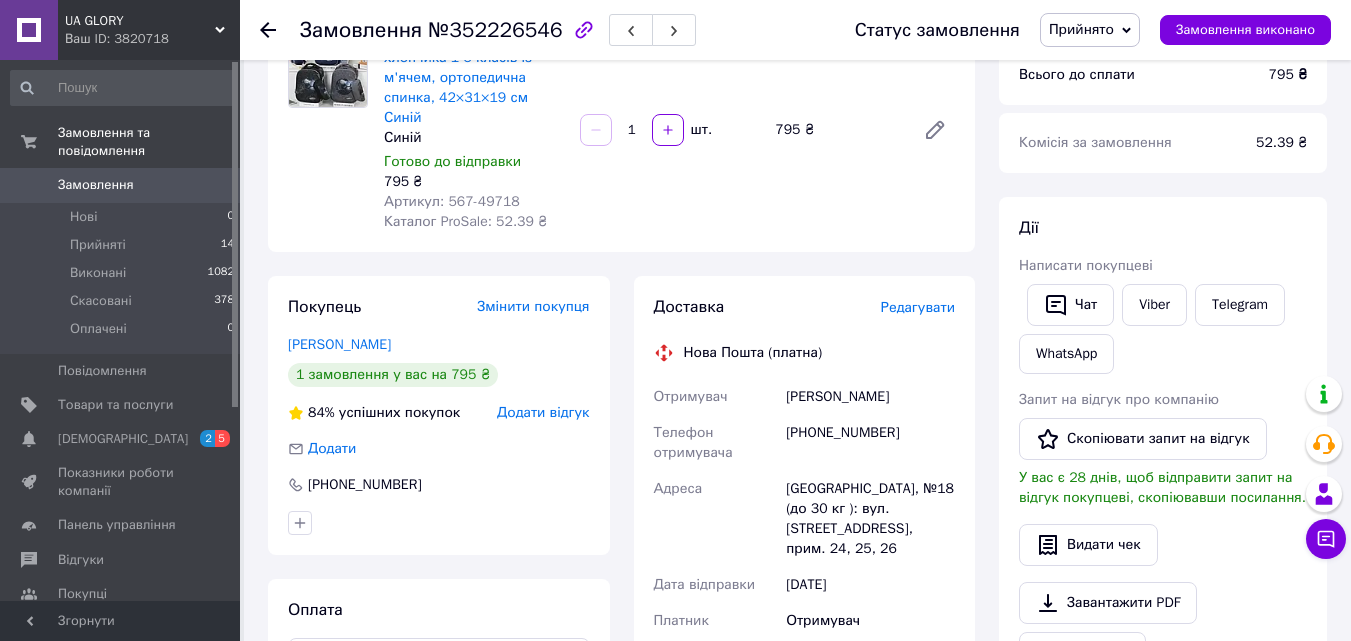 scroll, scrollTop: 194, scrollLeft: 0, axis: vertical 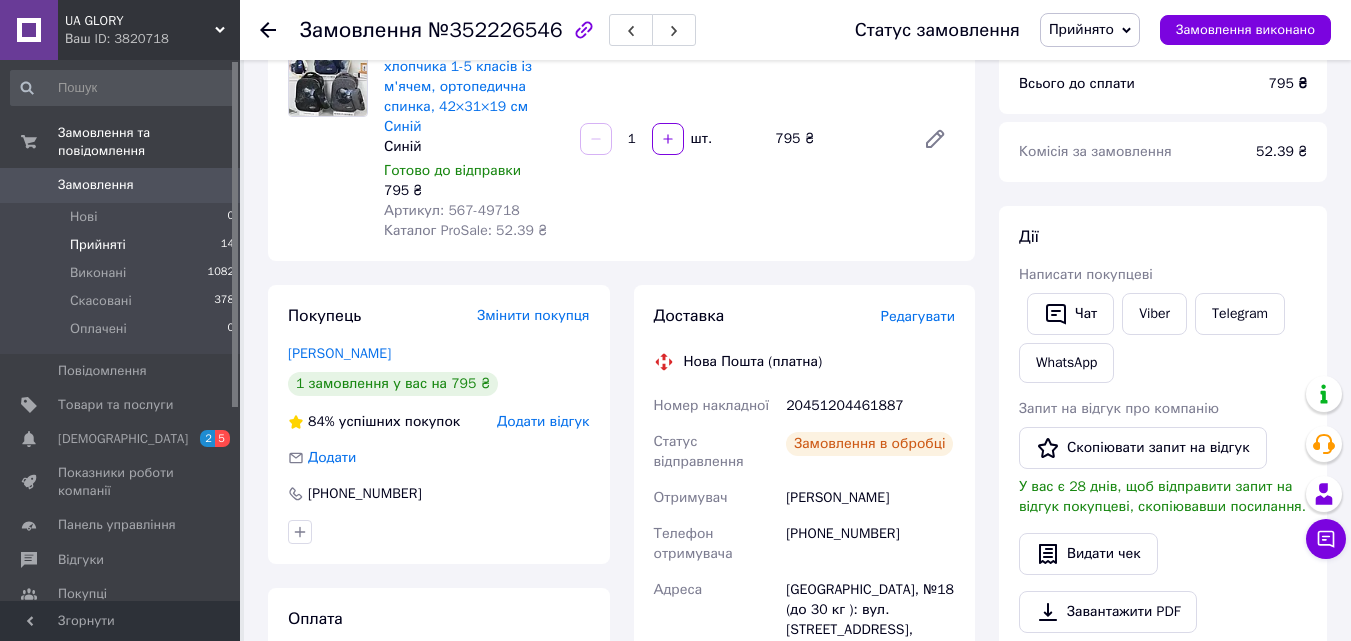 click on "Прийняті" at bounding box center [98, 245] 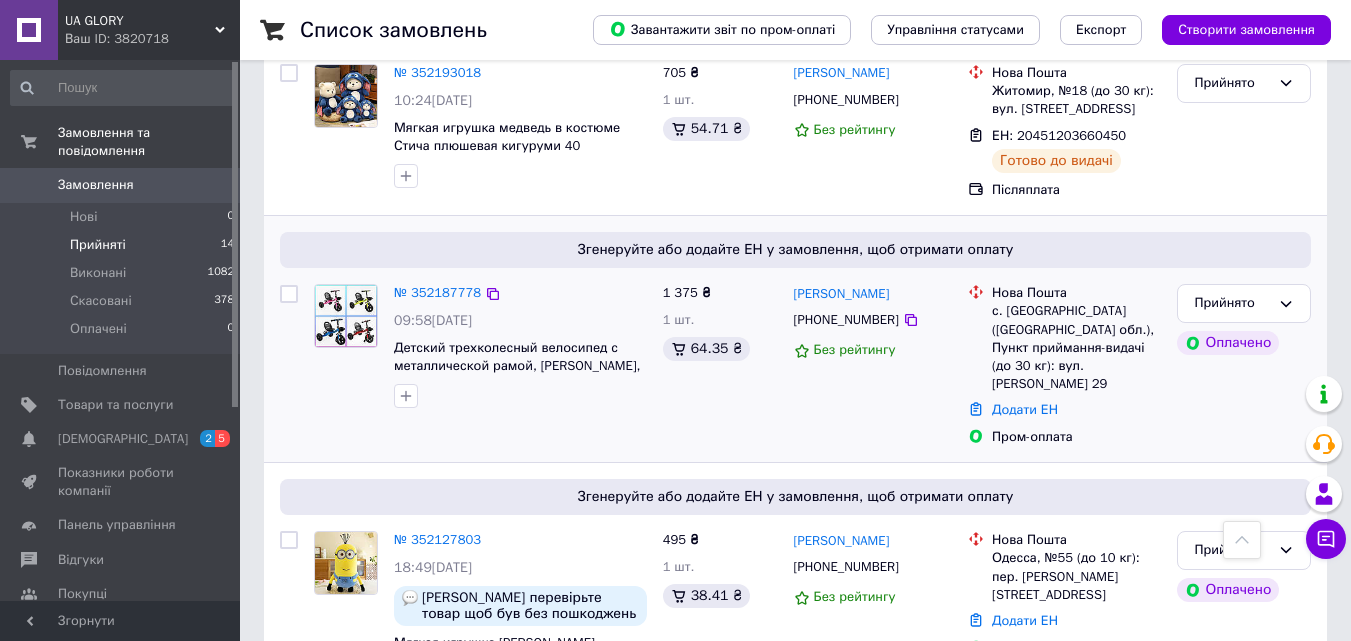 scroll, scrollTop: 1700, scrollLeft: 0, axis: vertical 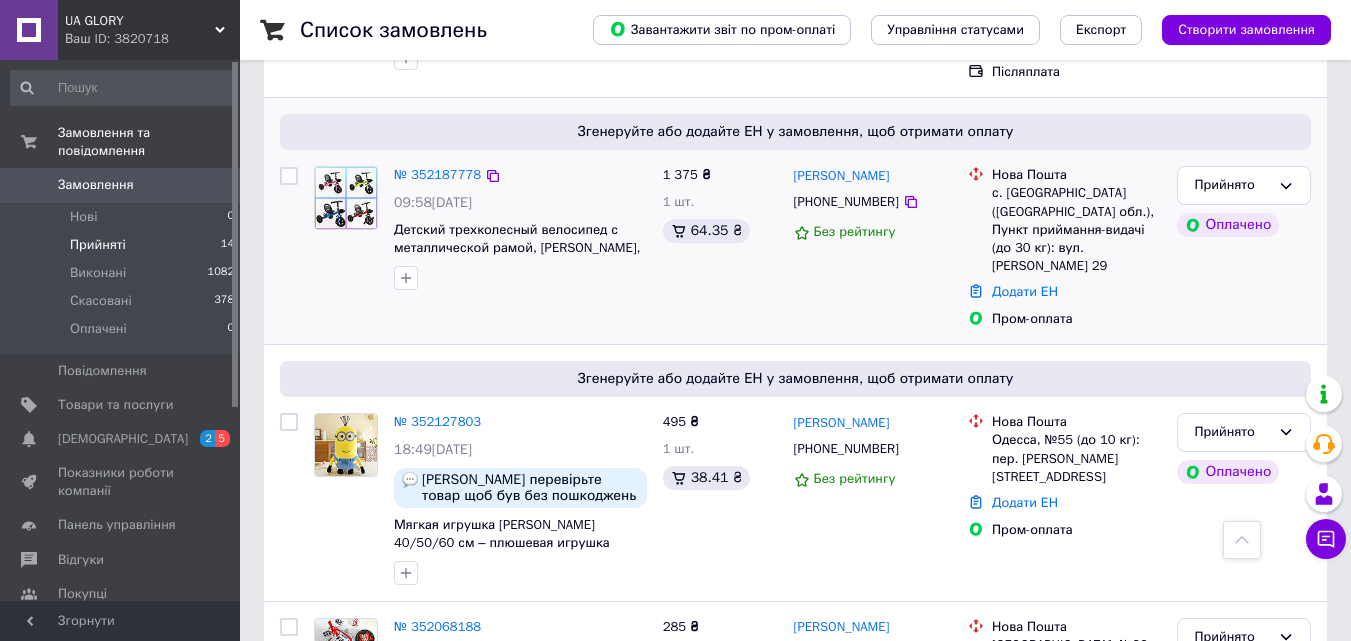 click on "№ 352187778 09:58[DATE] Детский трехколесный велосипед с металлической рамой, [PERSON_NAME], корзинкой и бутылочкой от 2 до 5 лет" at bounding box center (520, 228) 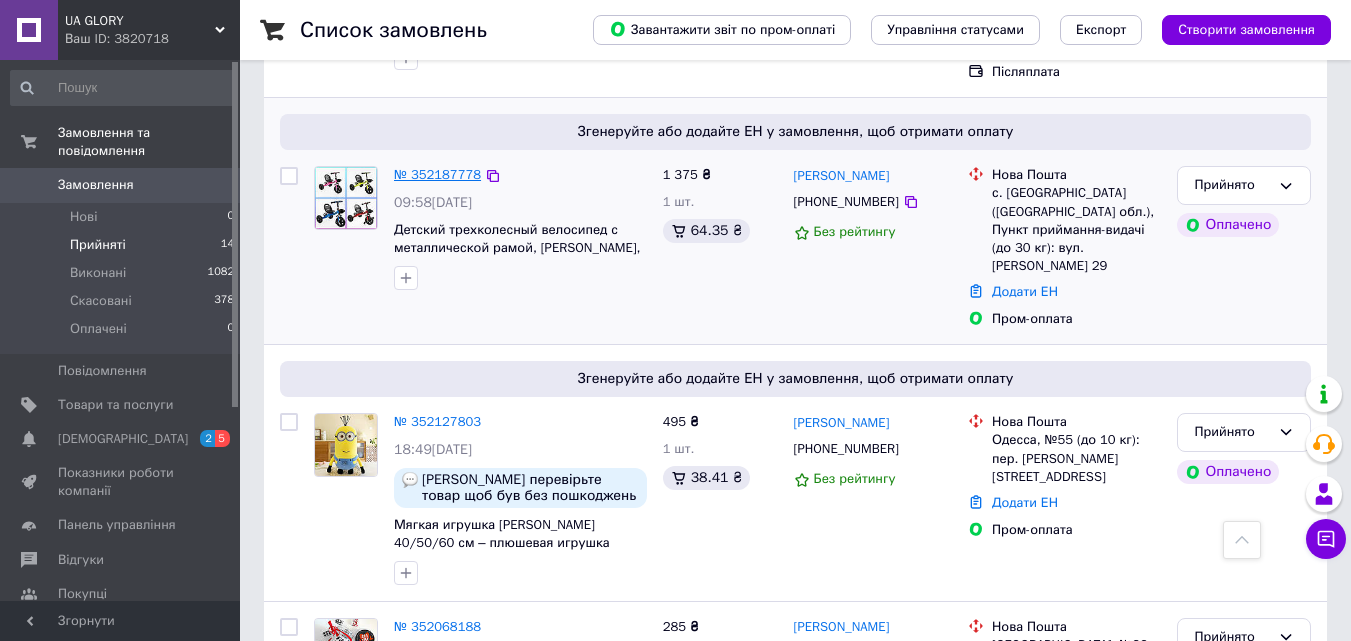 click on "№ 352187778" at bounding box center [437, 174] 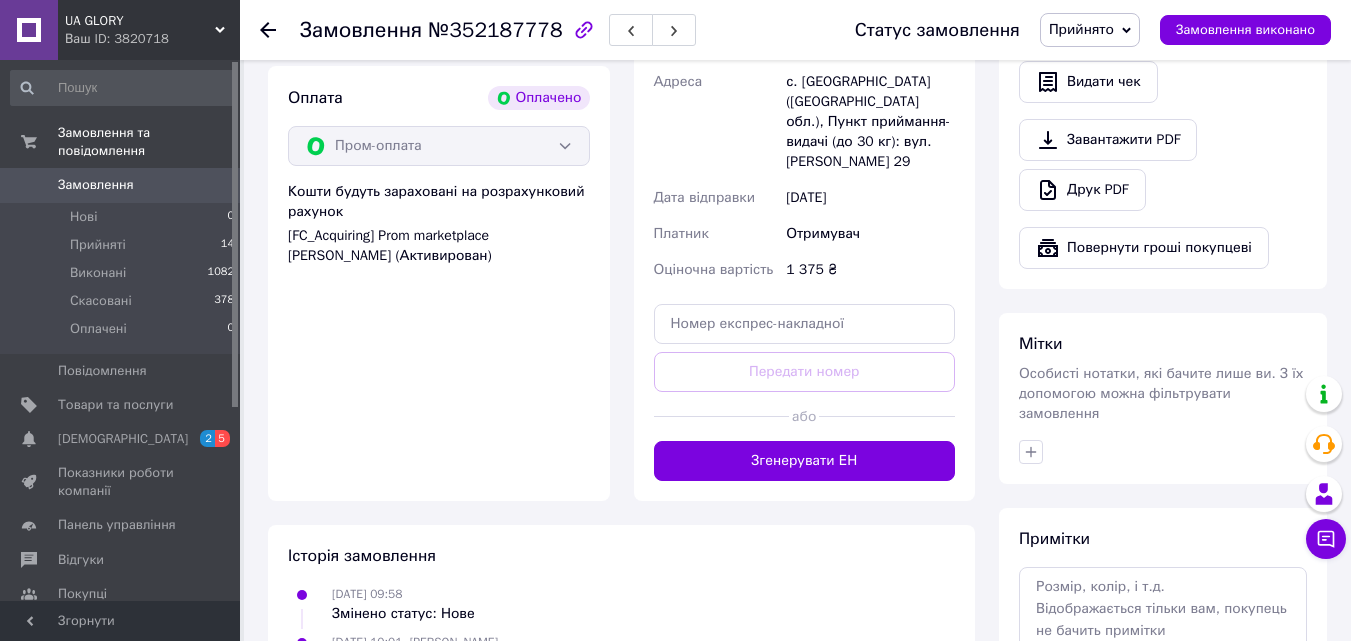 scroll, scrollTop: 741, scrollLeft: 0, axis: vertical 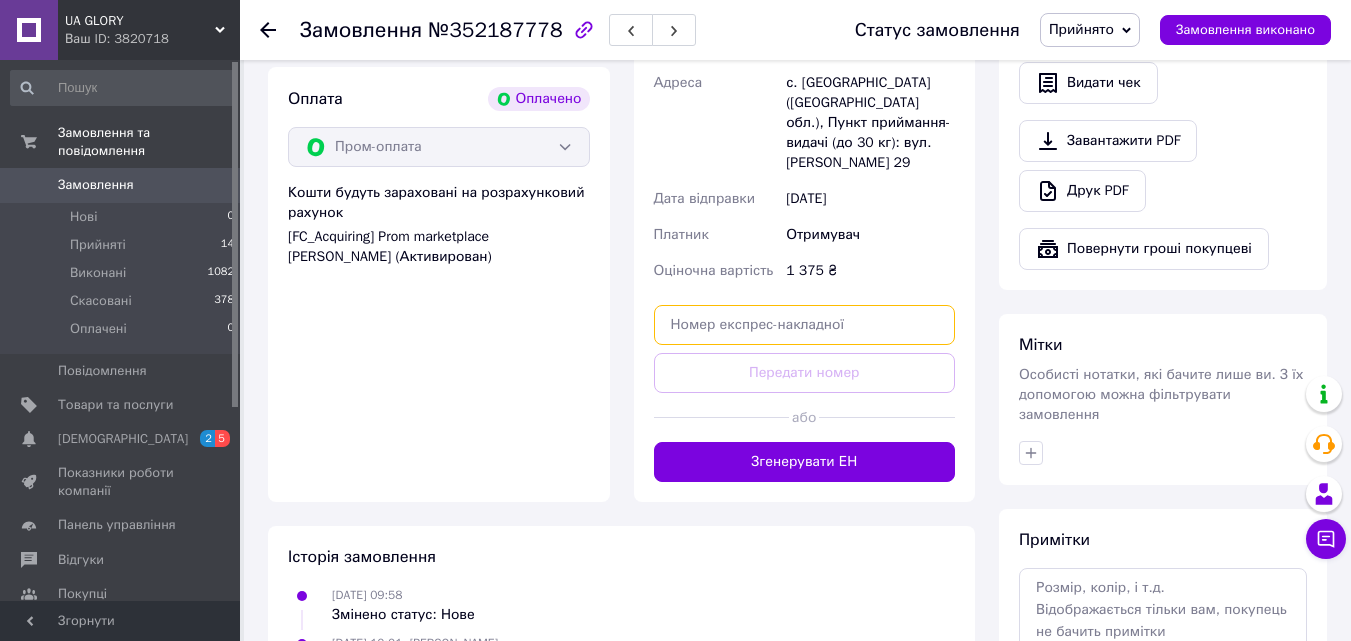 paste on "20451204382787" 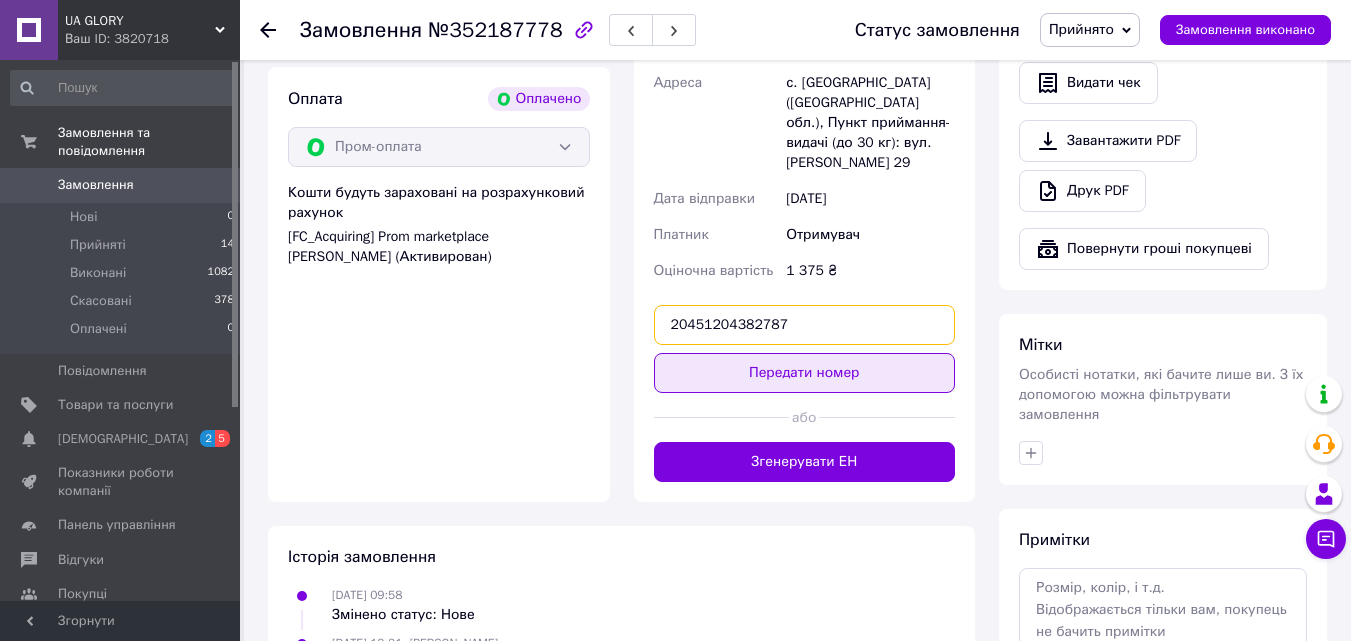 type on "20451204382787" 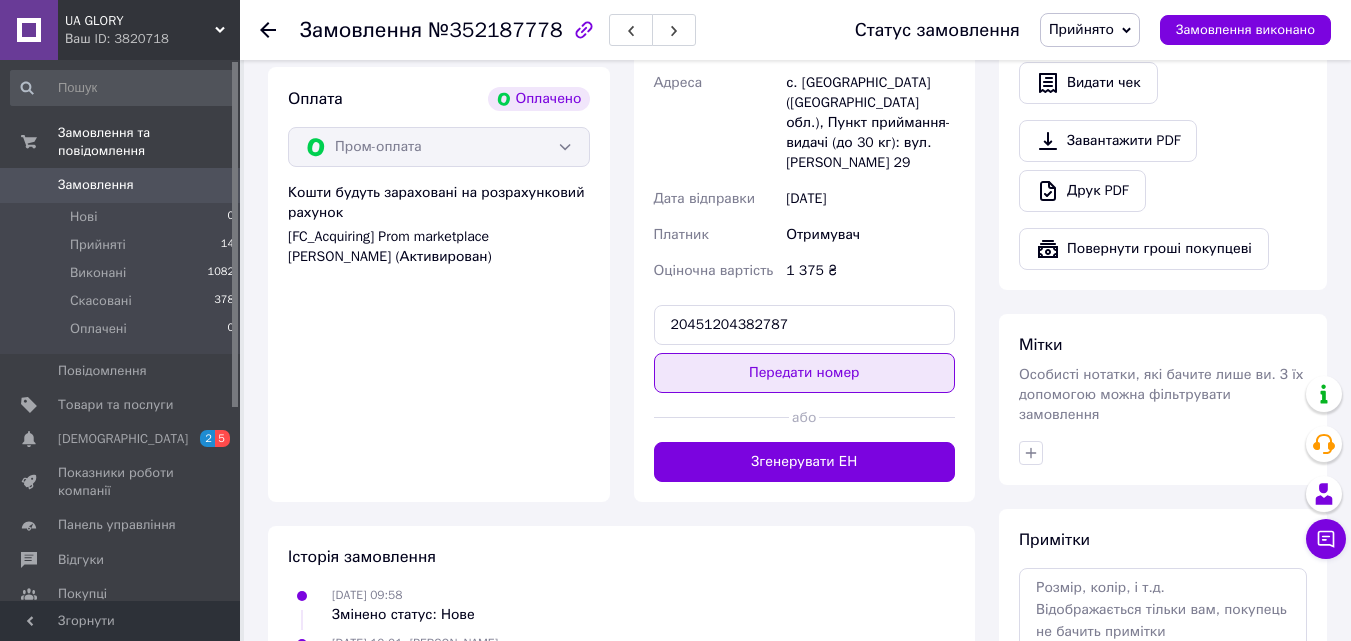 click on "Передати номер" at bounding box center [805, 373] 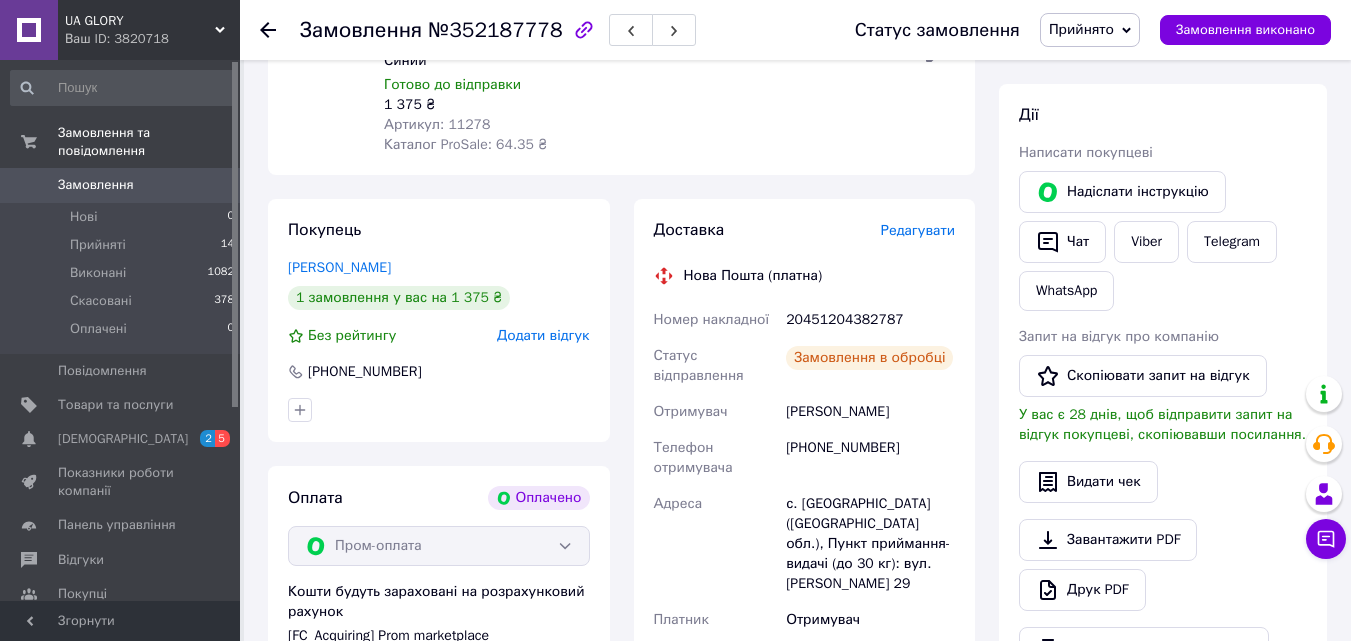 scroll, scrollTop: 341, scrollLeft: 0, axis: vertical 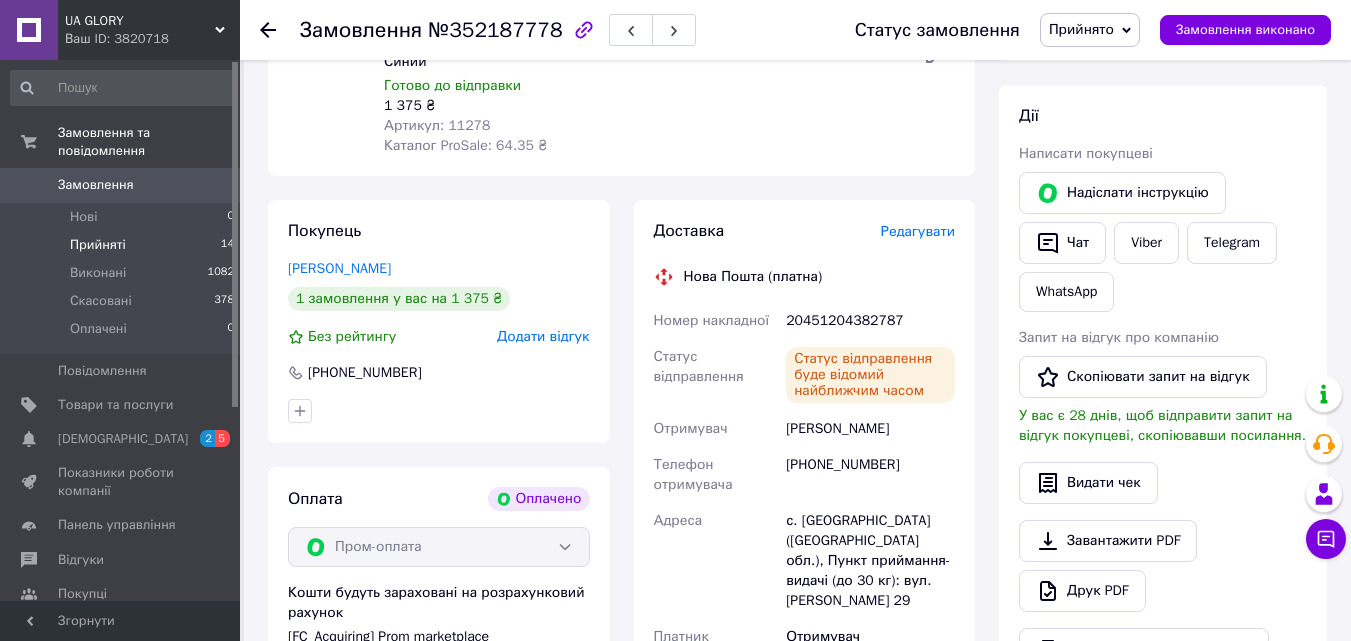 click on "Прийняті" at bounding box center (98, 245) 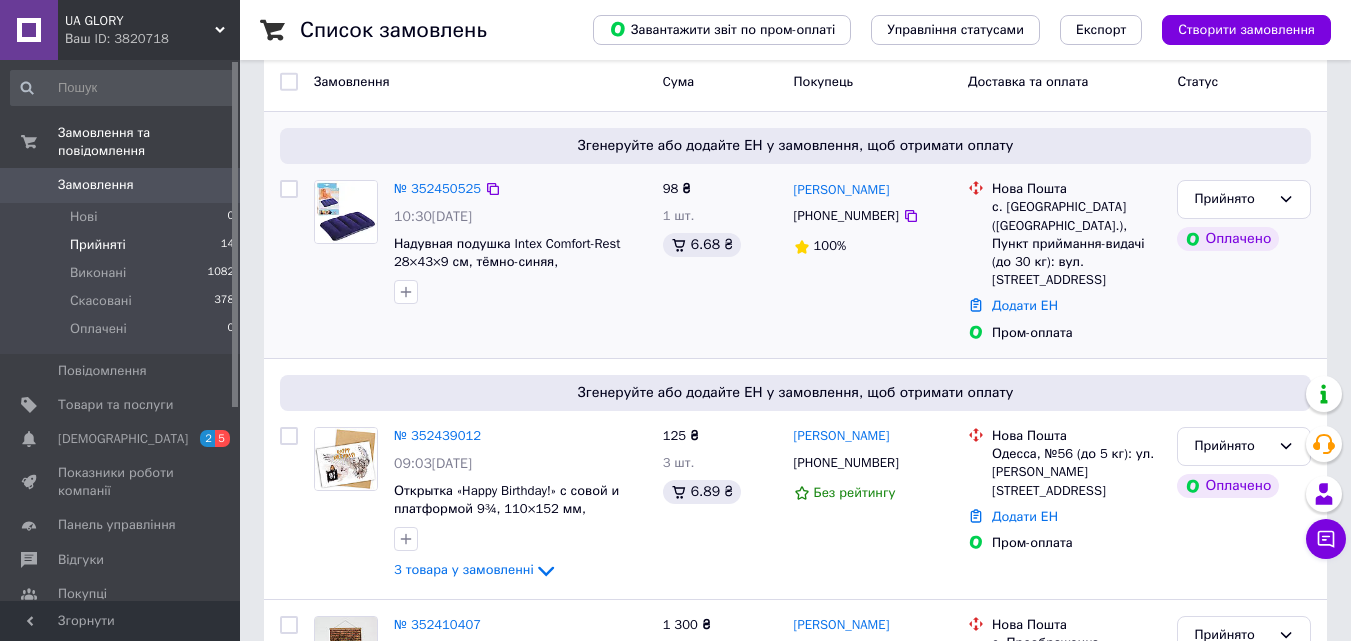 scroll, scrollTop: 375, scrollLeft: 0, axis: vertical 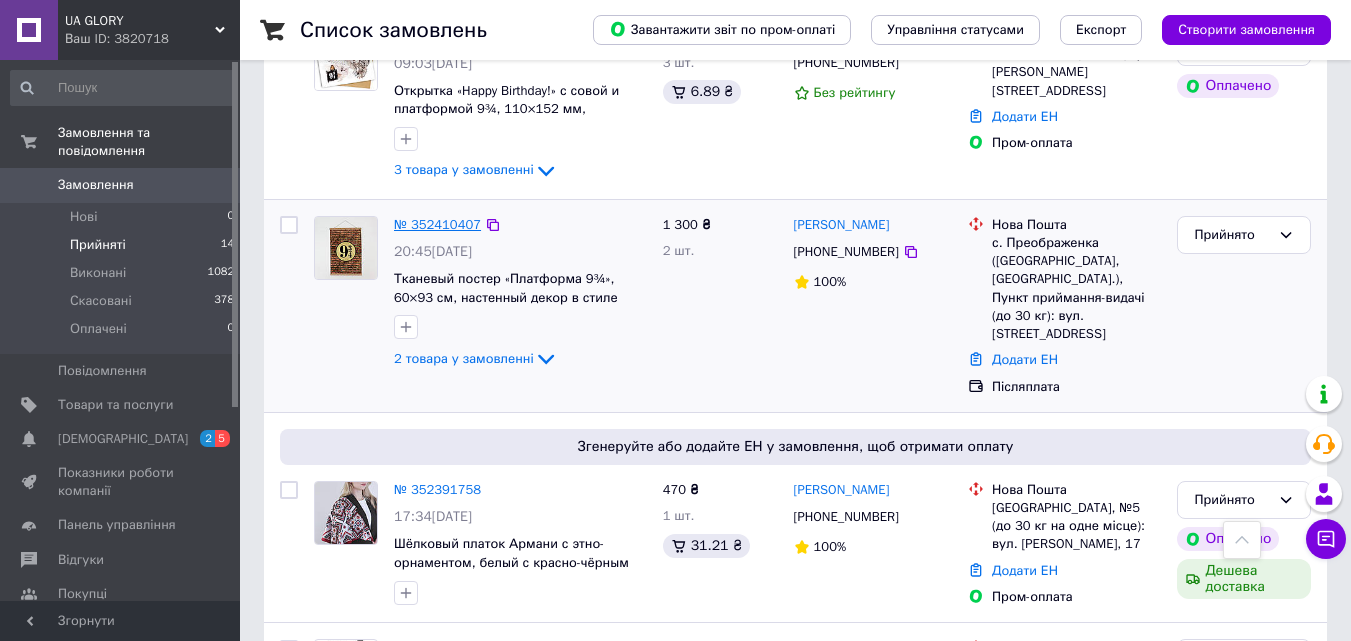 click on "№ 352410407" at bounding box center (437, 224) 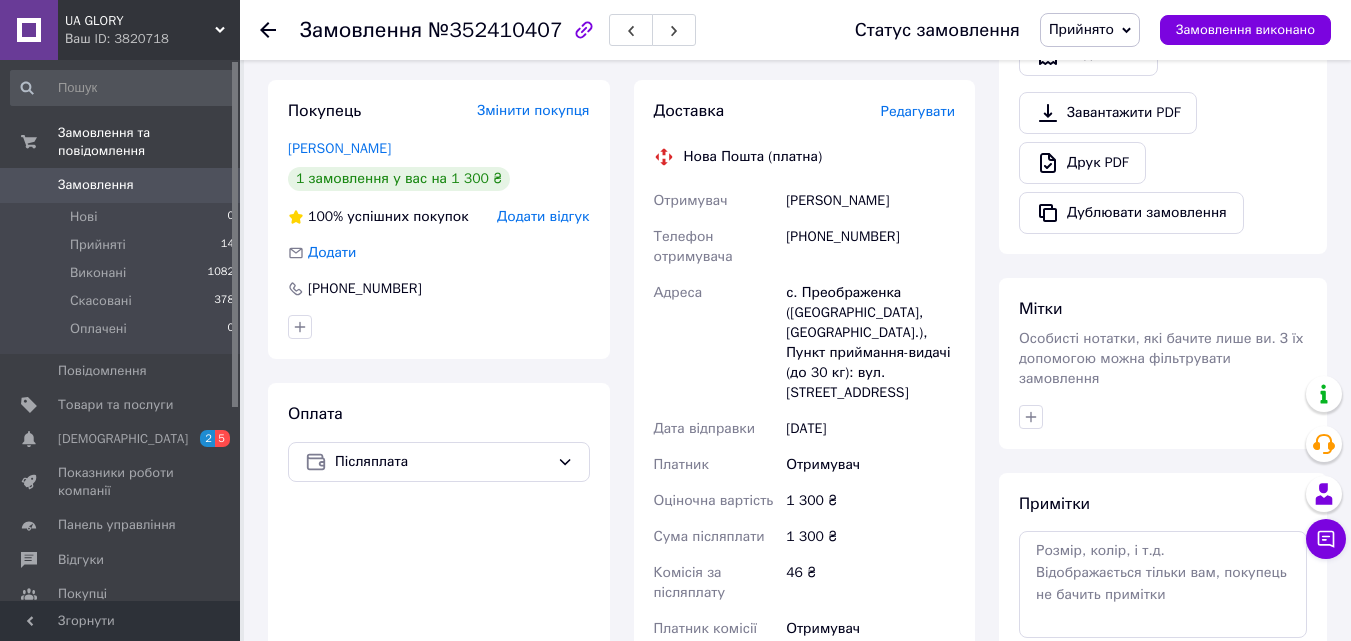 scroll, scrollTop: 75, scrollLeft: 0, axis: vertical 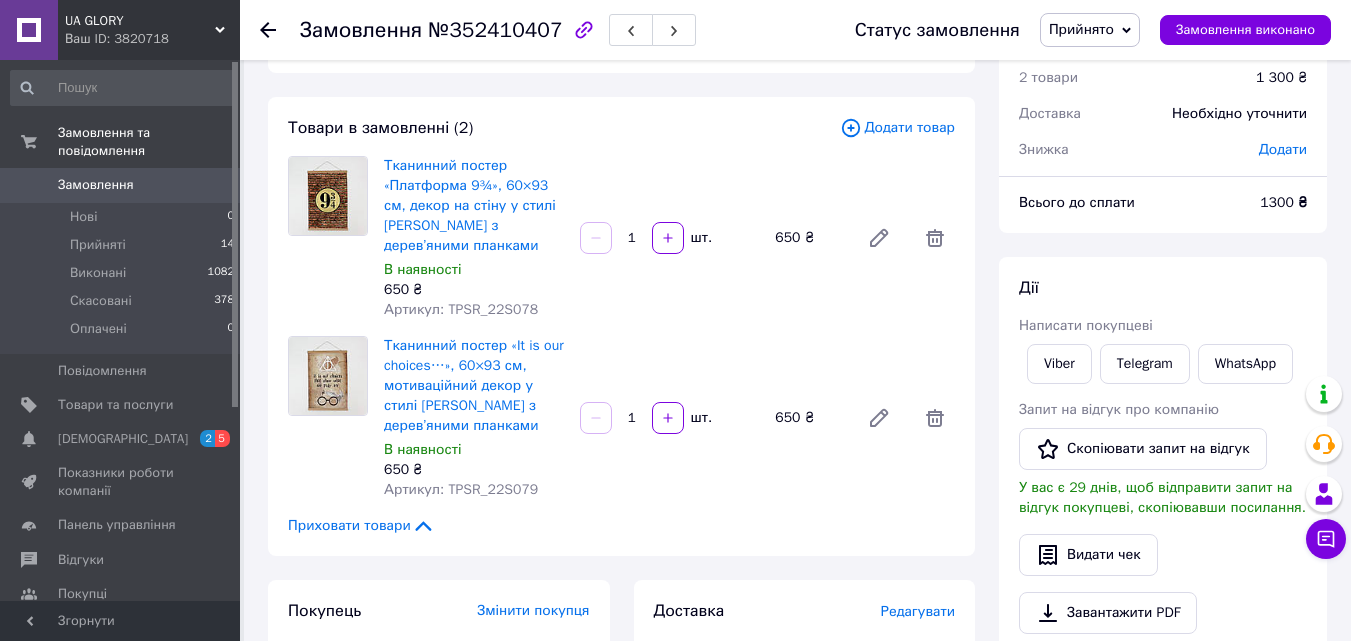drag, startPoint x: 444, startPoint y: 307, endPoint x: 463, endPoint y: 305, distance: 19.104973 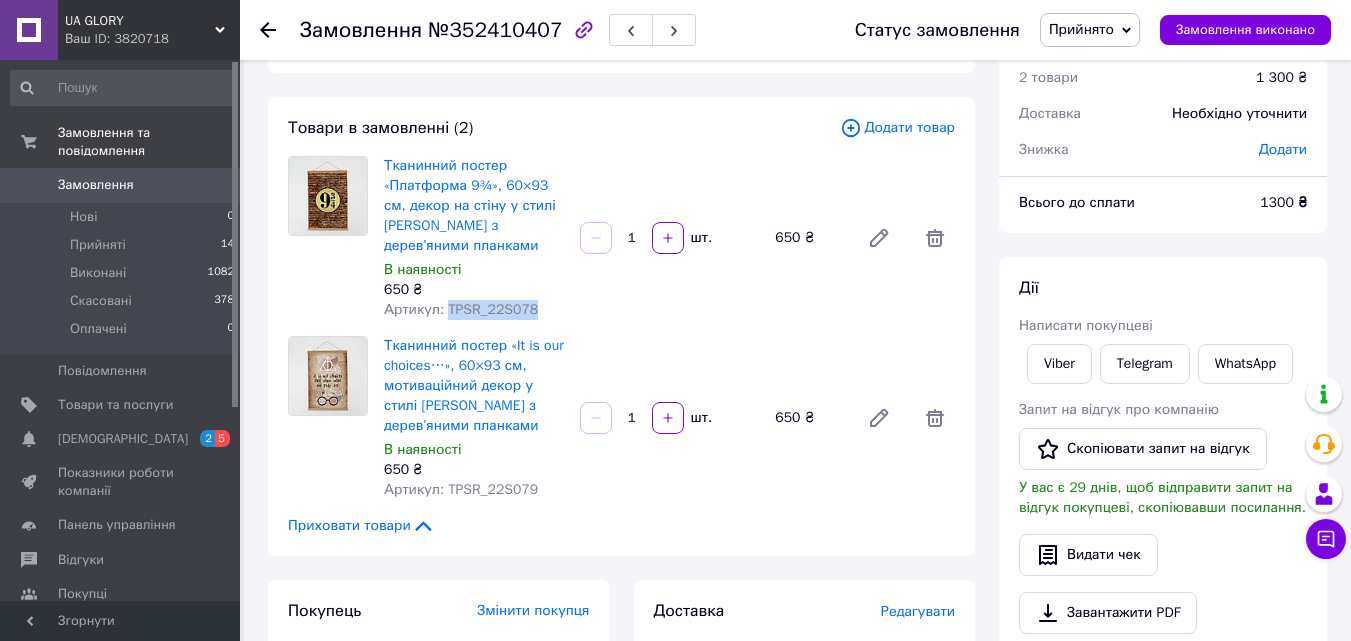 drag, startPoint x: 528, startPoint y: 317, endPoint x: 443, endPoint y: 314, distance: 85.052925 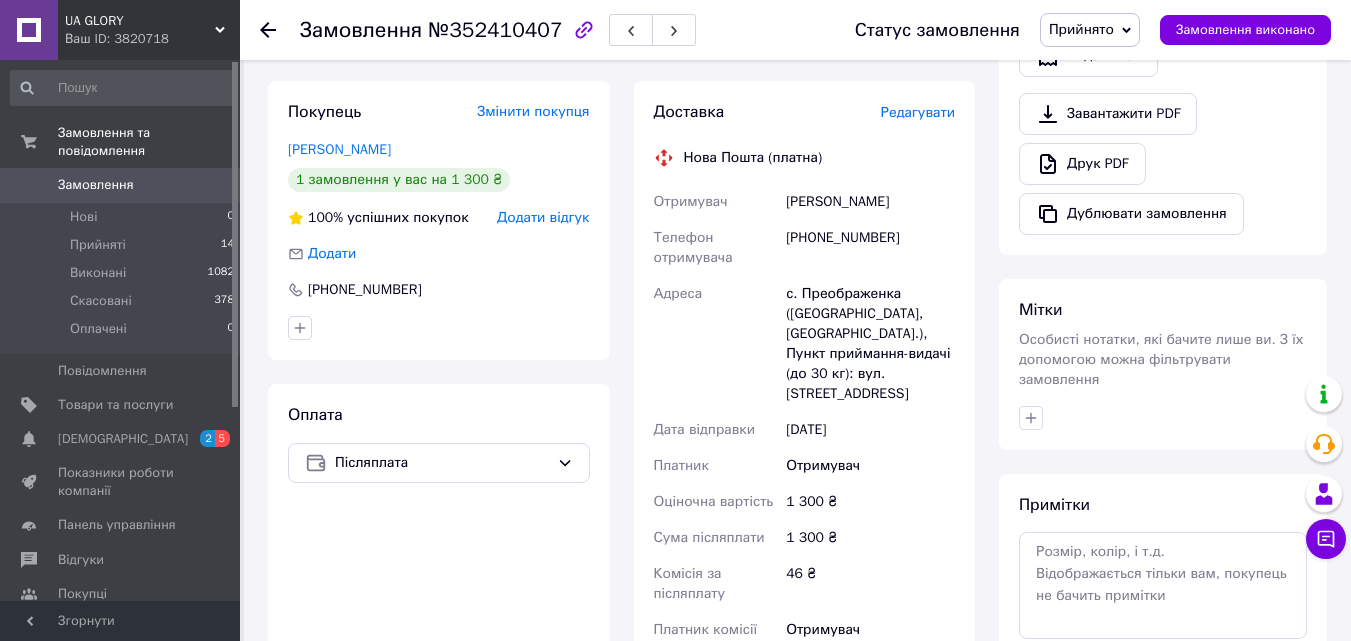 scroll, scrollTop: 575, scrollLeft: 0, axis: vertical 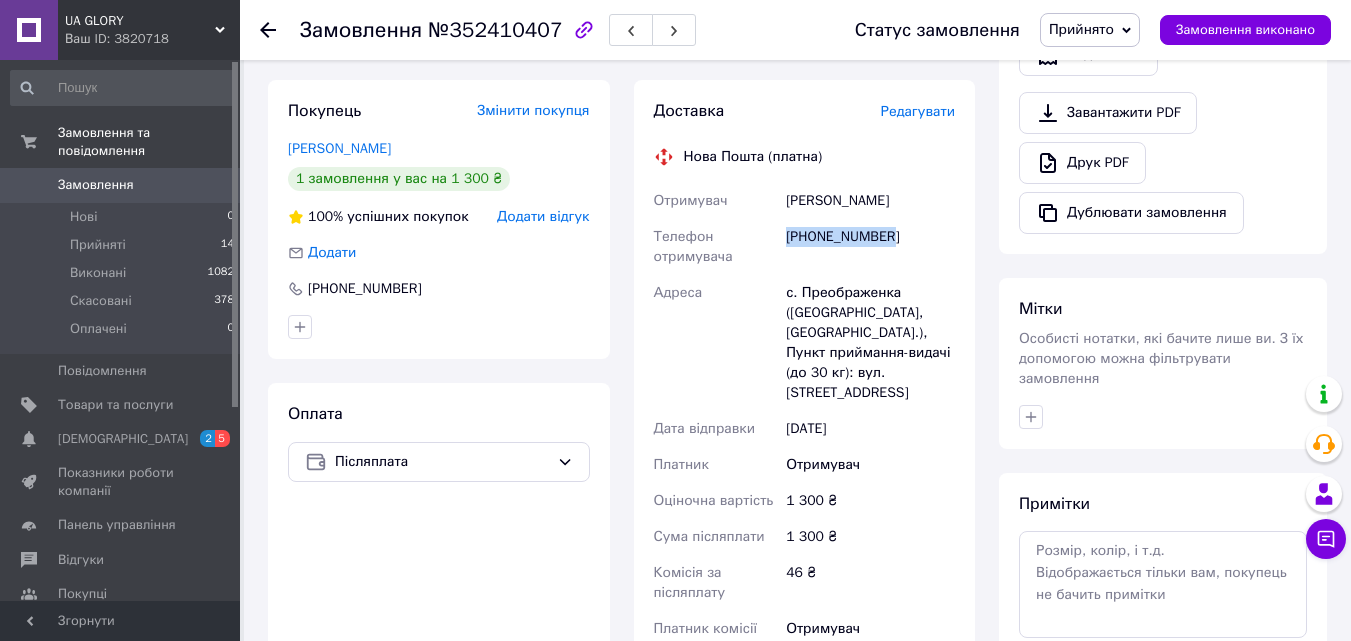 drag, startPoint x: 783, startPoint y: 241, endPoint x: 905, endPoint y: 234, distance: 122.20065 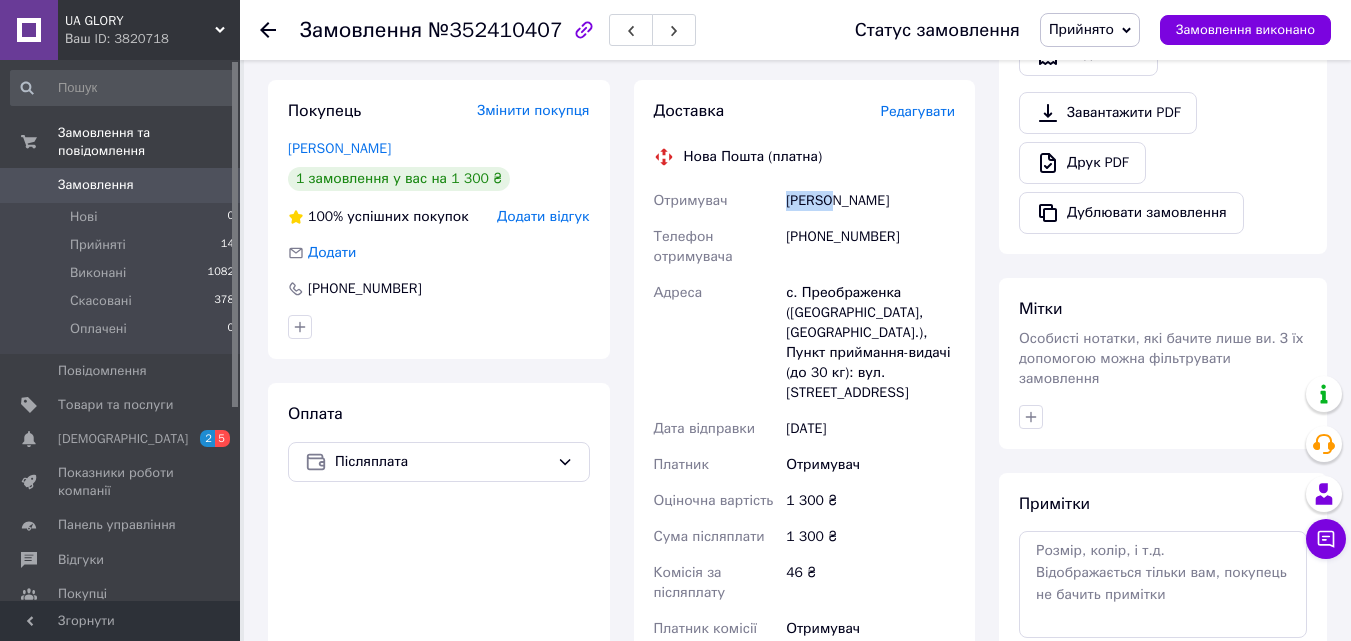 drag, startPoint x: 785, startPoint y: 200, endPoint x: 814, endPoint y: 197, distance: 29.15476 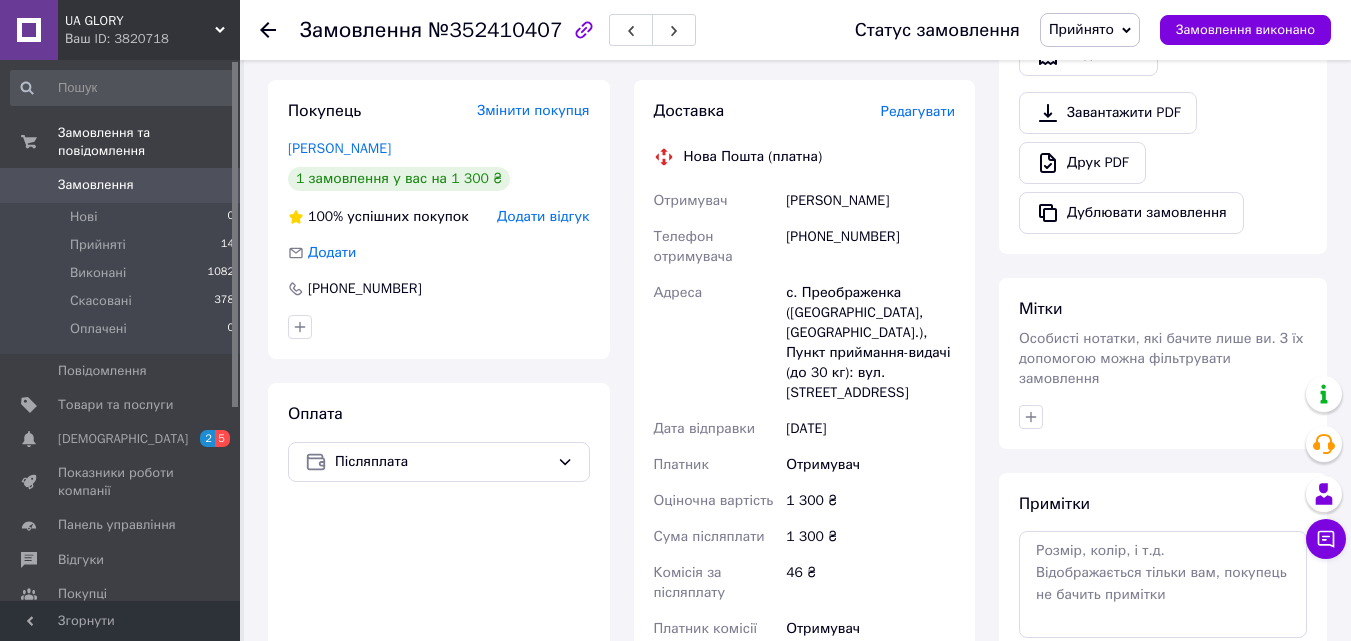 drag, startPoint x: 842, startPoint y: 198, endPoint x: 903, endPoint y: 198, distance: 61 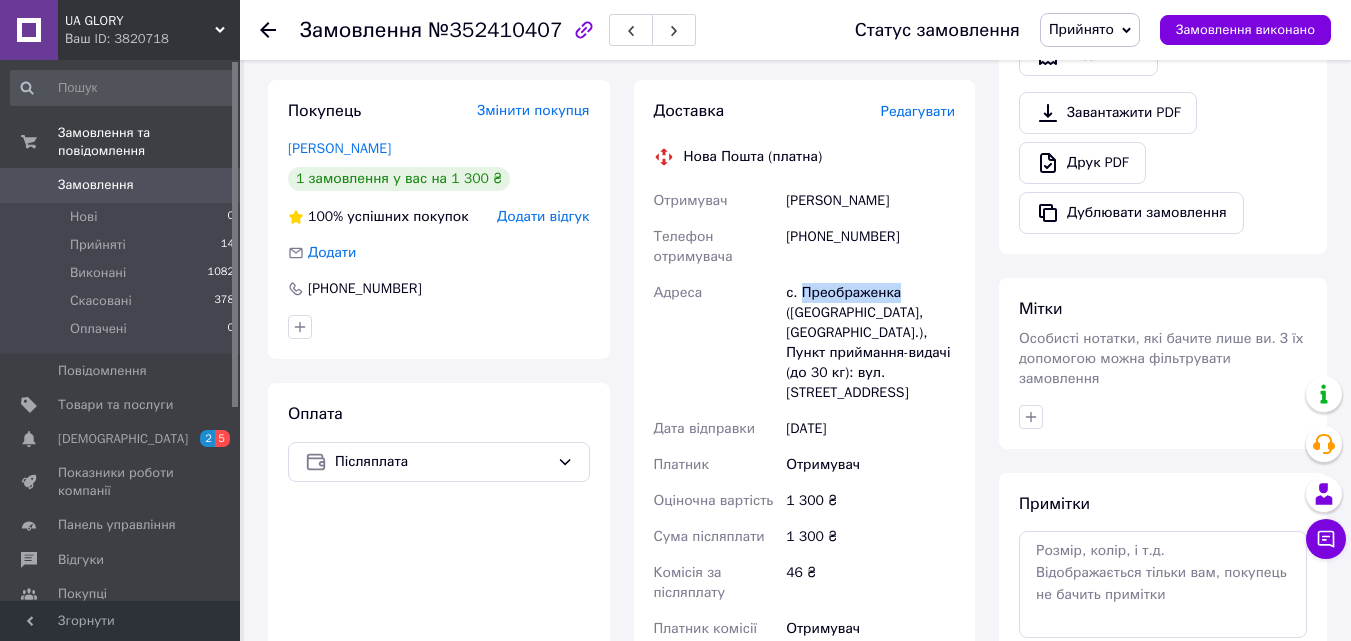 drag, startPoint x: 801, startPoint y: 290, endPoint x: 918, endPoint y: 290, distance: 117 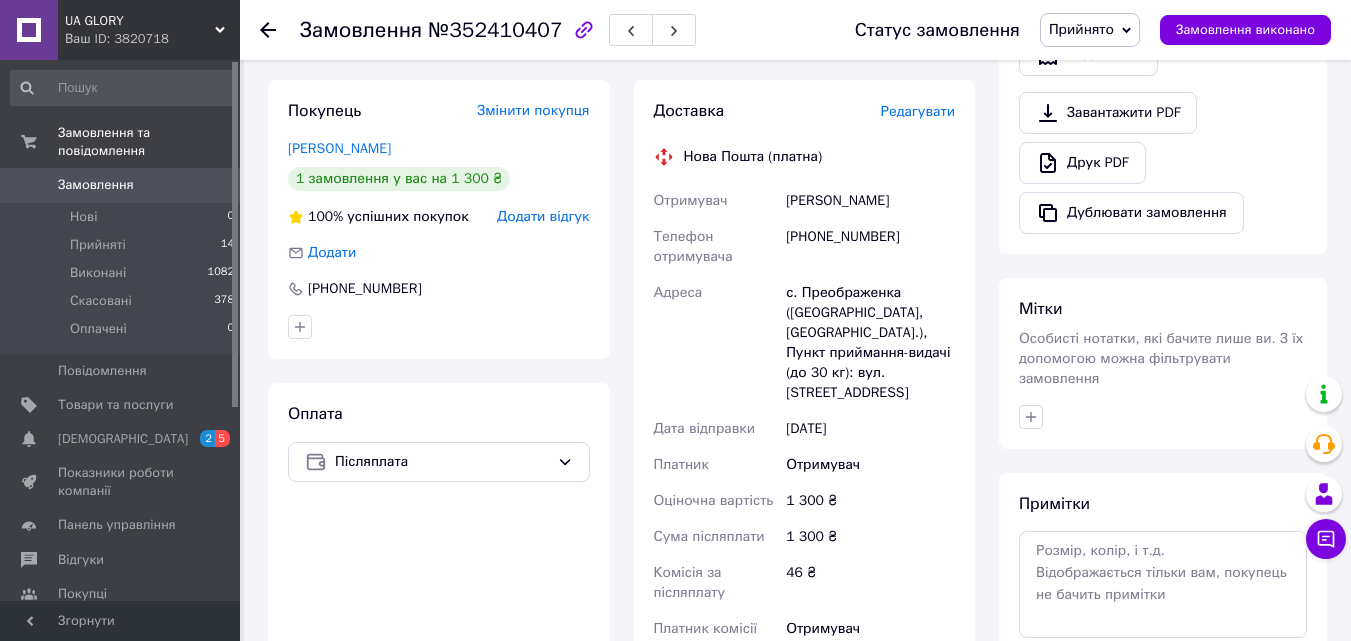 drag, startPoint x: 857, startPoint y: 302, endPoint x: 795, endPoint y: 288, distance: 63.560993 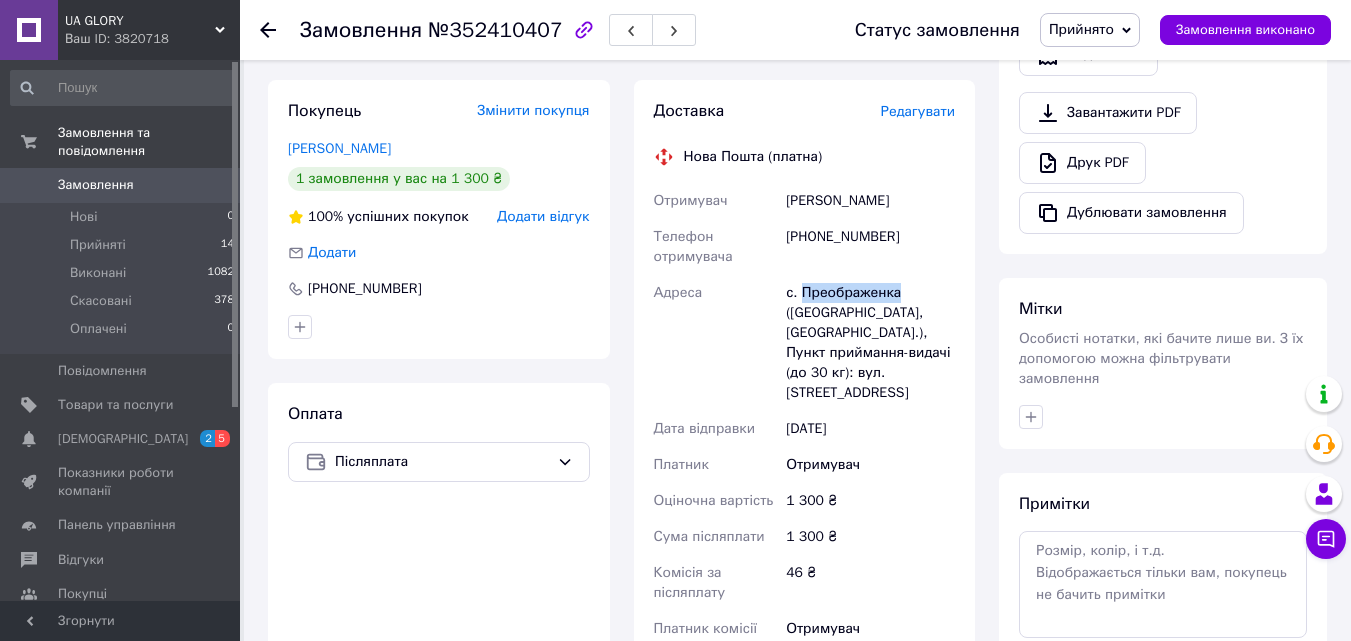 drag, startPoint x: 799, startPoint y: 289, endPoint x: 915, endPoint y: 289, distance: 116 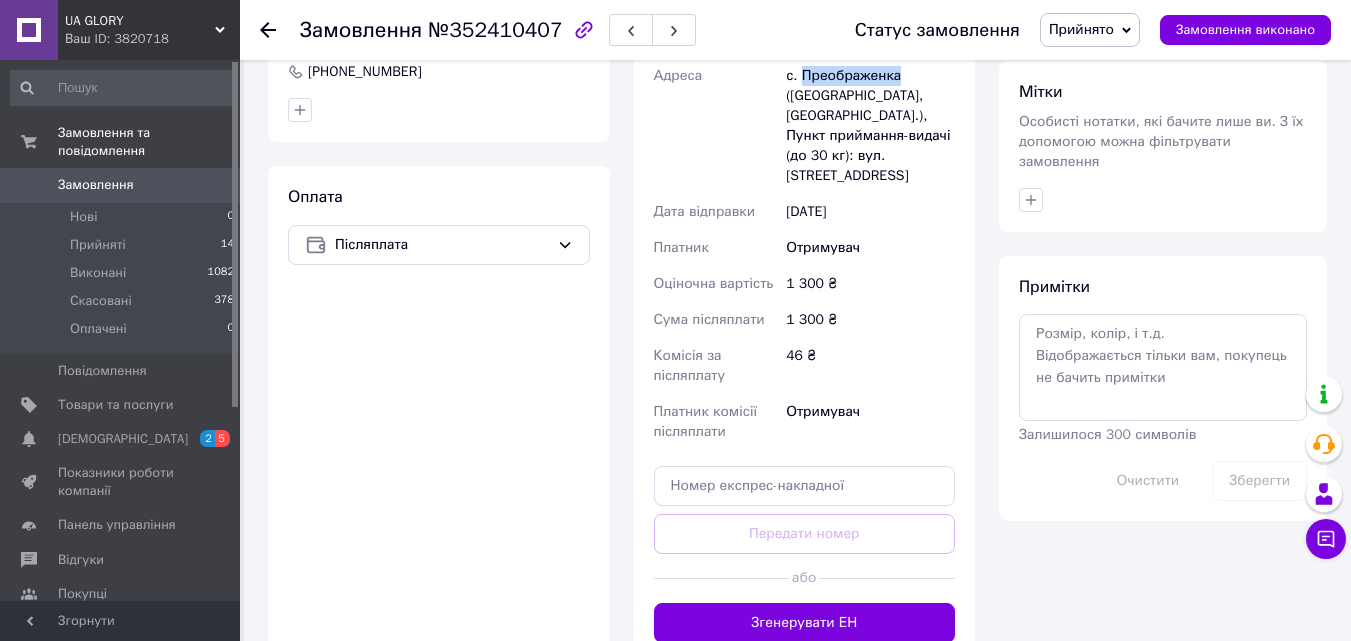 scroll, scrollTop: 975, scrollLeft: 0, axis: vertical 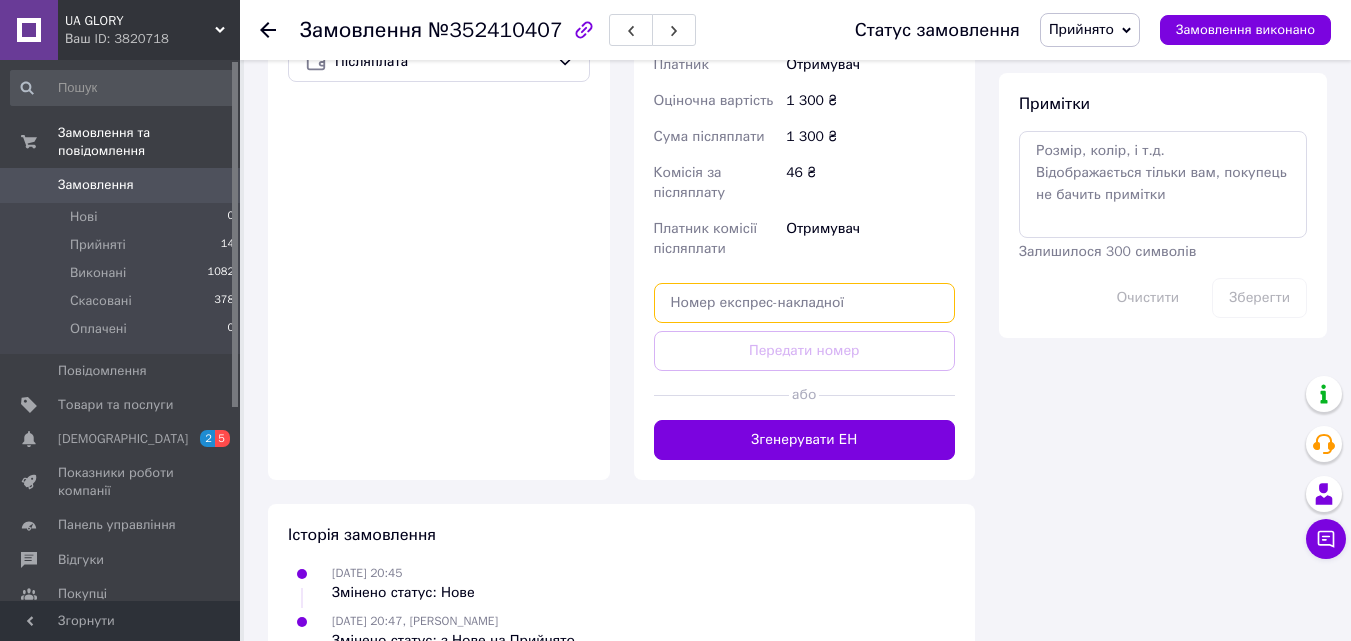 paste on "20451204718625" 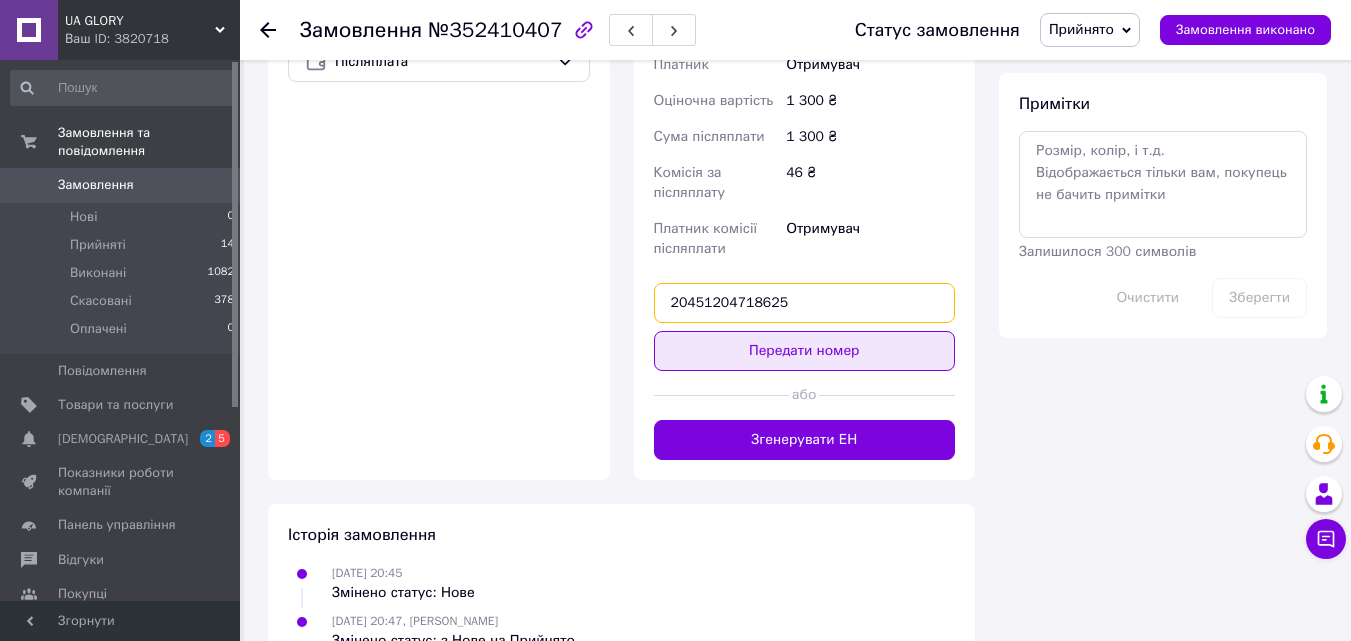 type on "20451204718625" 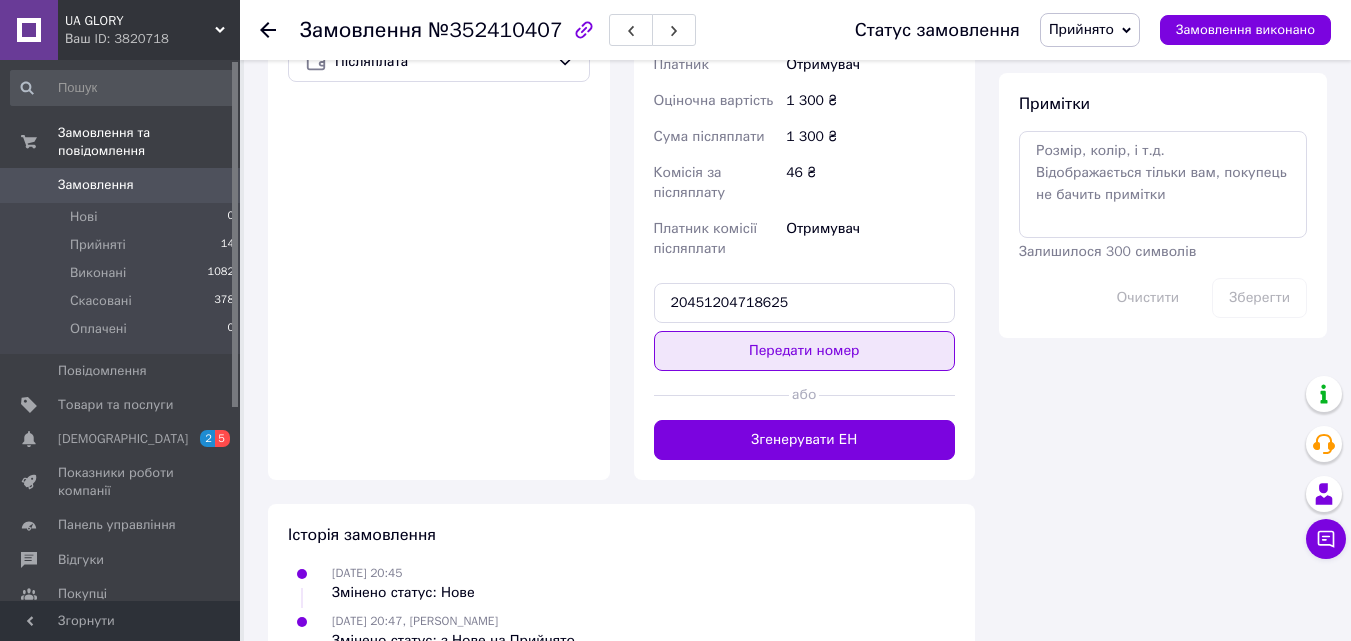 click on "Передати номер" at bounding box center [805, 351] 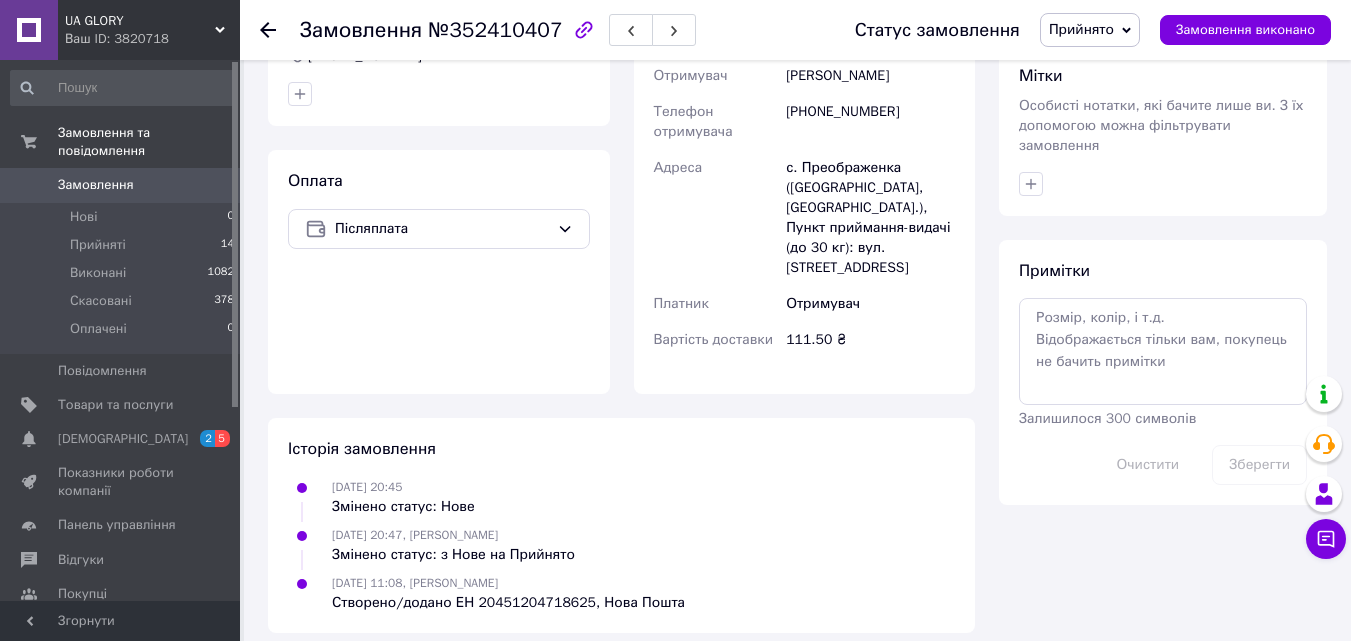 scroll, scrollTop: 824, scrollLeft: 0, axis: vertical 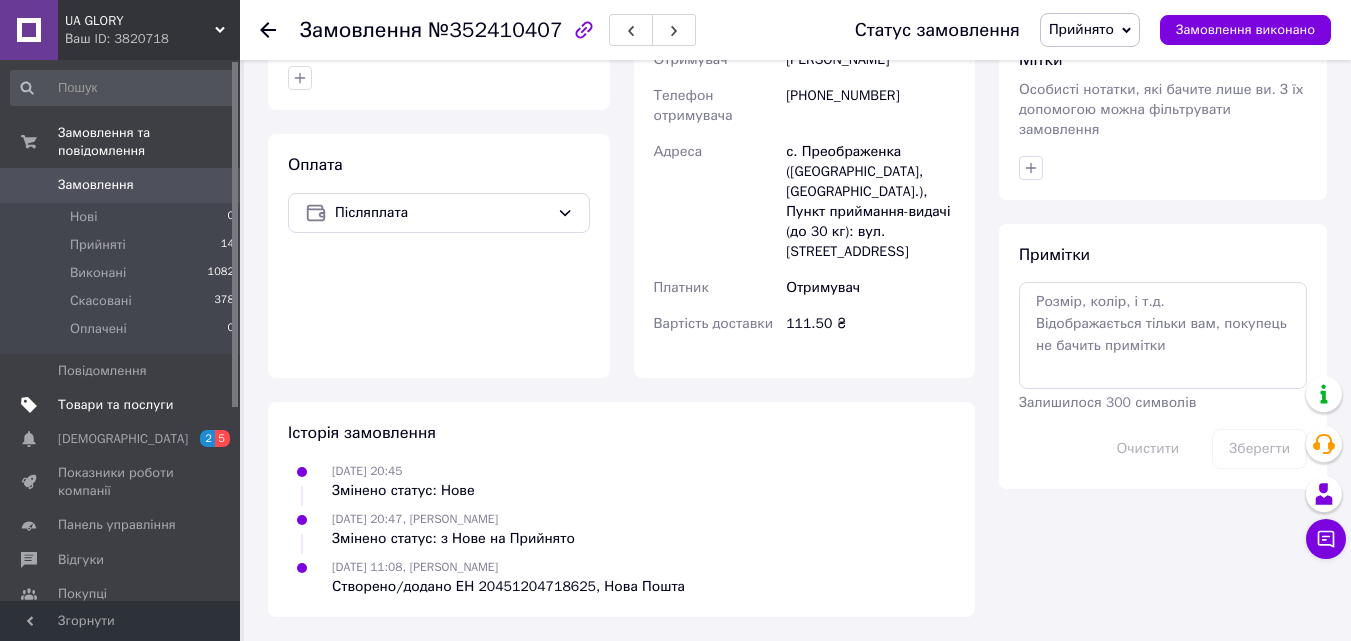 click on "Товари та послуги" at bounding box center (115, 405) 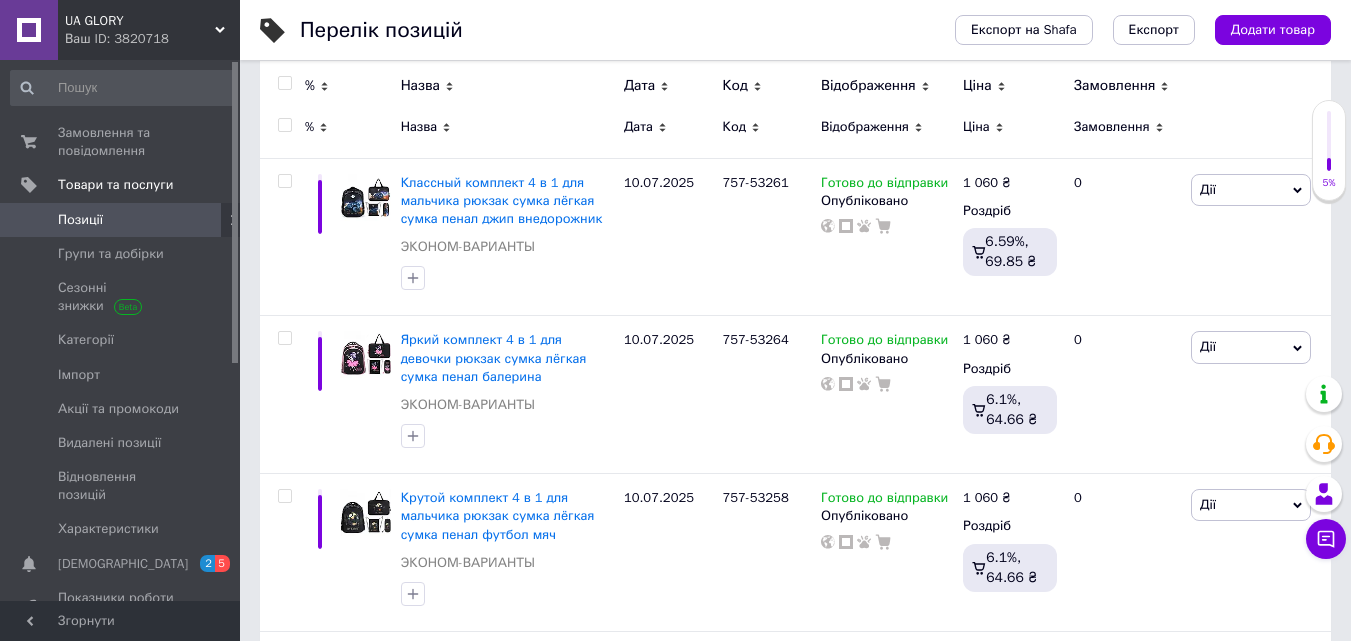 scroll, scrollTop: 200, scrollLeft: 0, axis: vertical 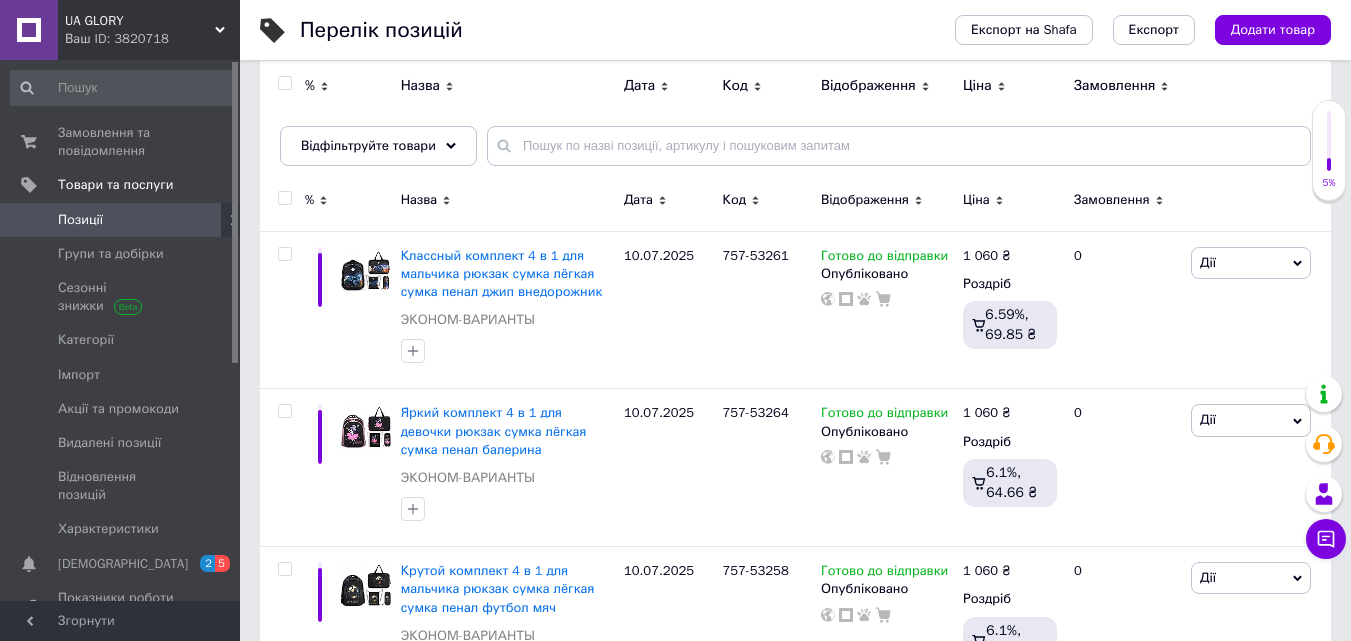 click on "Додати товар" at bounding box center (1273, 30) 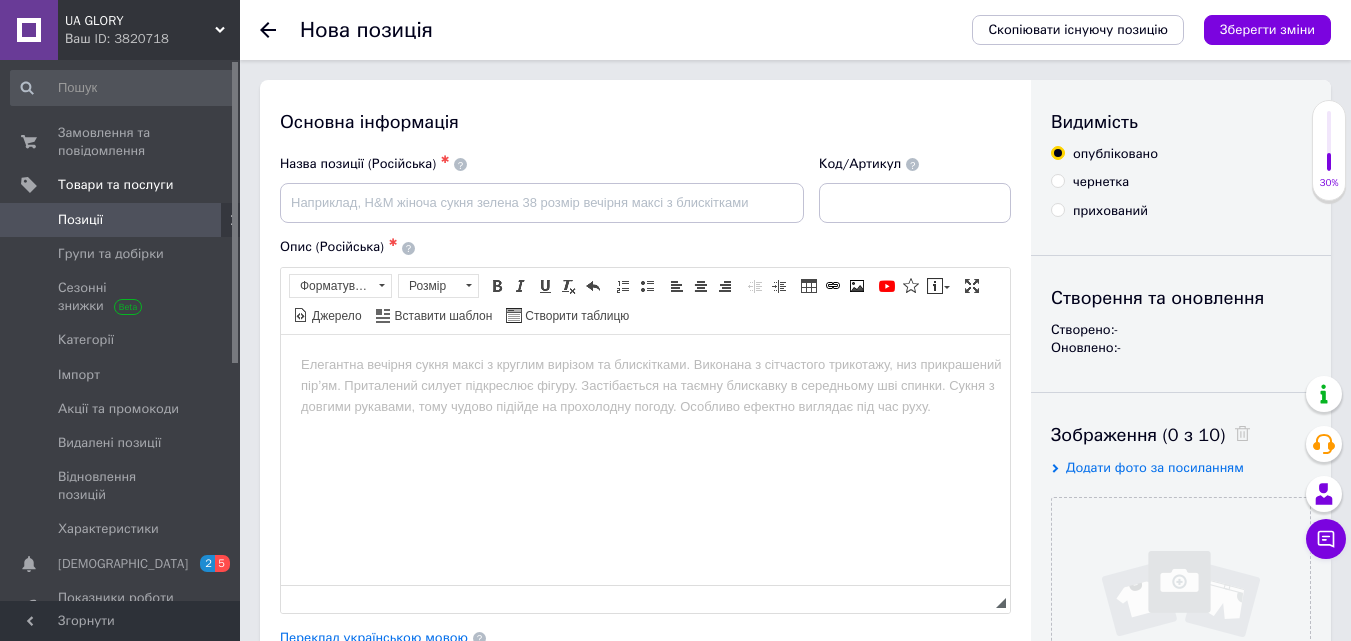 scroll, scrollTop: 0, scrollLeft: 0, axis: both 